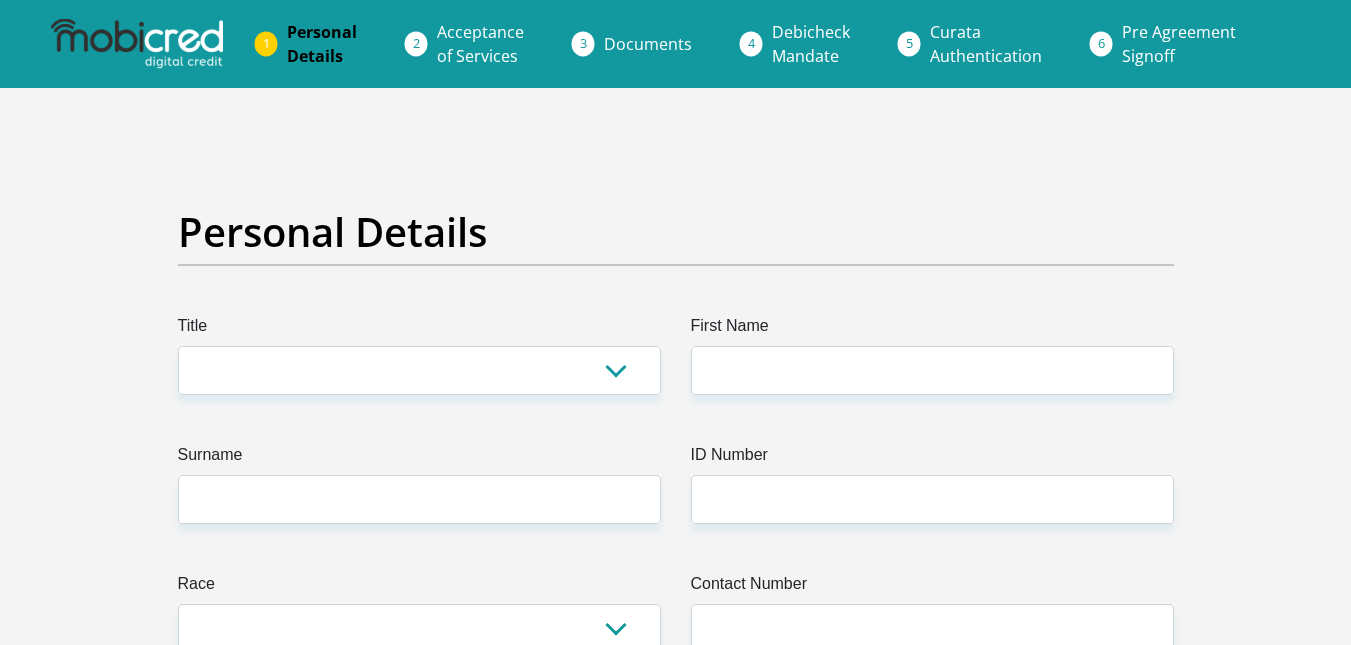 scroll, scrollTop: 0, scrollLeft: 0, axis: both 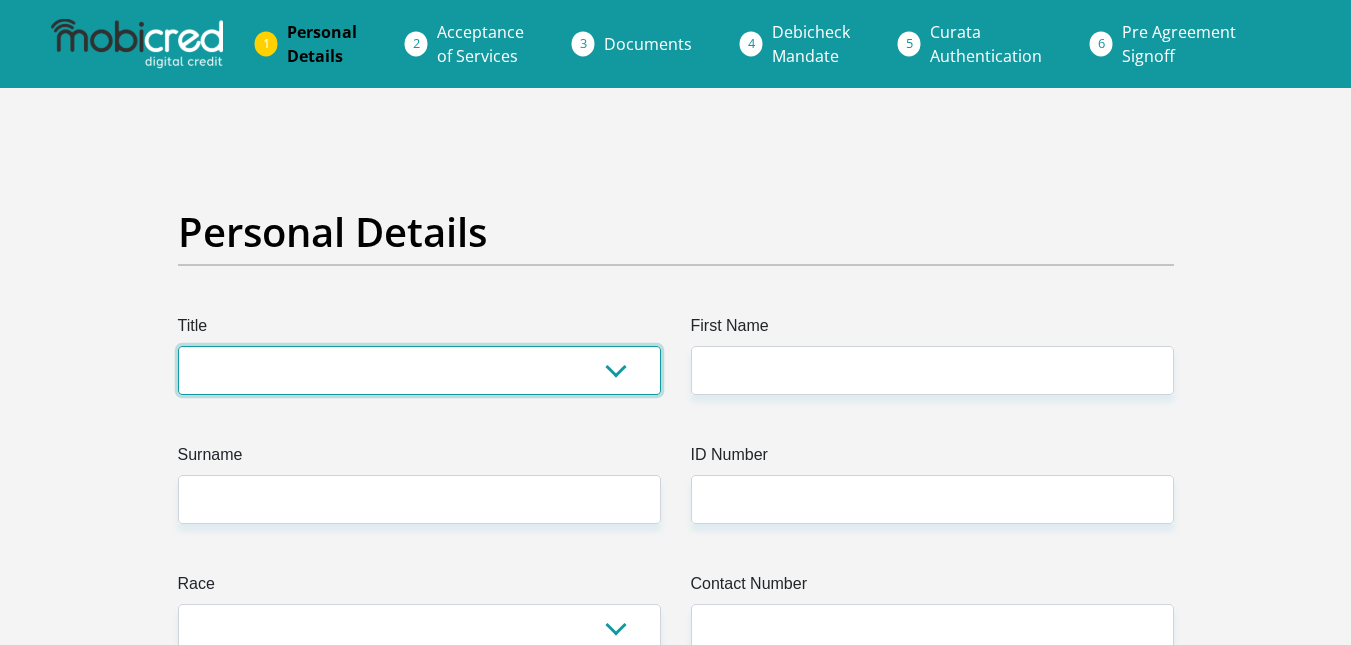 click on "Mr
Ms
Mrs
Dr
[PERSON_NAME]" at bounding box center (419, 370) 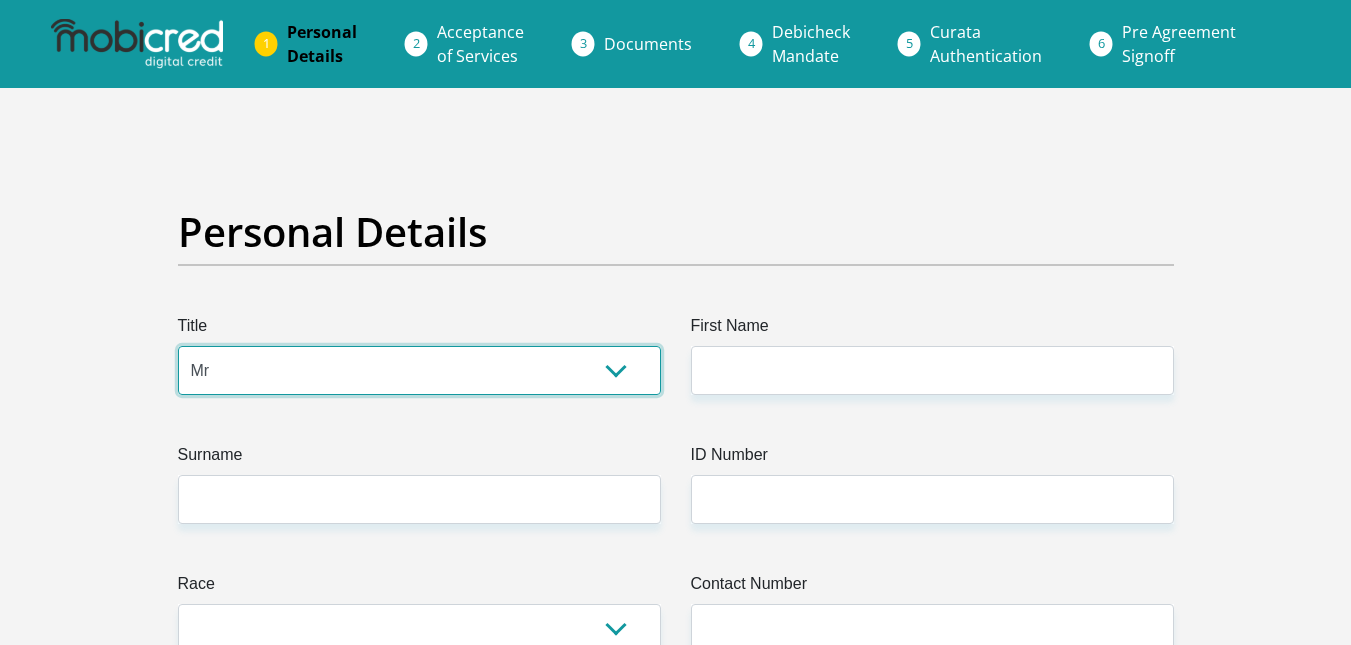 click on "Mr
Ms
Mrs
Dr
Other" at bounding box center (419, 370) 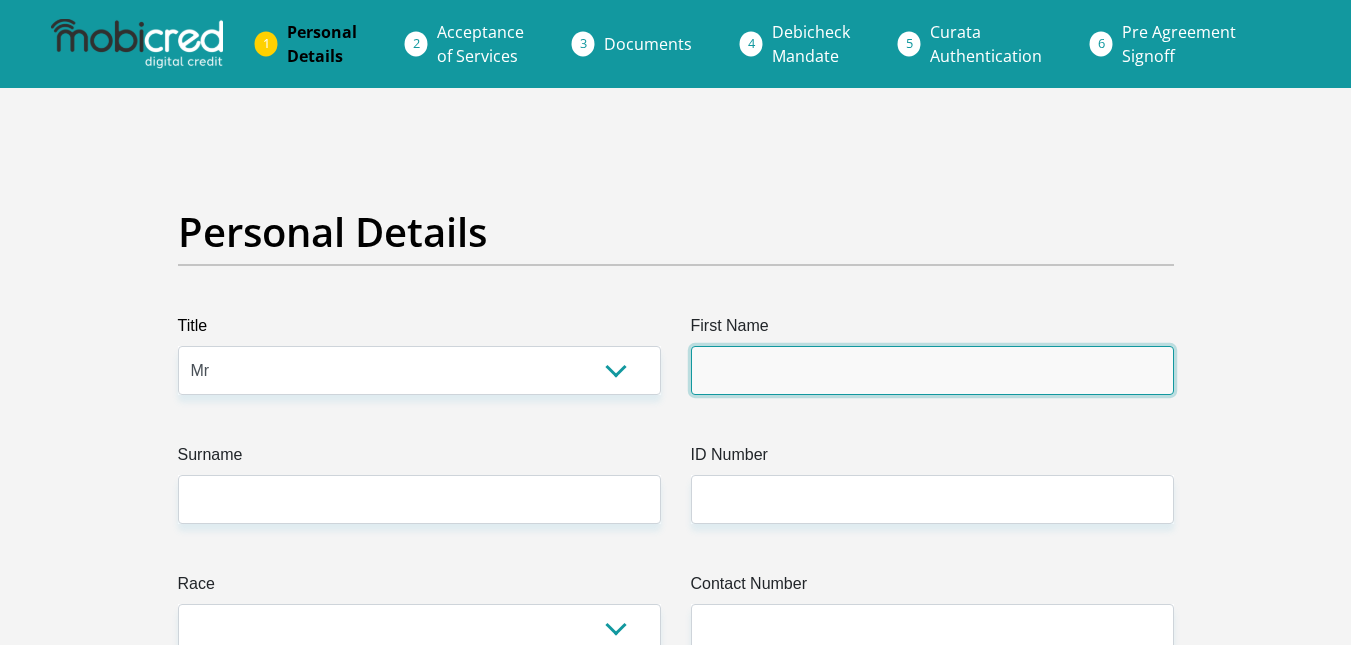click on "First Name" at bounding box center [932, 370] 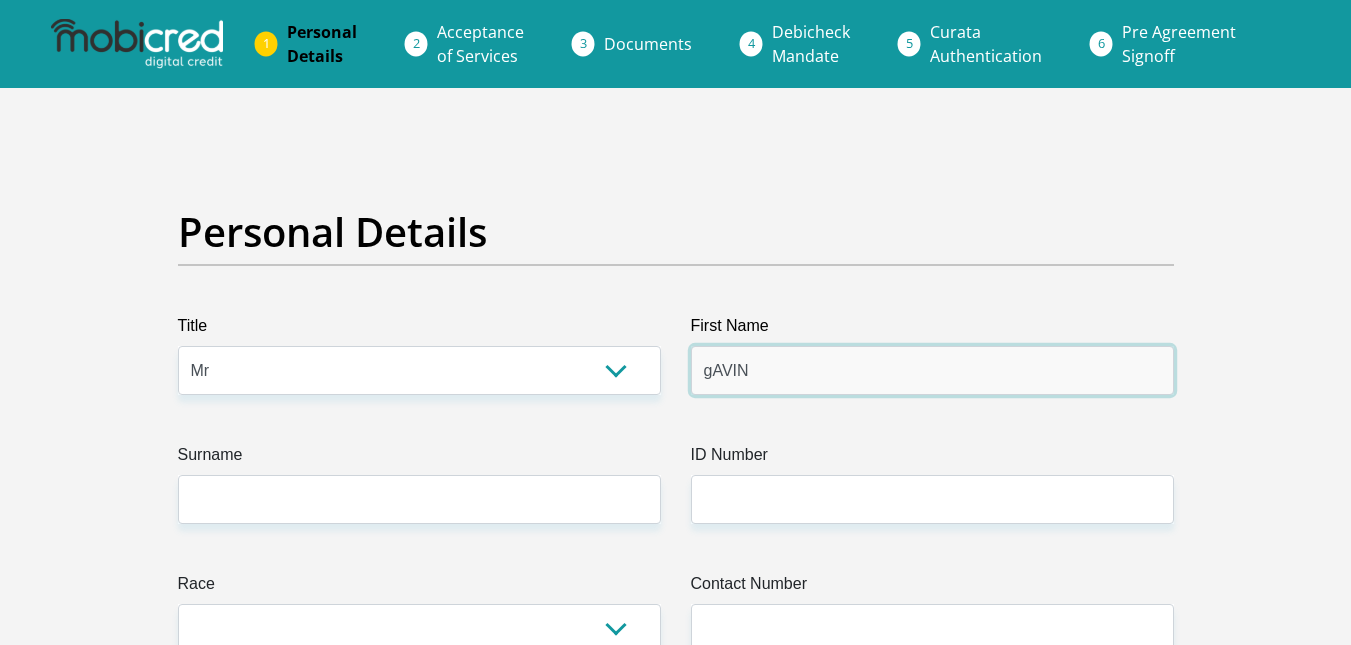 drag, startPoint x: 788, startPoint y: 368, endPoint x: 501, endPoint y: 379, distance: 287.21072 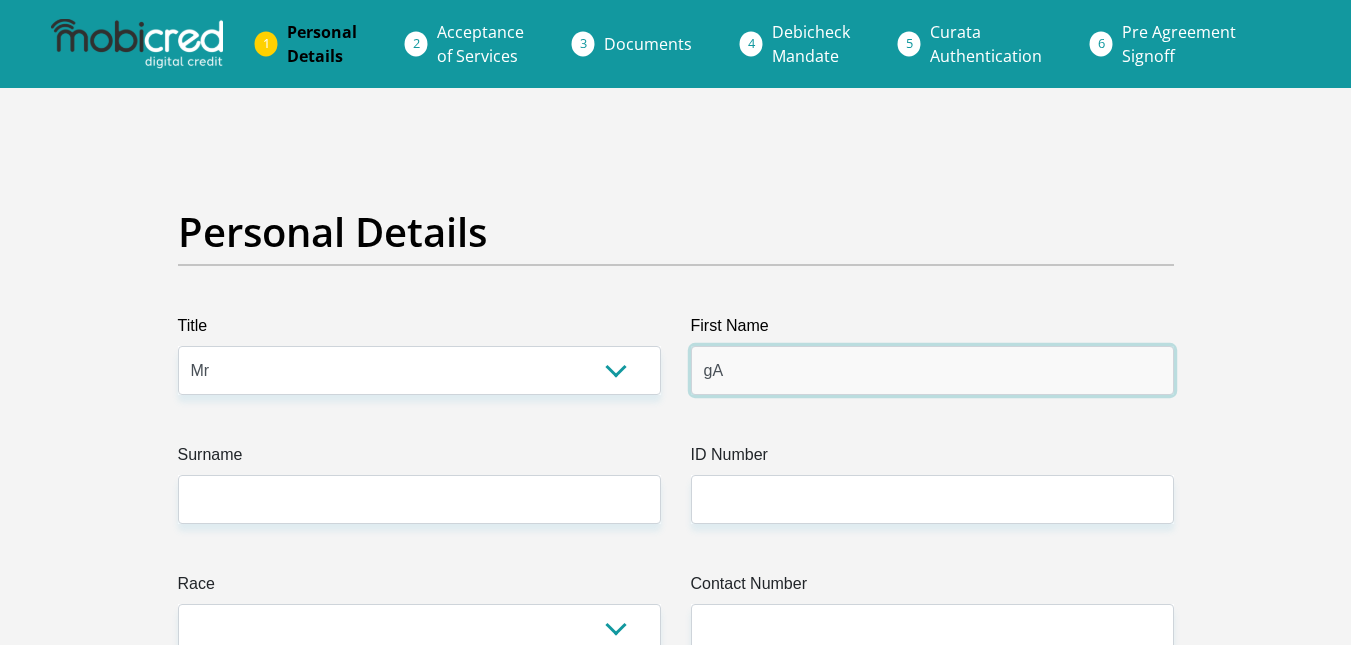 type on "g" 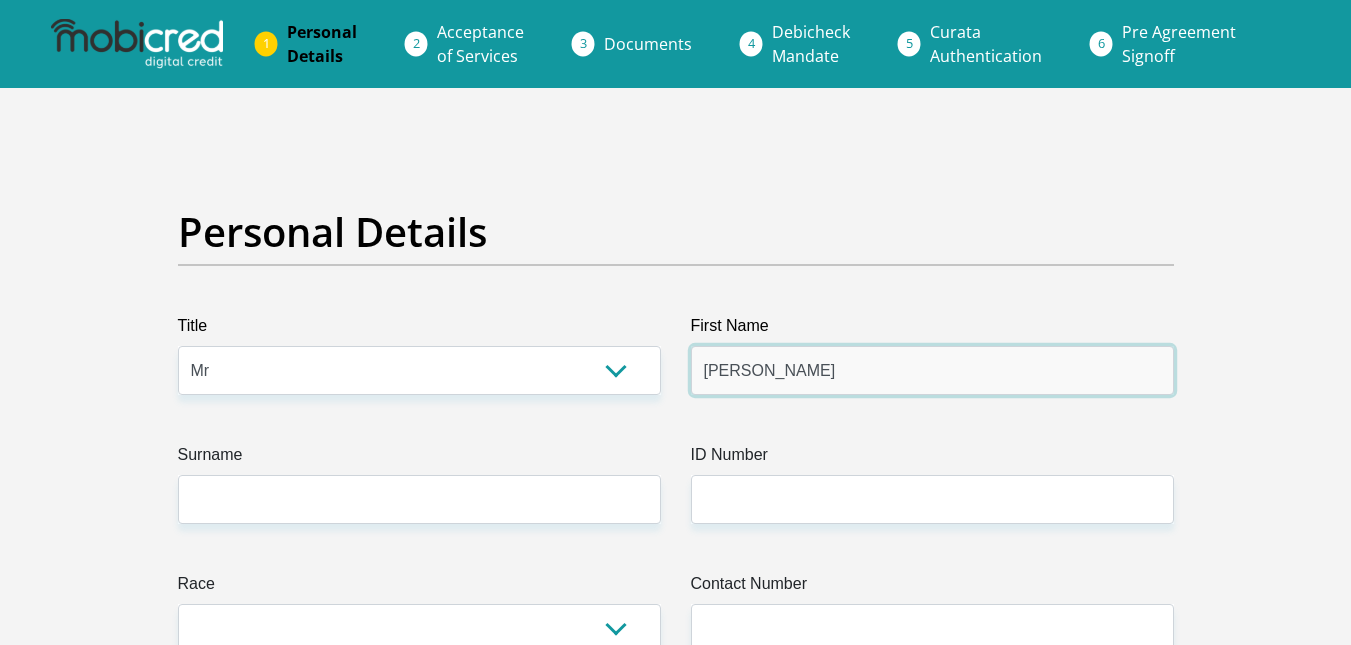 type on "Gavin" 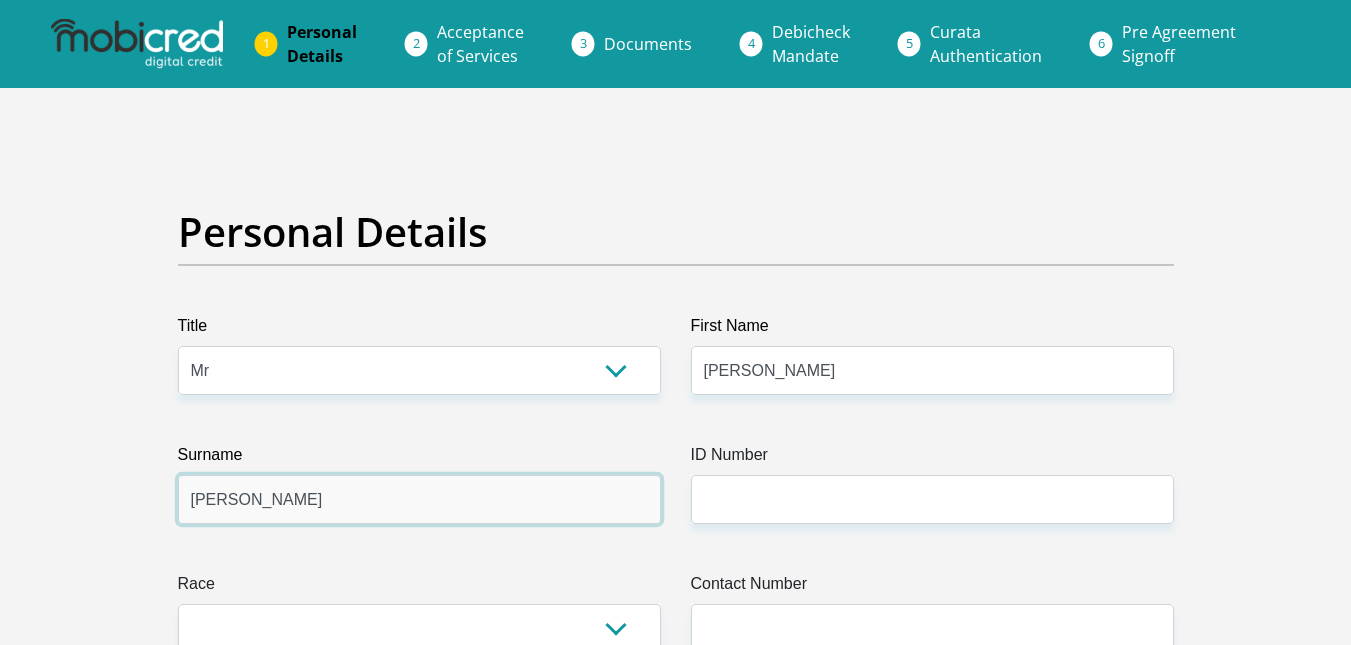 type on "Jones" 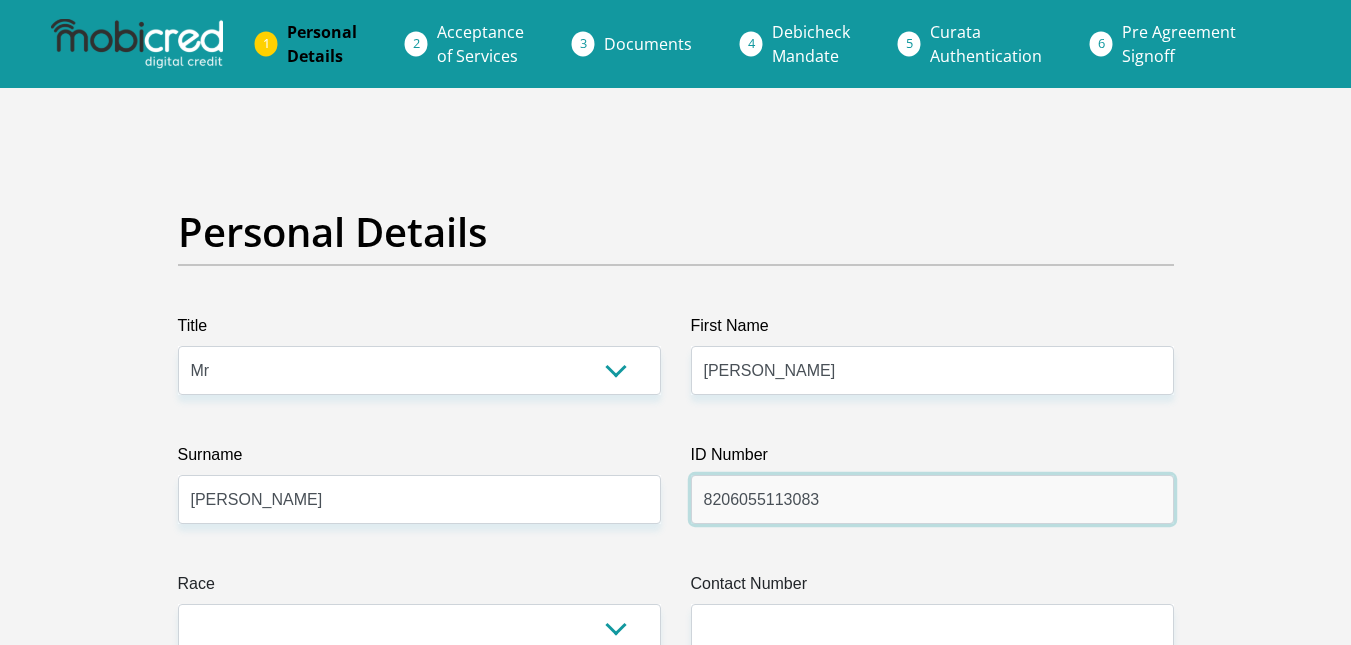 type on "8206055113083" 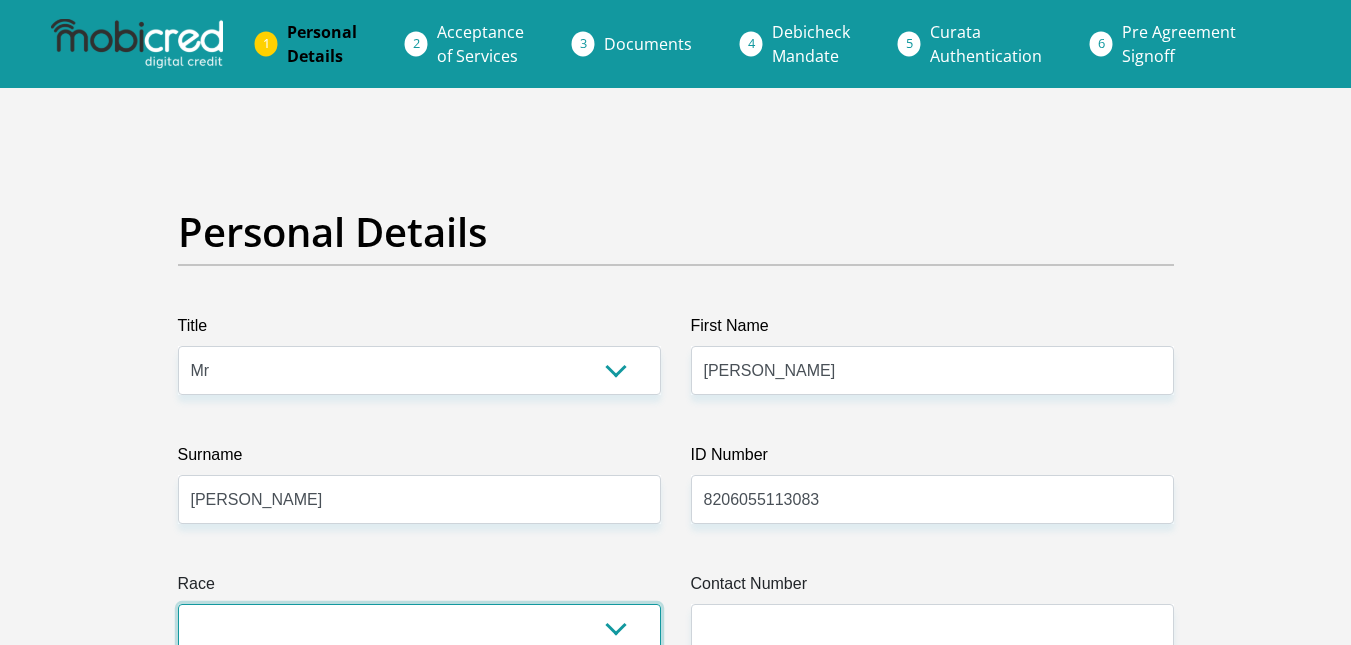 scroll, scrollTop: 9, scrollLeft: 0, axis: vertical 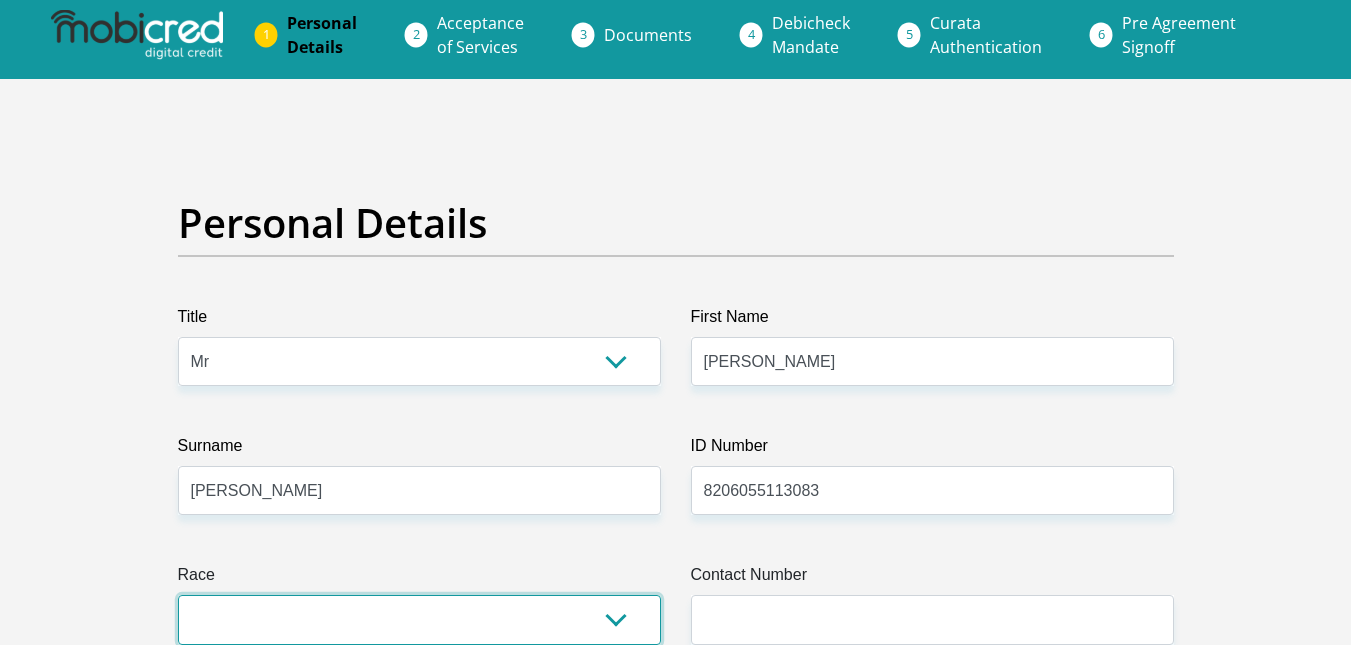 click on "Black
Coloured
Indian
White
Other" at bounding box center (419, 619) 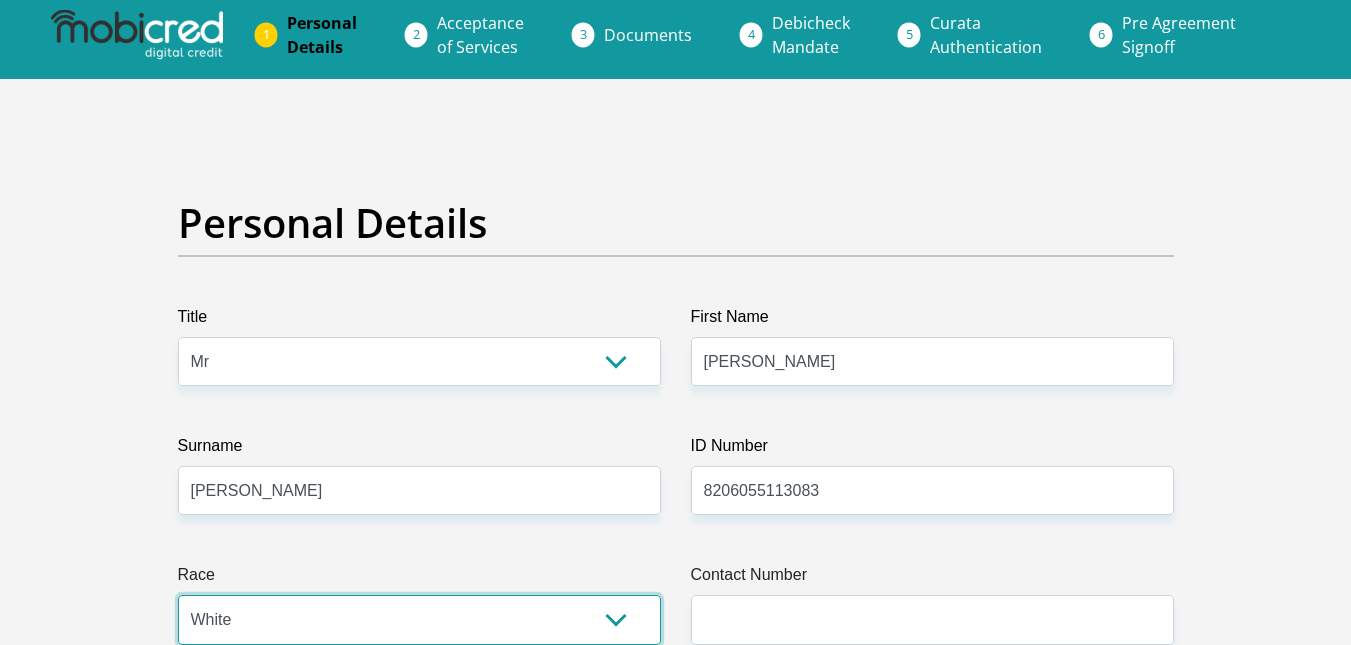 click on "Black
Coloured
Indian
White
Other" at bounding box center (419, 619) 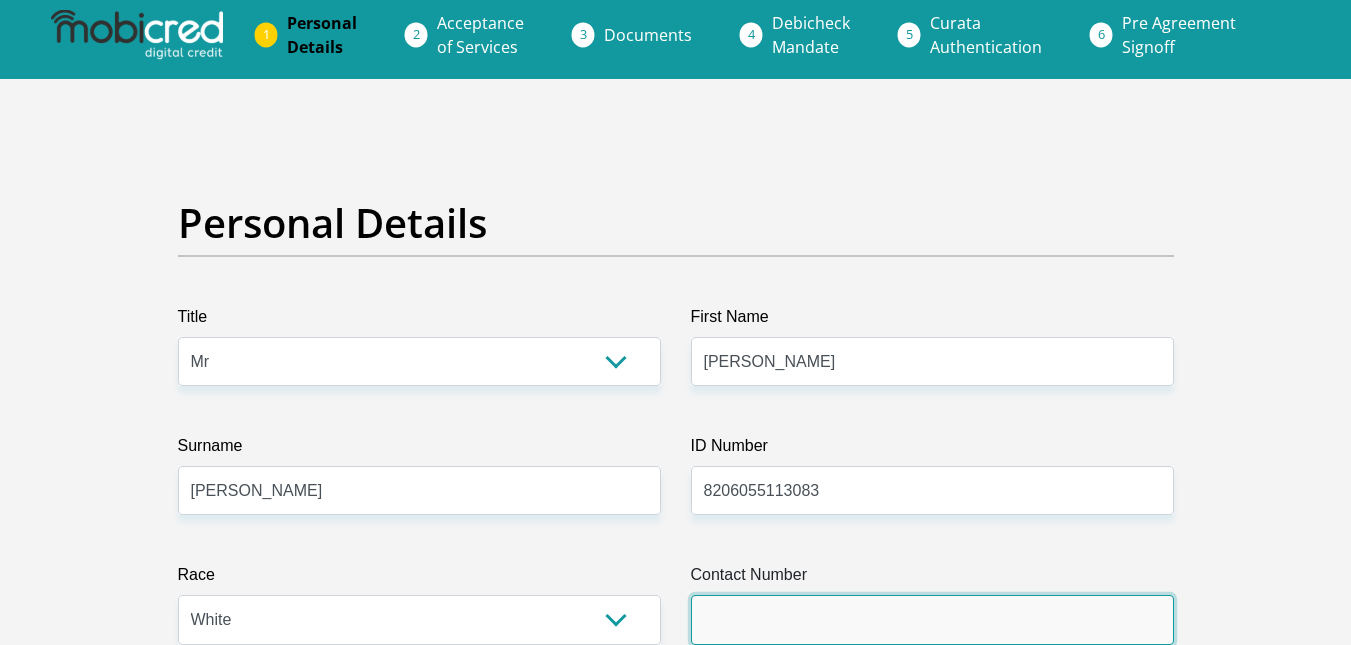 click on "Contact Number" at bounding box center (932, 619) 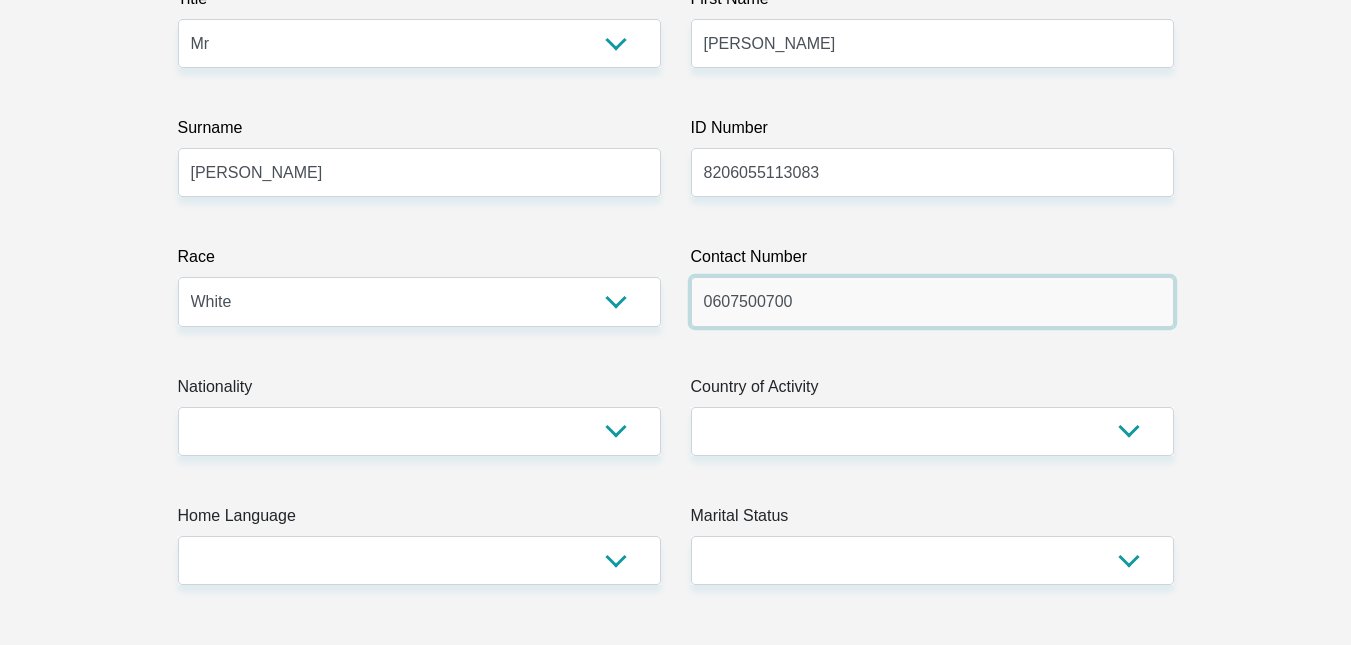 scroll, scrollTop: 422, scrollLeft: 0, axis: vertical 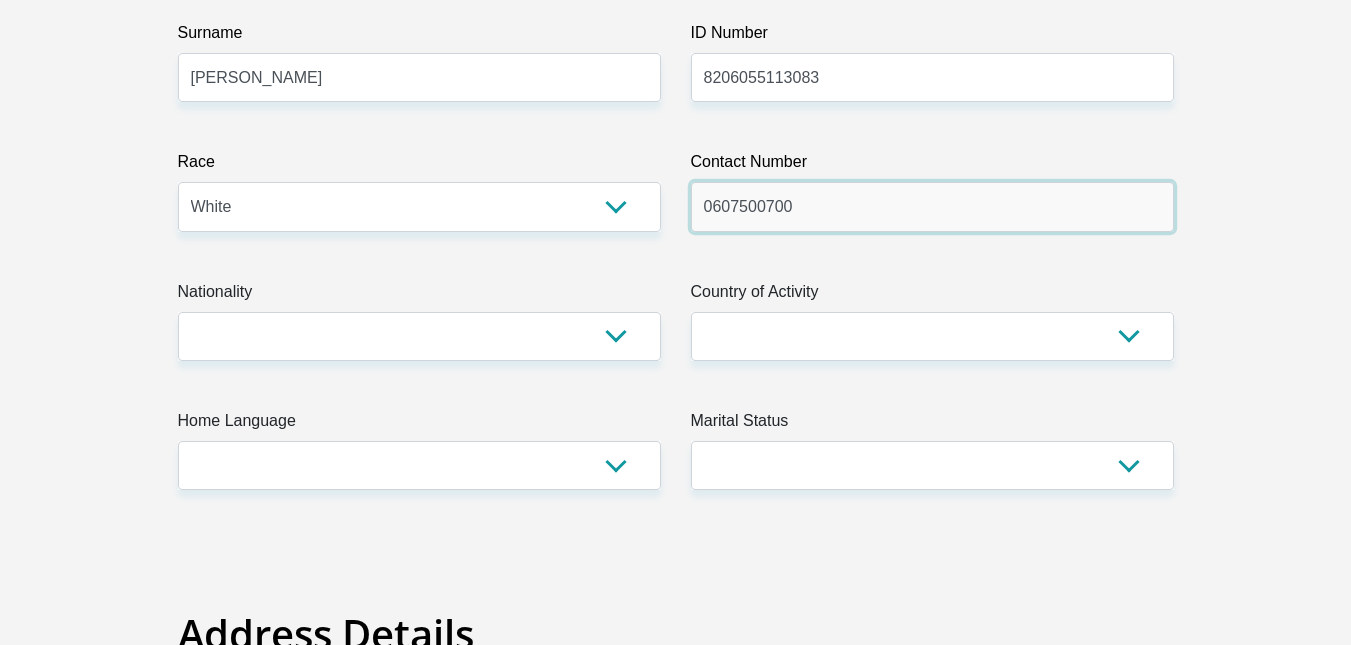 type on "0607500700" 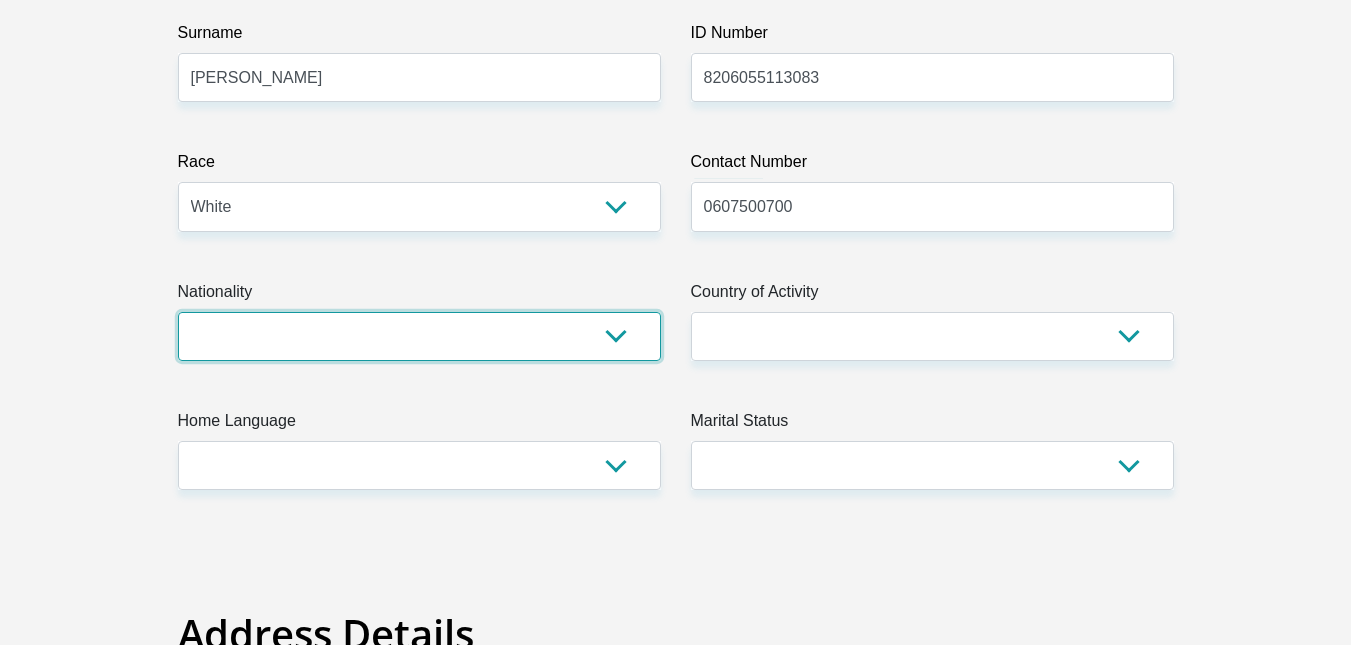 click on "South Africa
Afghanistan
Aland Islands
Albania
Algeria
America Samoa
American Virgin Islands
Andorra
Angola
Anguilla
Antarctica
Antigua and Barbuda
Argentina
Armenia
Aruba
Ascension Island
Australia
Austria
Azerbaijan
Bahamas
Bahrain
Bangladesh
Barbados
Chad" at bounding box center (419, 336) 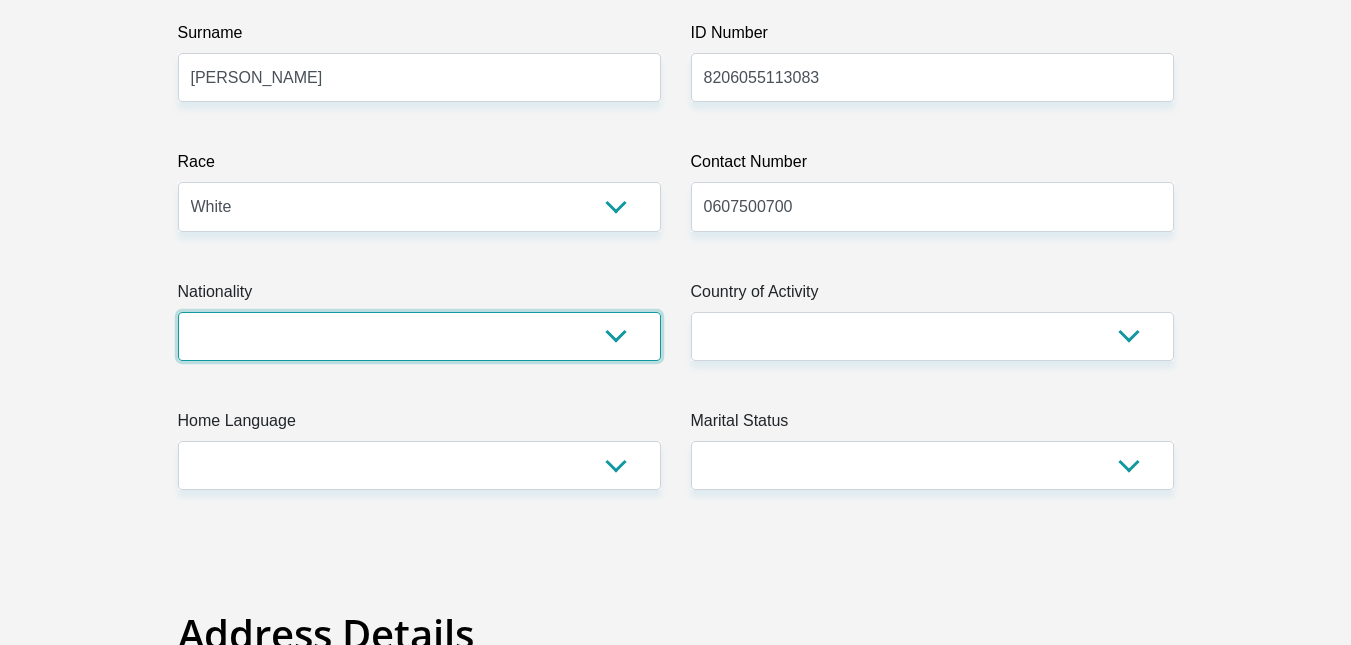 select on "ZAF" 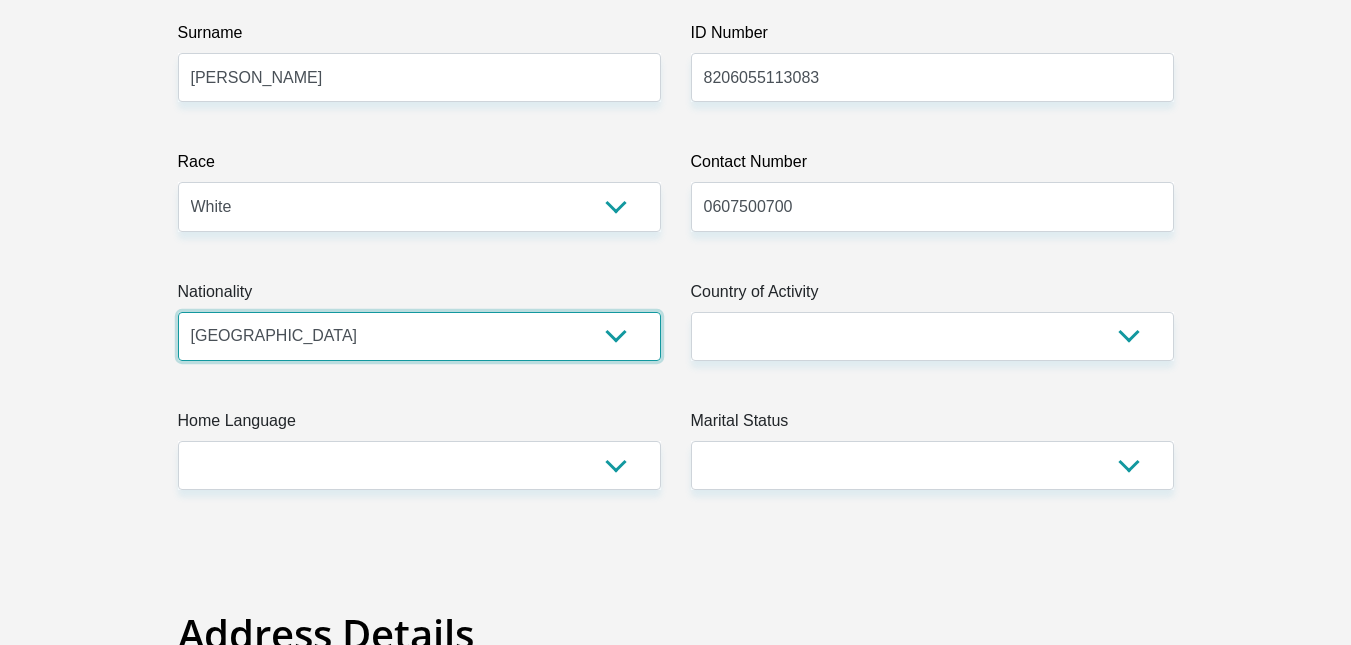 click on "South Africa
Afghanistan
Aland Islands
Albania
Algeria
America Samoa
American Virgin Islands
Andorra
Angola
Anguilla
Antarctica
Antigua and Barbuda
Argentina
Armenia
Aruba
Ascension Island
Australia
Austria
Azerbaijan
Bahamas
Bahrain
Bangladesh
Barbados
Chad" at bounding box center (419, 336) 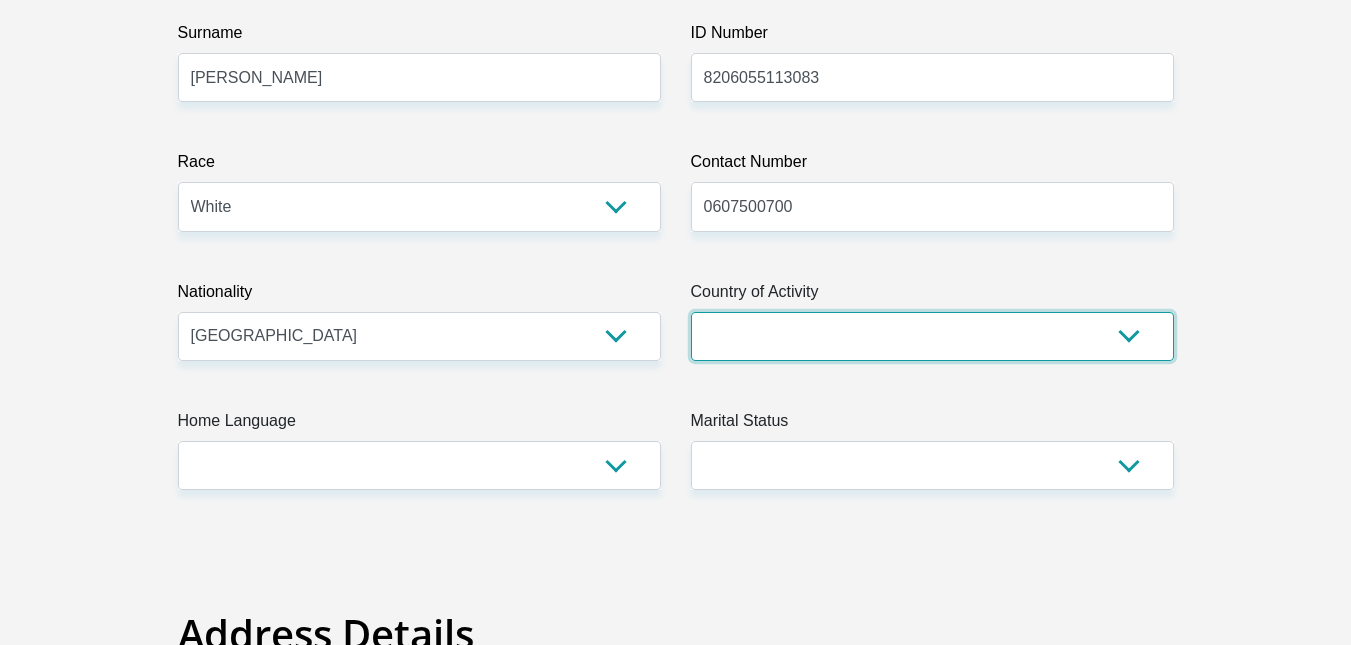 click on "South Africa
Afghanistan
Aland Islands
Albania
Algeria
America Samoa
American Virgin Islands
Andorra
Angola
Anguilla
Antarctica
Antigua and Barbuda
Argentina
Armenia
Aruba
Ascension Island
Australia
Austria
Azerbaijan
Chad" at bounding box center (932, 336) 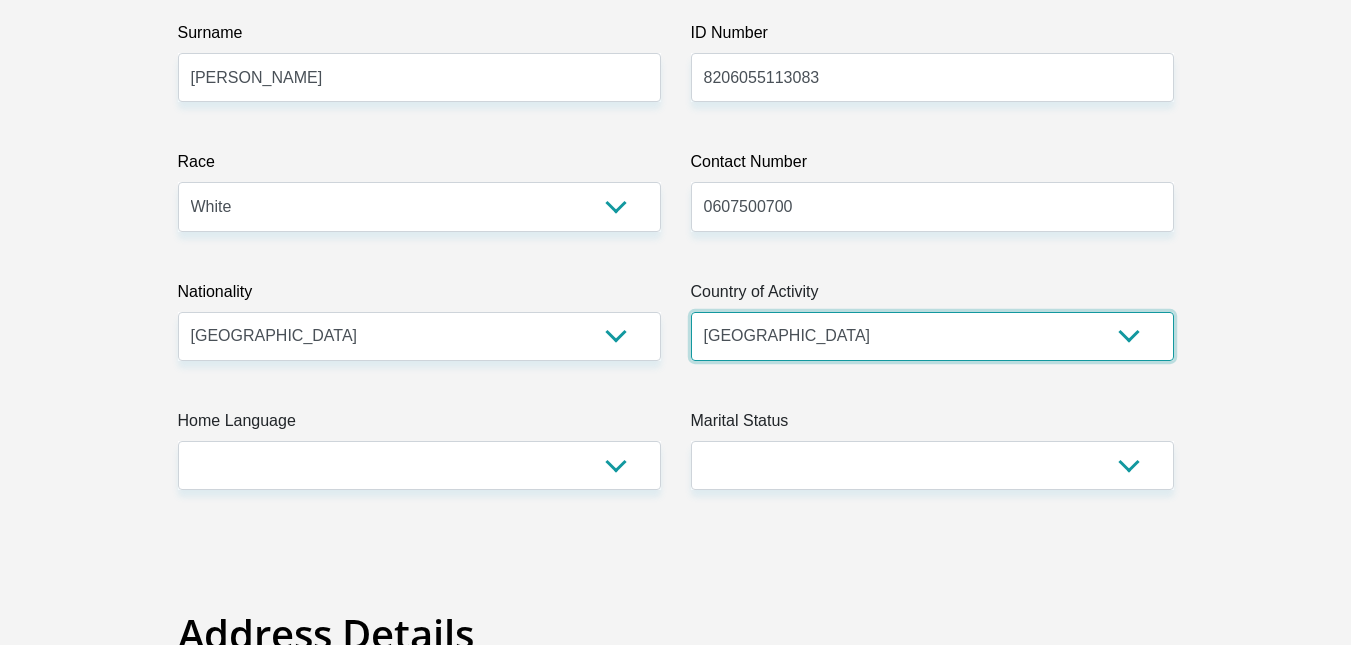 click on "South Africa
Afghanistan
Aland Islands
Albania
Algeria
America Samoa
American Virgin Islands
Andorra
Angola
Anguilla
Antarctica
Antigua and Barbuda
Argentina
Armenia
Aruba
Ascension Island
Australia
Austria
Azerbaijan
Chad" at bounding box center [932, 336] 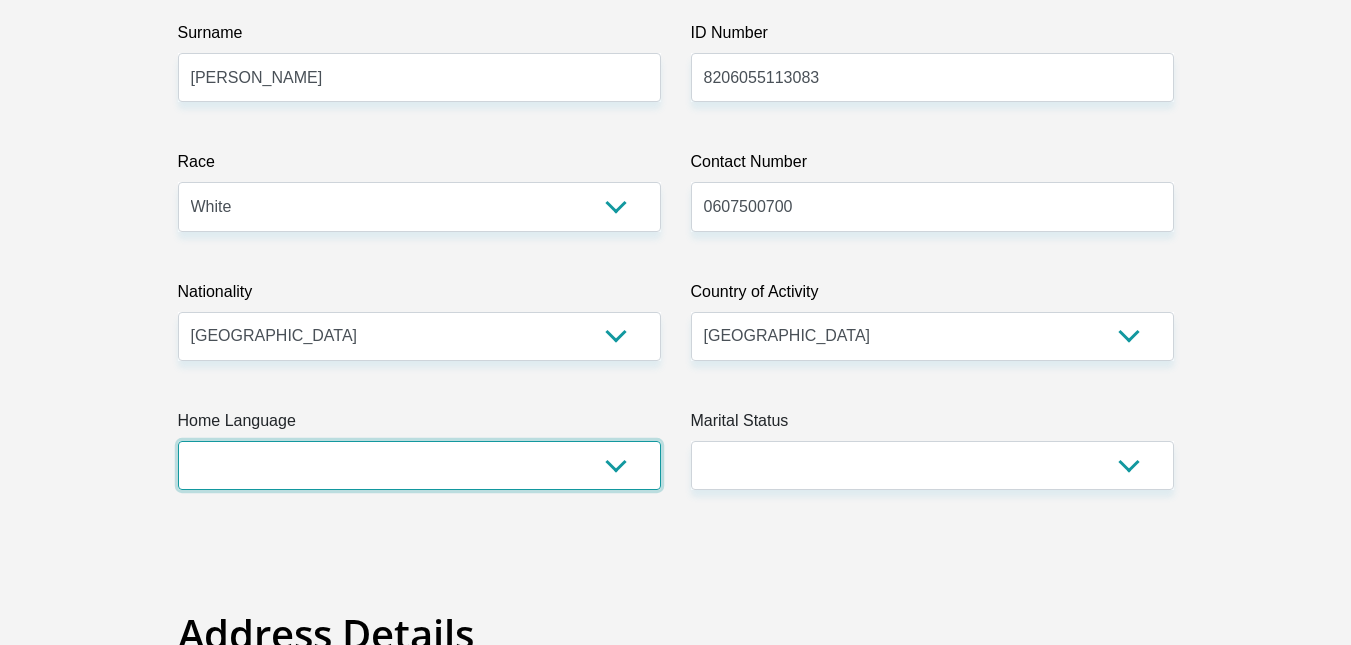click on "Afrikaans
English
Sepedi
South Ndebele
Southern Sotho
Swati
Tsonga
Tswana
Venda
Xhosa
Zulu
Other" at bounding box center [419, 465] 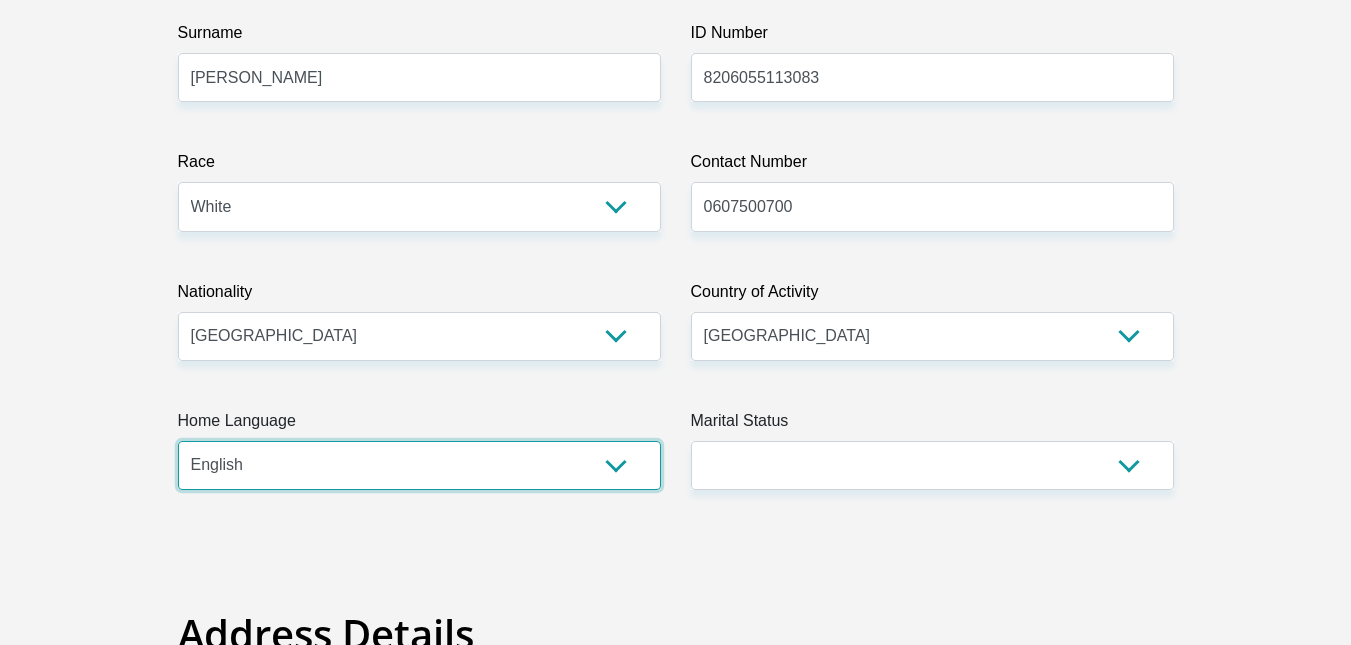 click on "Afrikaans
English
Sepedi
South Ndebele
Southern Sotho
Swati
Tsonga
Tswana
Venda
Xhosa
Zulu
Other" at bounding box center [419, 465] 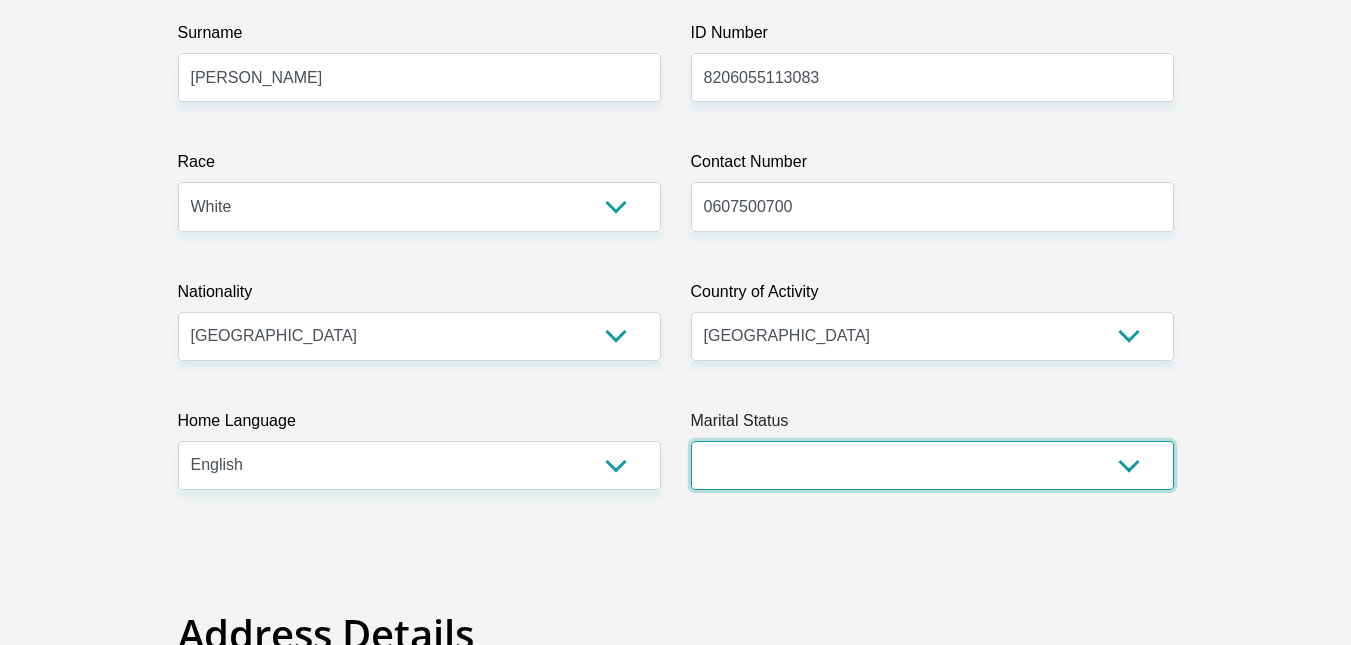 click on "Married ANC
Single
Divorced
Widowed
Married COP or Customary Law" at bounding box center [932, 465] 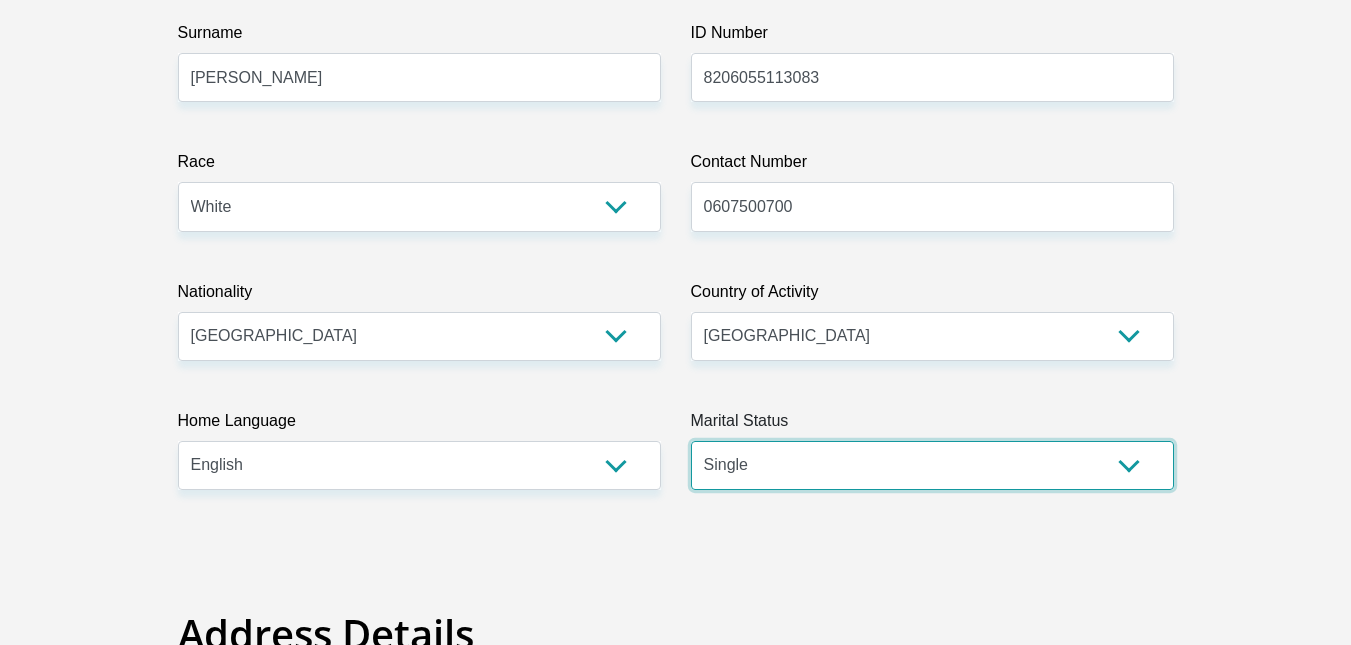 click on "Married ANC
Single
Divorced
Widowed
Married COP or Customary Law" at bounding box center (932, 465) 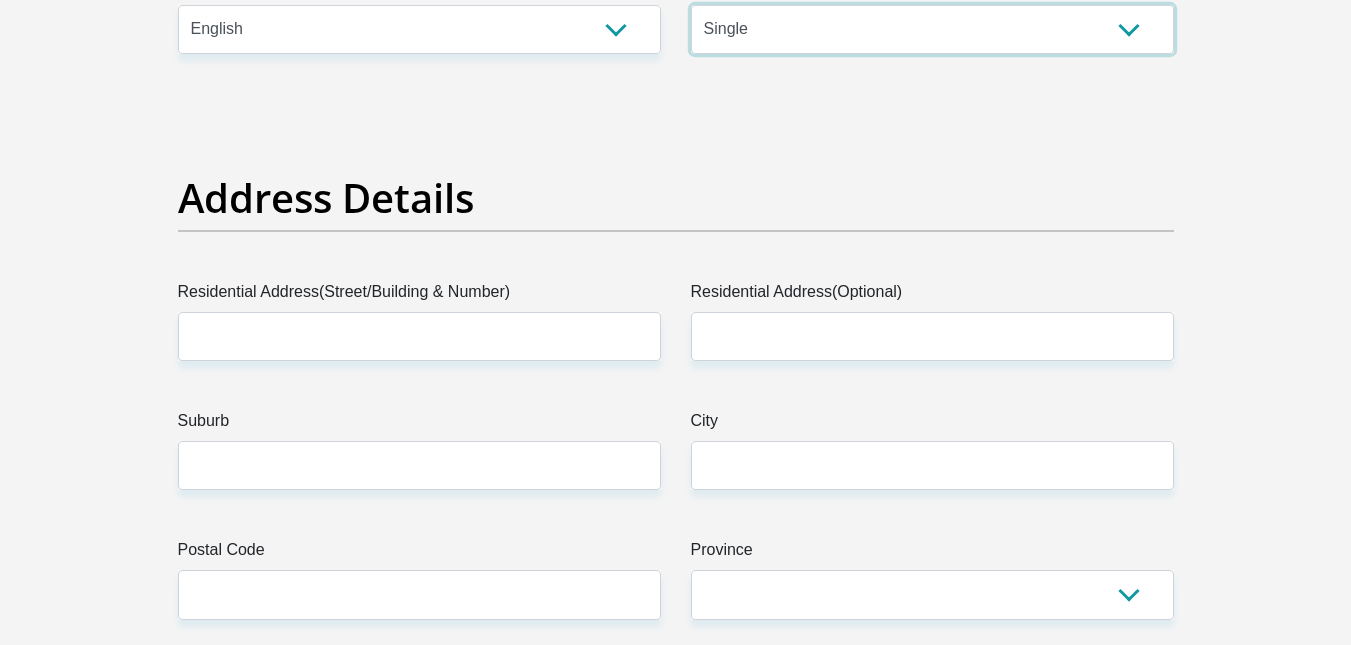 scroll, scrollTop: 952, scrollLeft: 0, axis: vertical 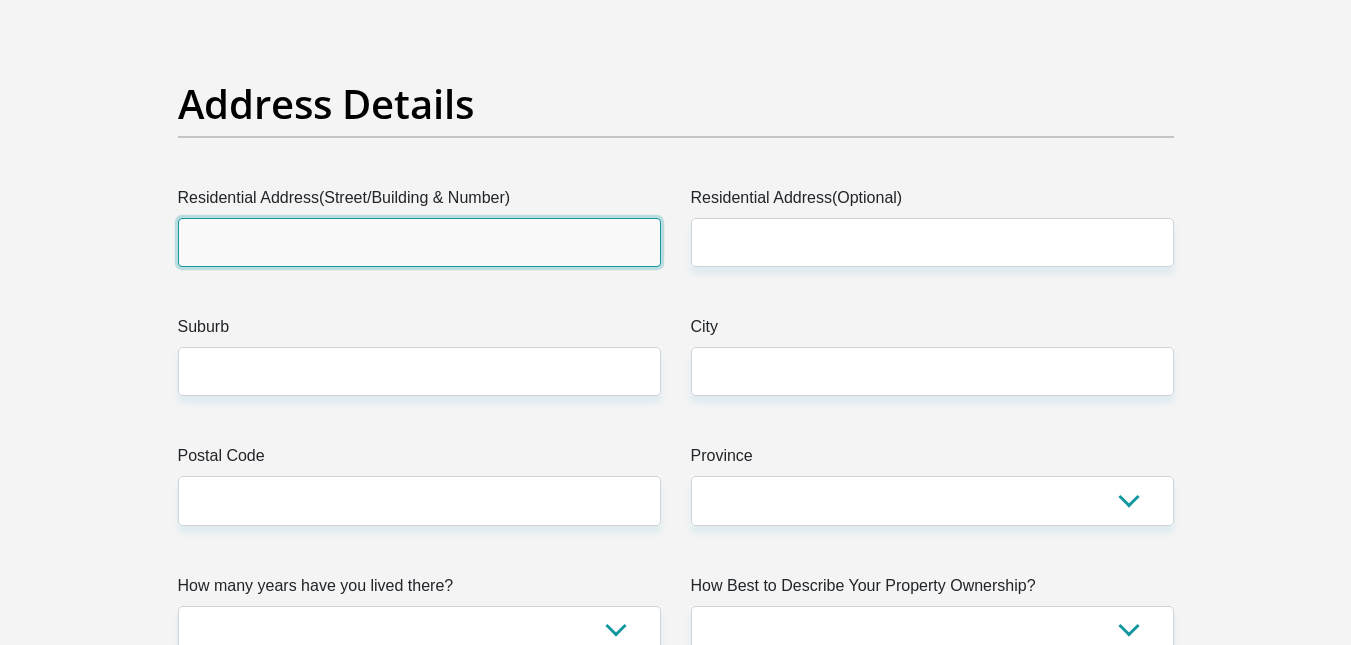 click on "Residential Address(Street/Building & Number)" at bounding box center (419, 242) 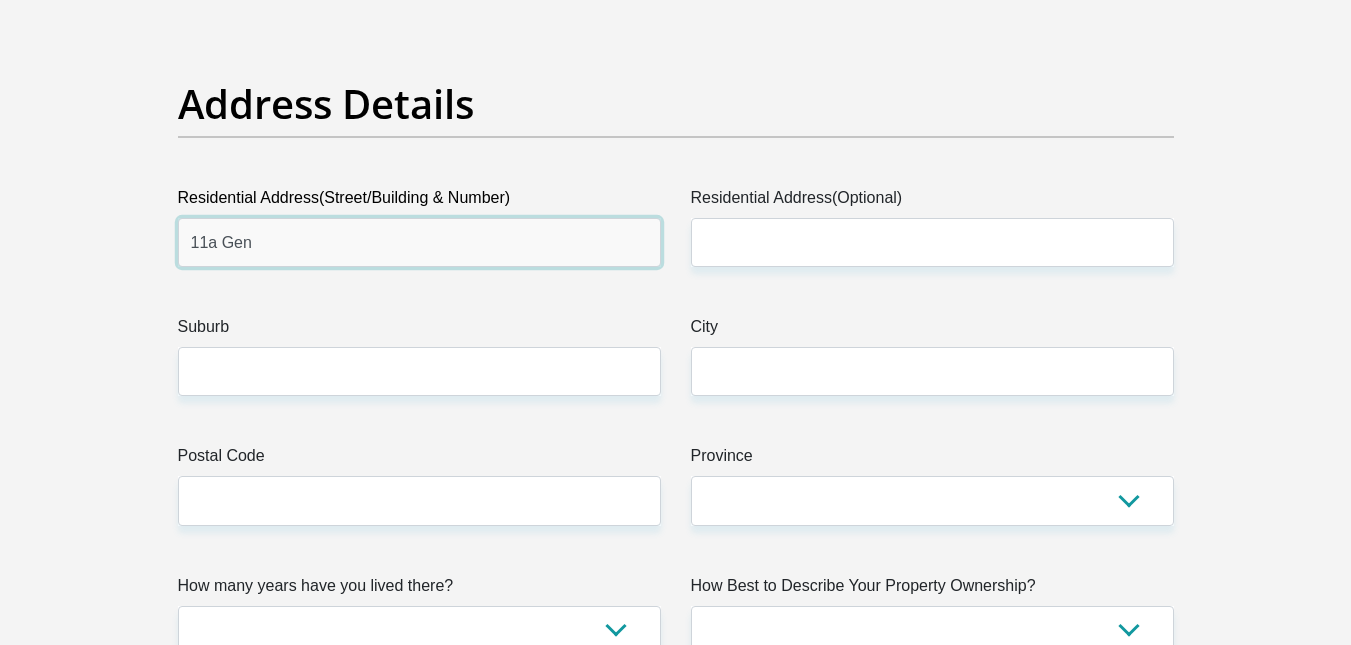 drag, startPoint x: 453, startPoint y: 228, endPoint x: 54, endPoint y: 250, distance: 399.60605 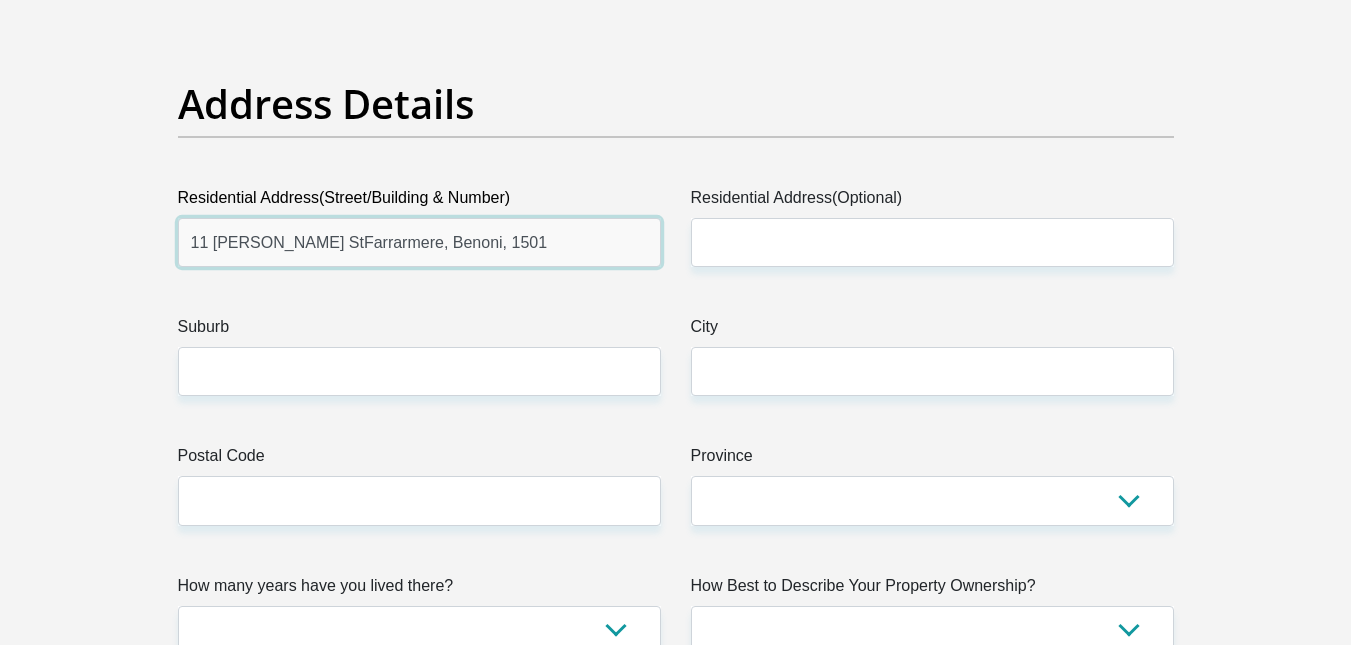 drag, startPoint x: 302, startPoint y: 240, endPoint x: 624, endPoint y: 306, distance: 328.6944 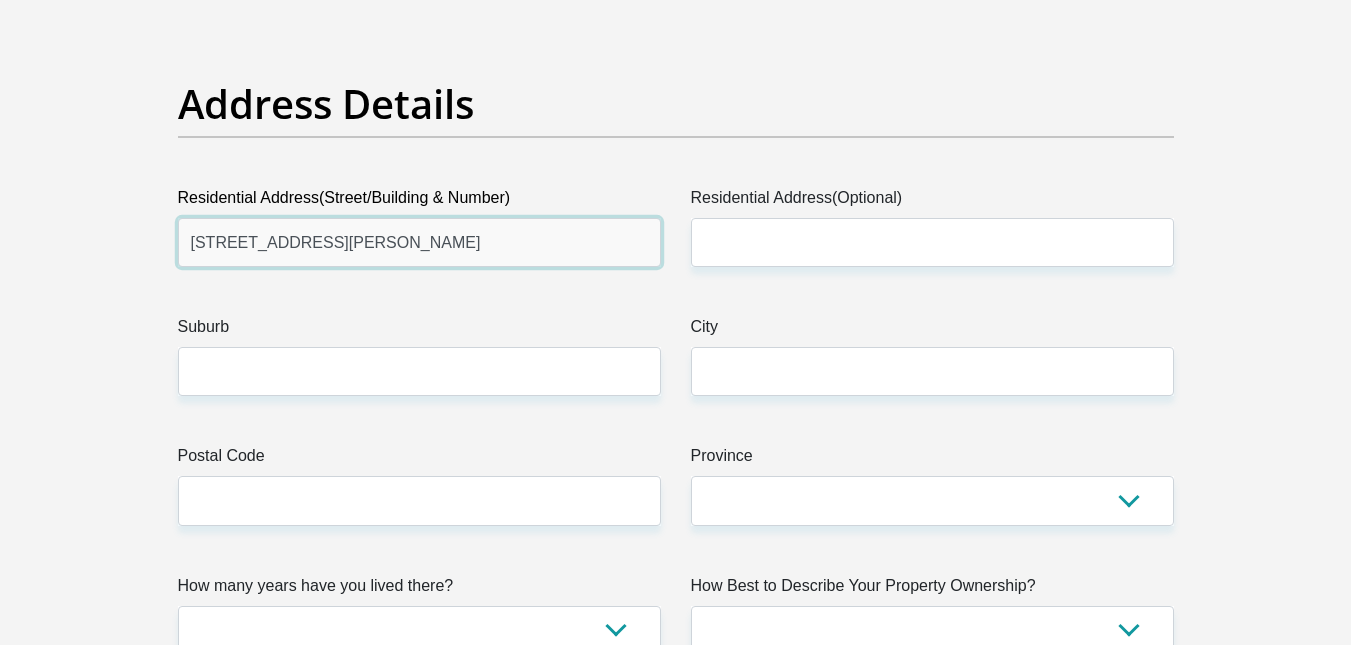 click on "11 Genevieve Street" at bounding box center (419, 242) 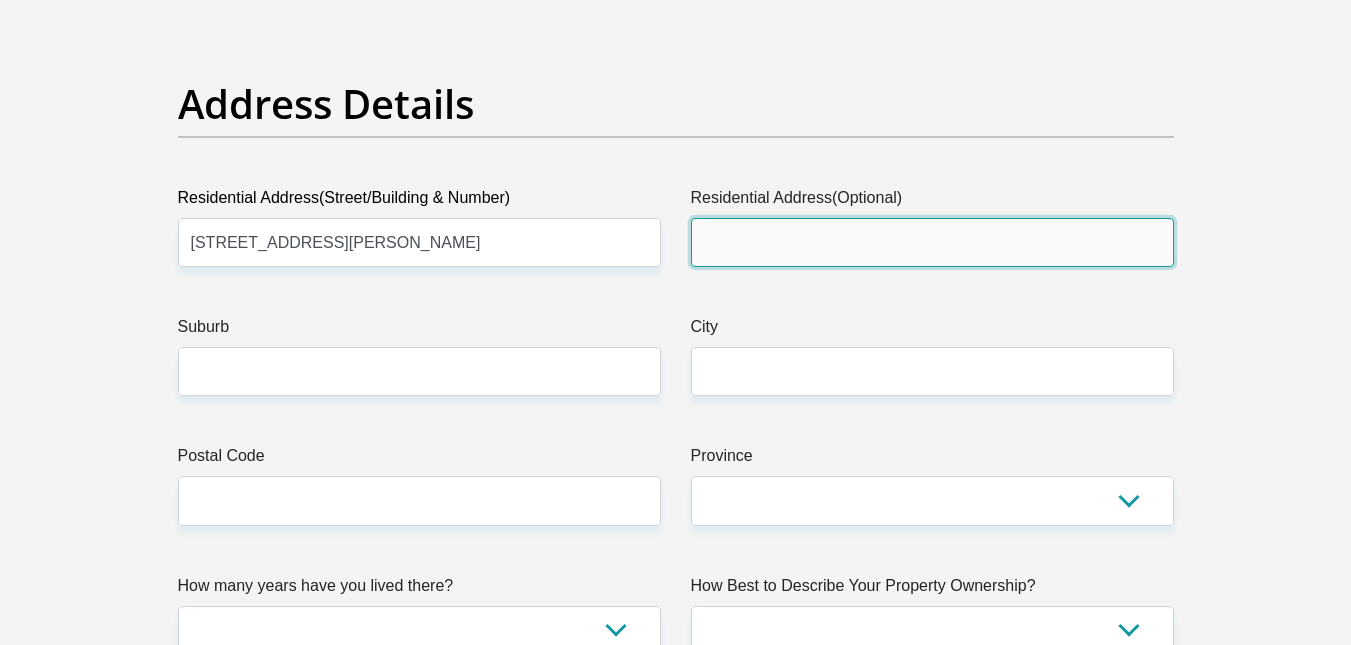 click on "Residential Address(Optional)" at bounding box center [932, 242] 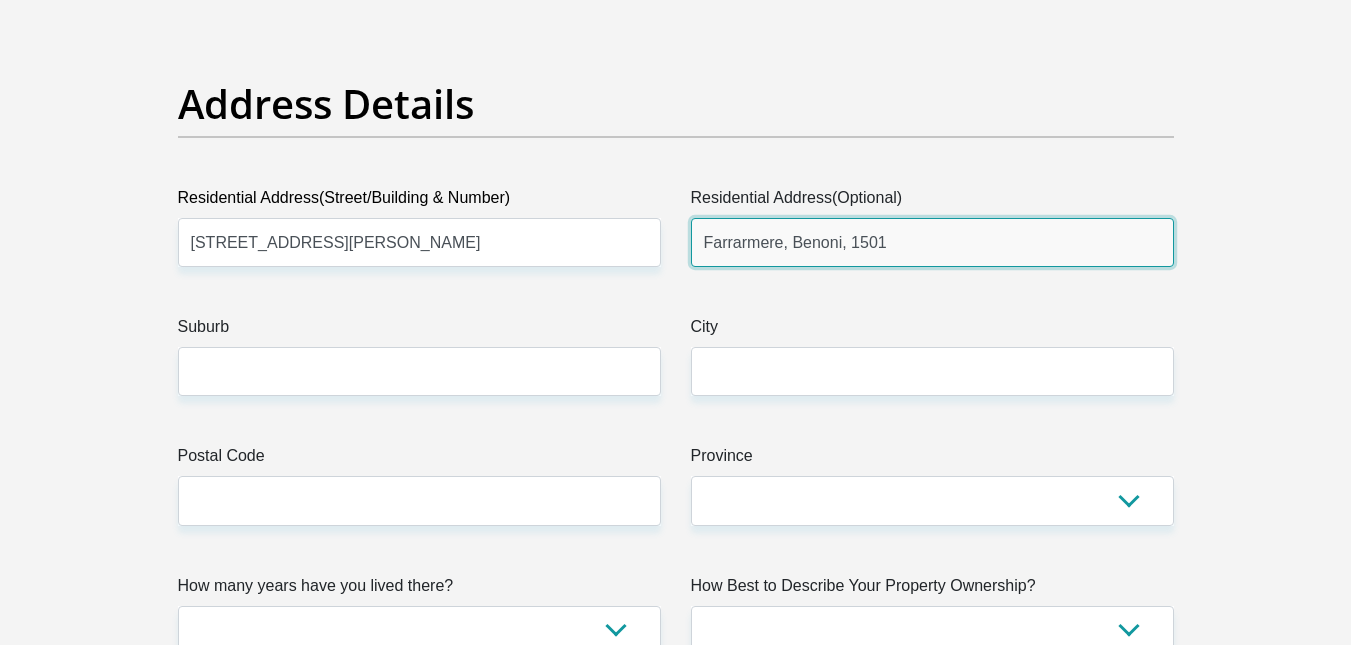 drag, startPoint x: 898, startPoint y: 244, endPoint x: 420, endPoint y: 264, distance: 478.4182 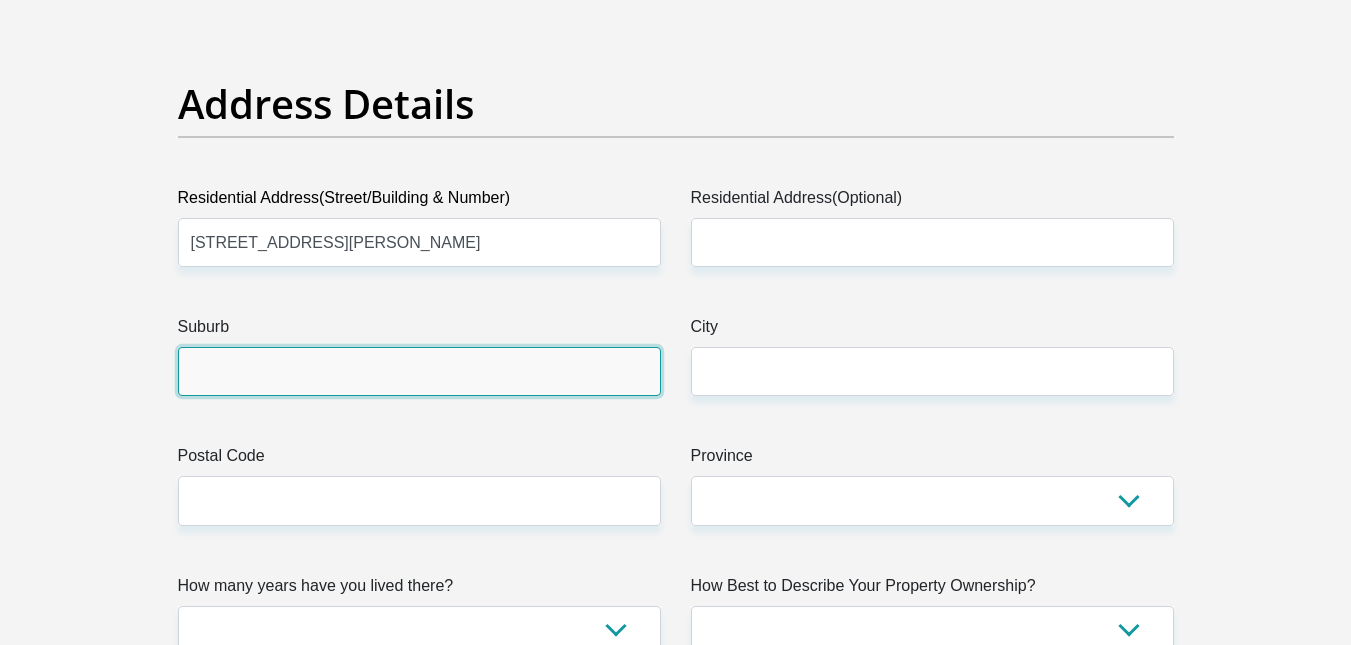 click on "Suburb" at bounding box center (419, 371) 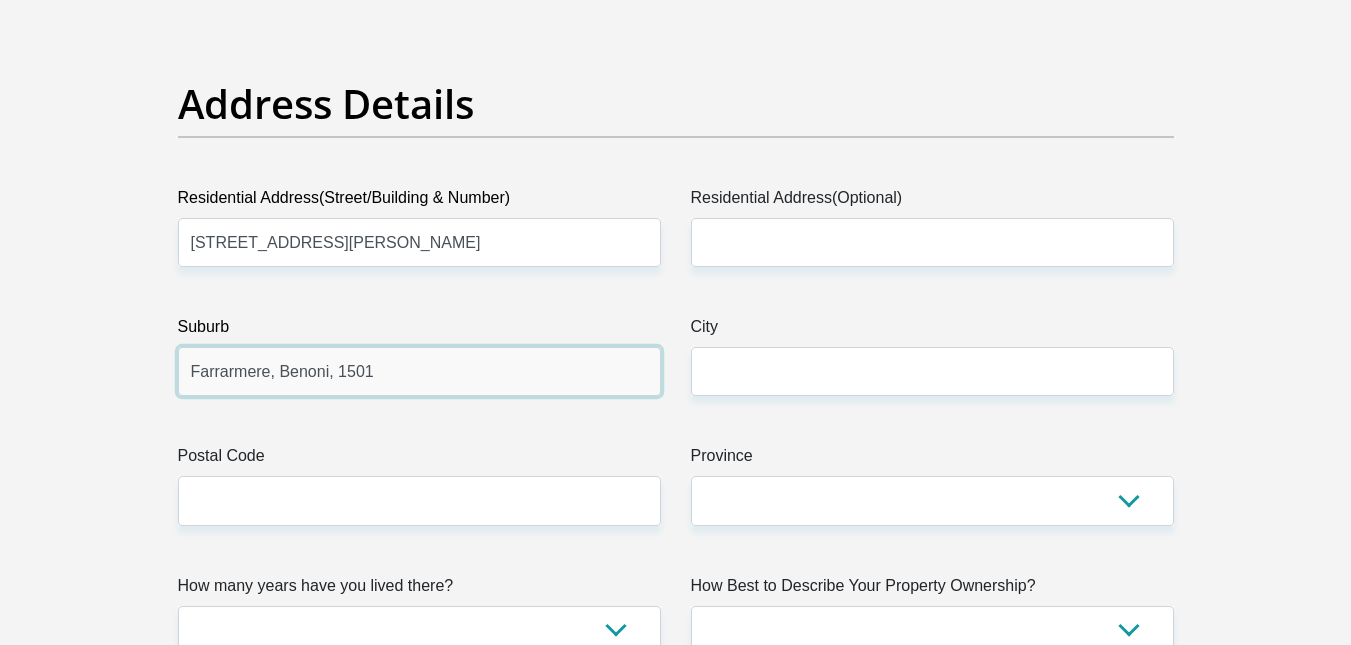 drag, startPoint x: 263, startPoint y: 374, endPoint x: 556, endPoint y: 317, distance: 298.4929 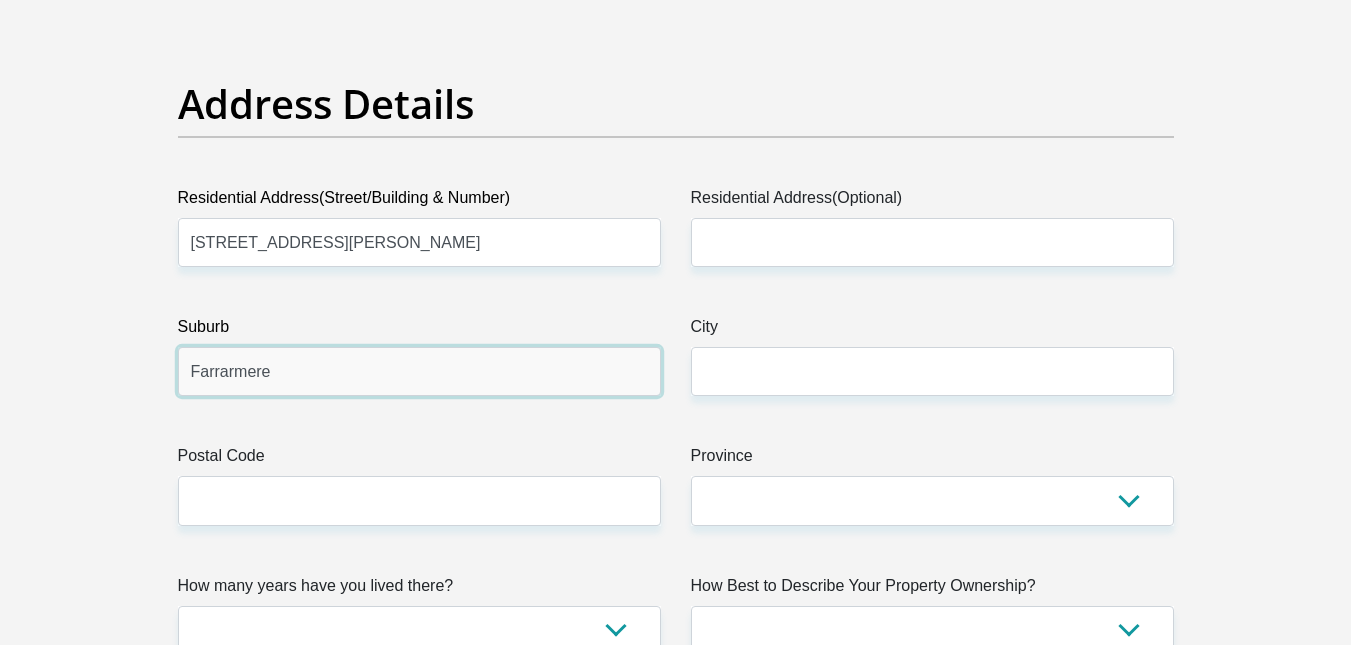 type on "Farrarmere" 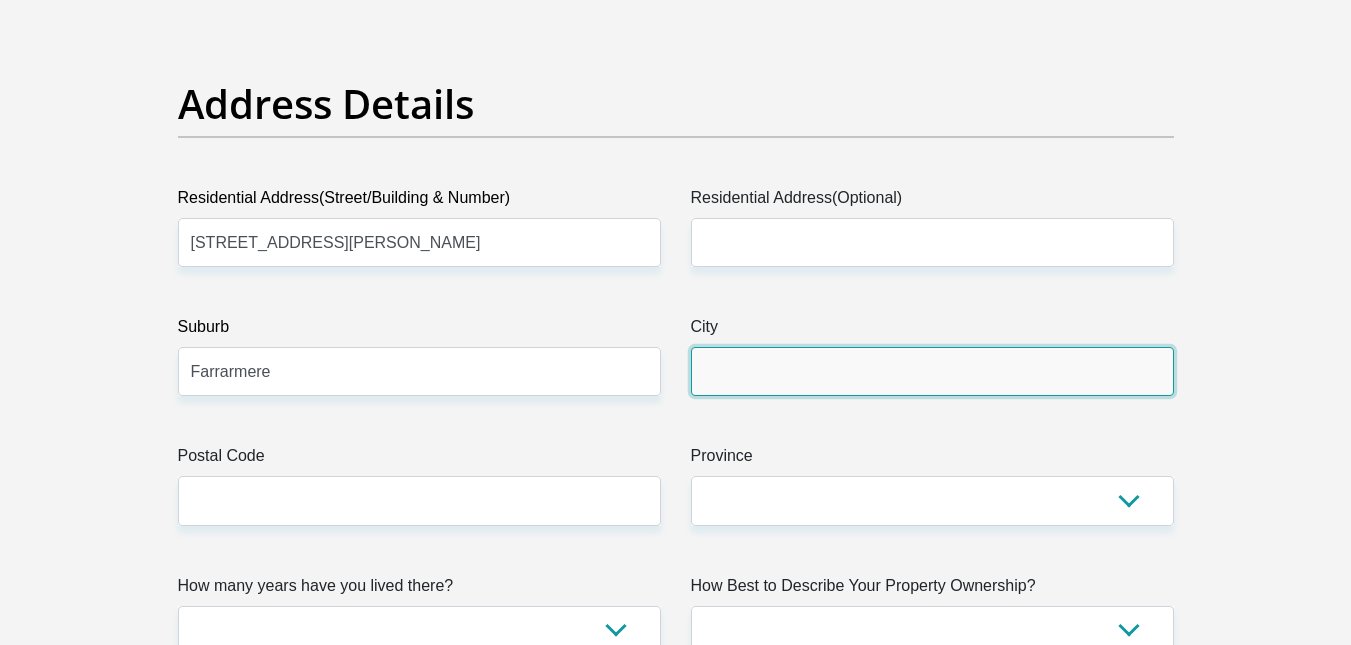click on "City" at bounding box center [932, 371] 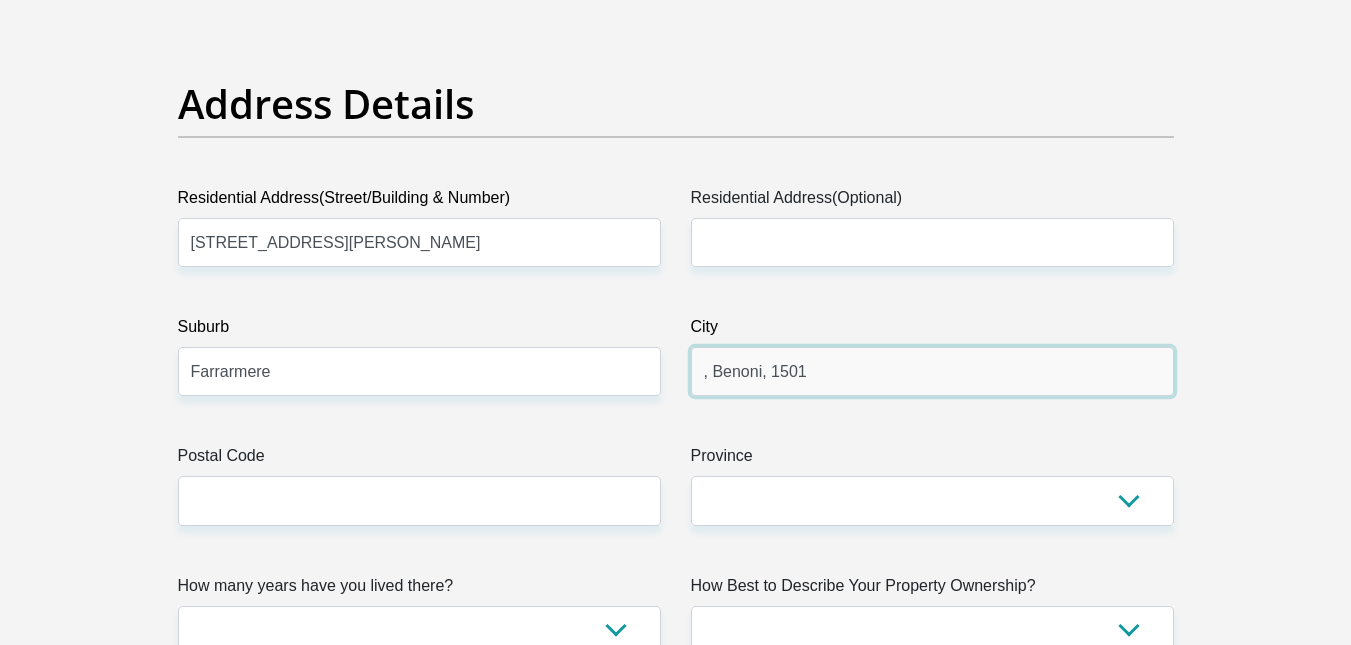 drag, startPoint x: 710, startPoint y: 371, endPoint x: 641, endPoint y: 338, distance: 76.48529 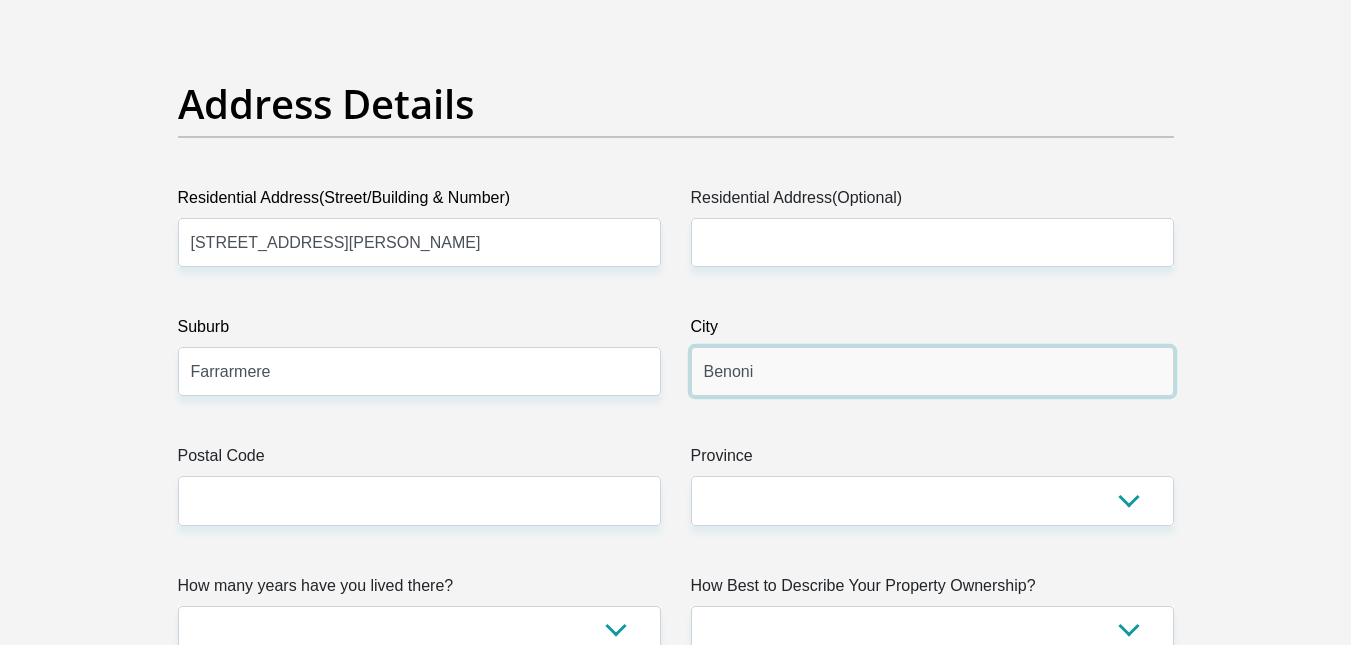 type on "Benoni" 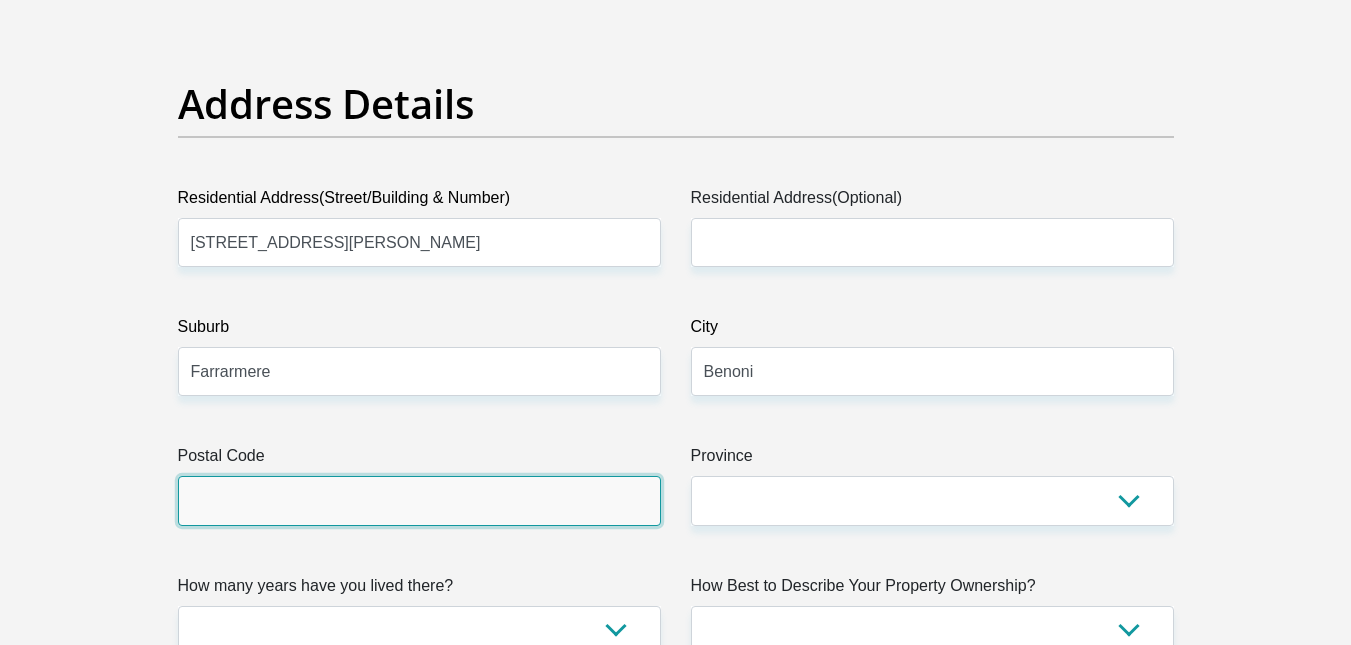 click on "Postal Code" at bounding box center [419, 500] 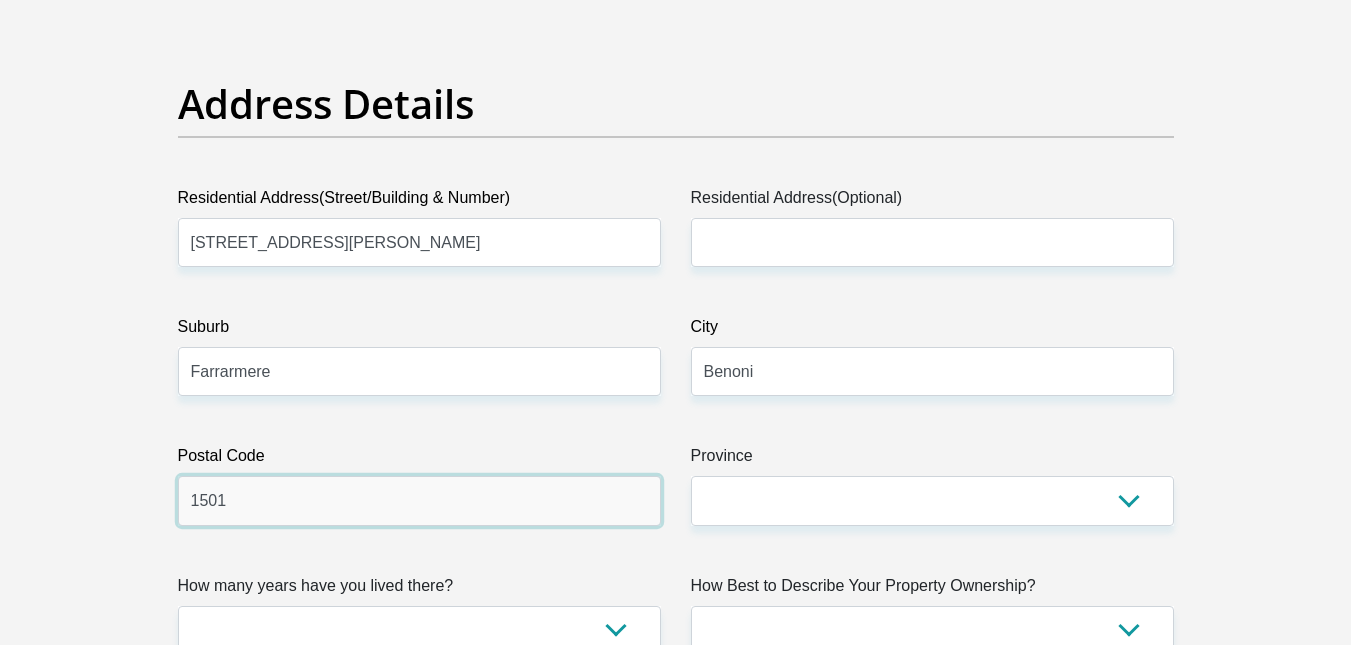 type on "1501" 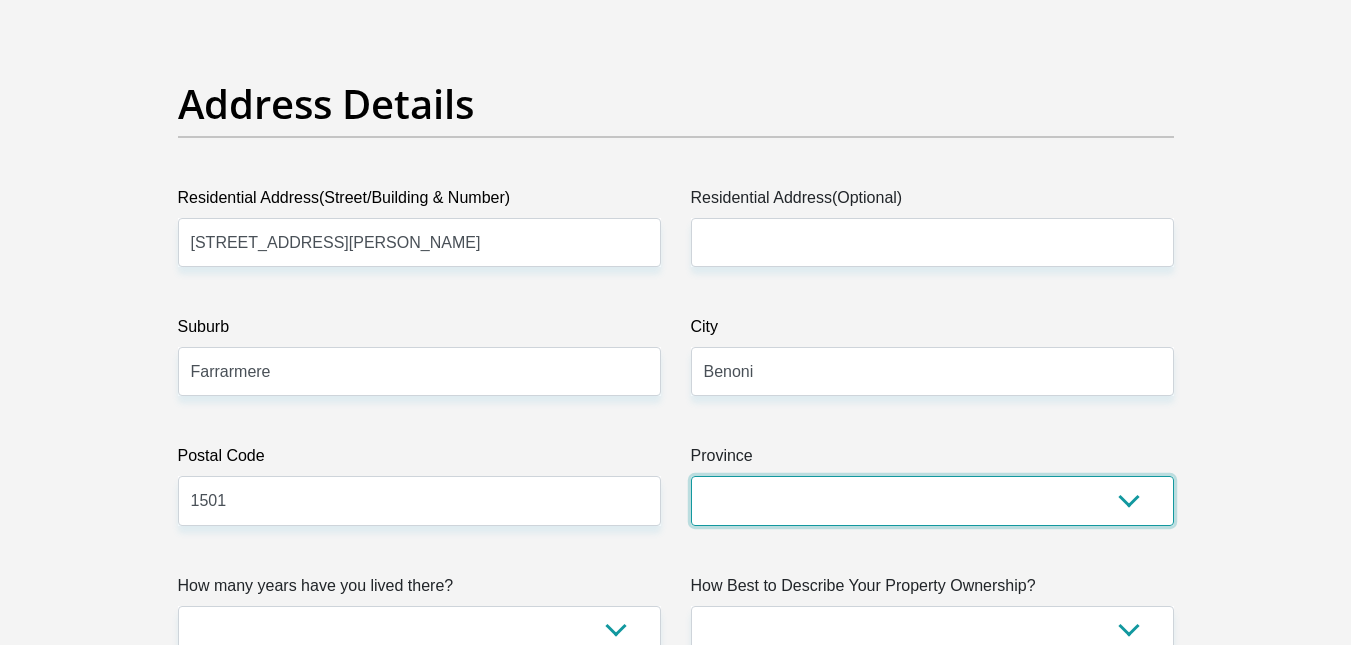 click on "Eastern Cape
Free State
Gauteng
KwaZulu-Natal
Limpopo
Mpumalanga
Northern Cape
North West
Western Cape" at bounding box center [932, 500] 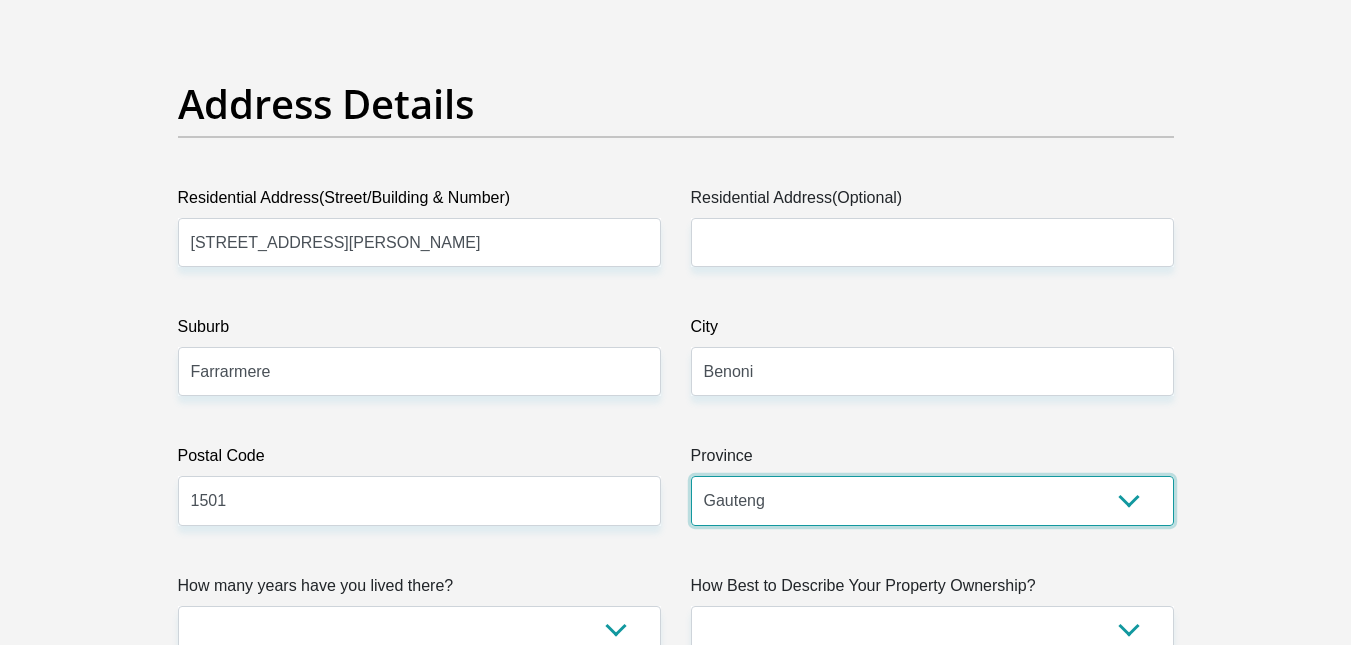 click on "Eastern Cape
Free State
Gauteng
KwaZulu-Natal
Limpopo
Mpumalanga
Northern Cape
North West
Western Cape" at bounding box center [932, 500] 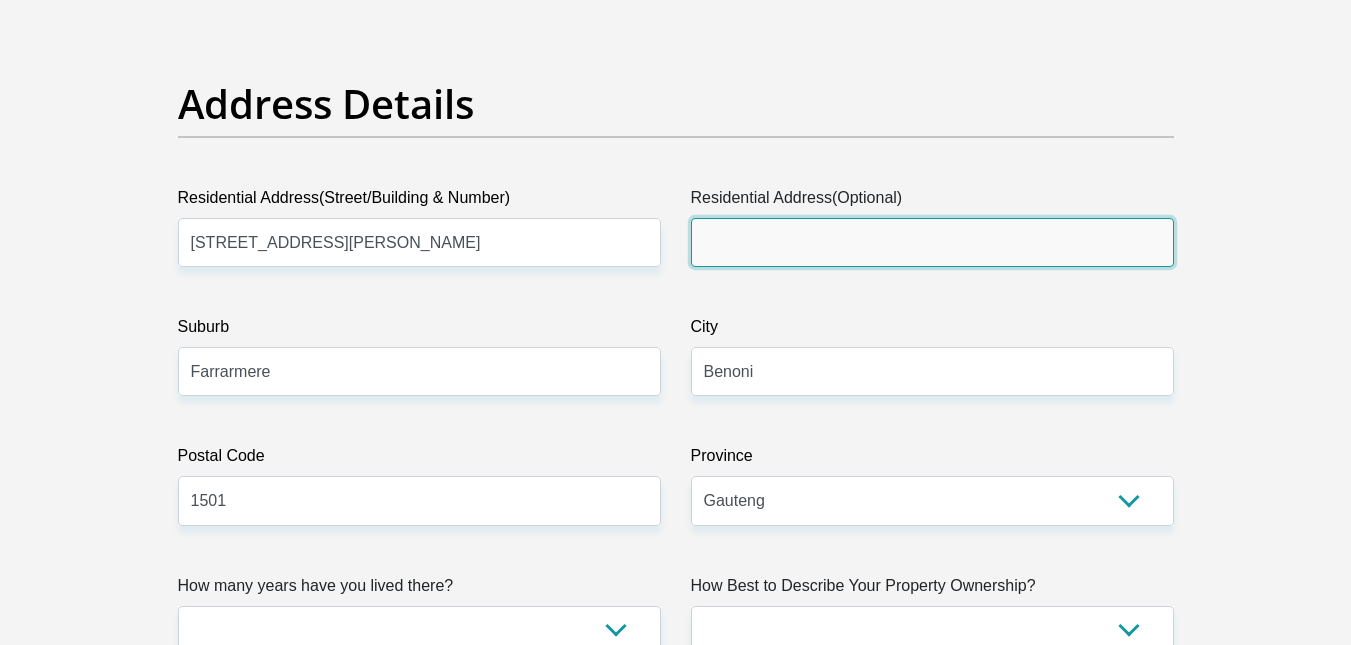 click on "Residential Address(Optional)" at bounding box center (932, 242) 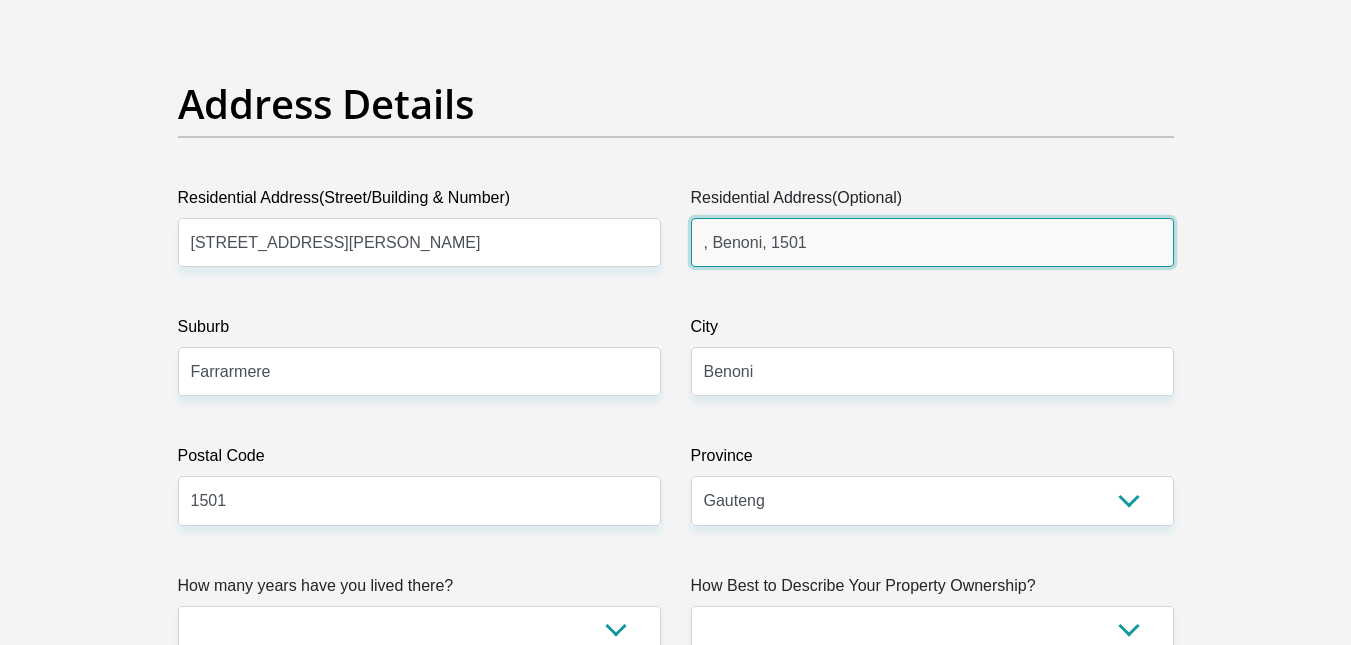 drag, startPoint x: 812, startPoint y: 240, endPoint x: 568, endPoint y: 202, distance: 246.94128 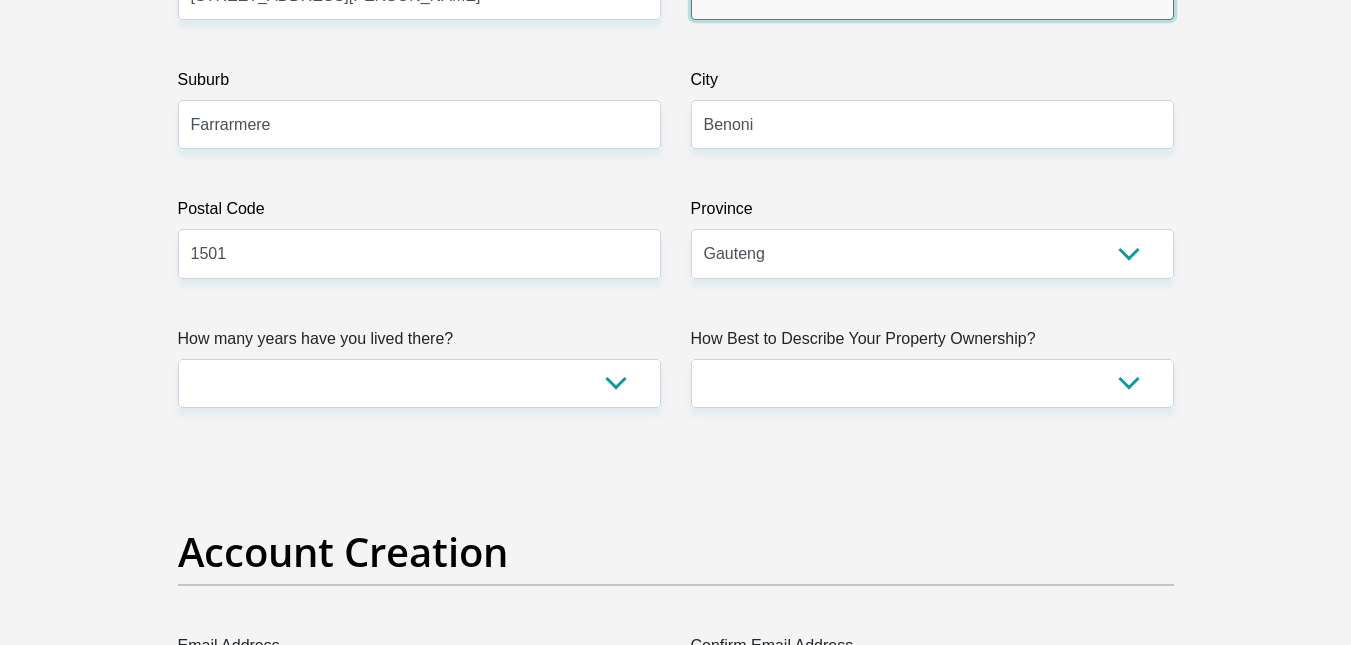 scroll, scrollTop: 1306, scrollLeft: 0, axis: vertical 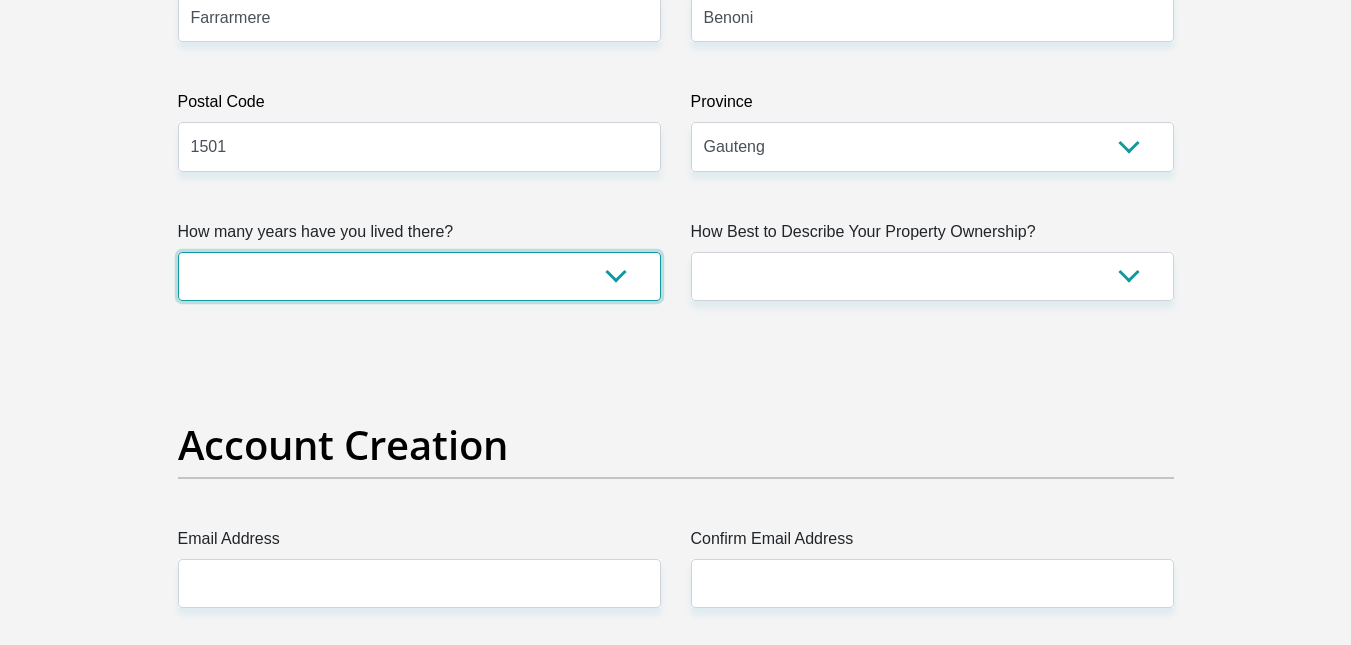 click on "less than 1 year
1-3 years
3-5 years
5+ years" at bounding box center [419, 276] 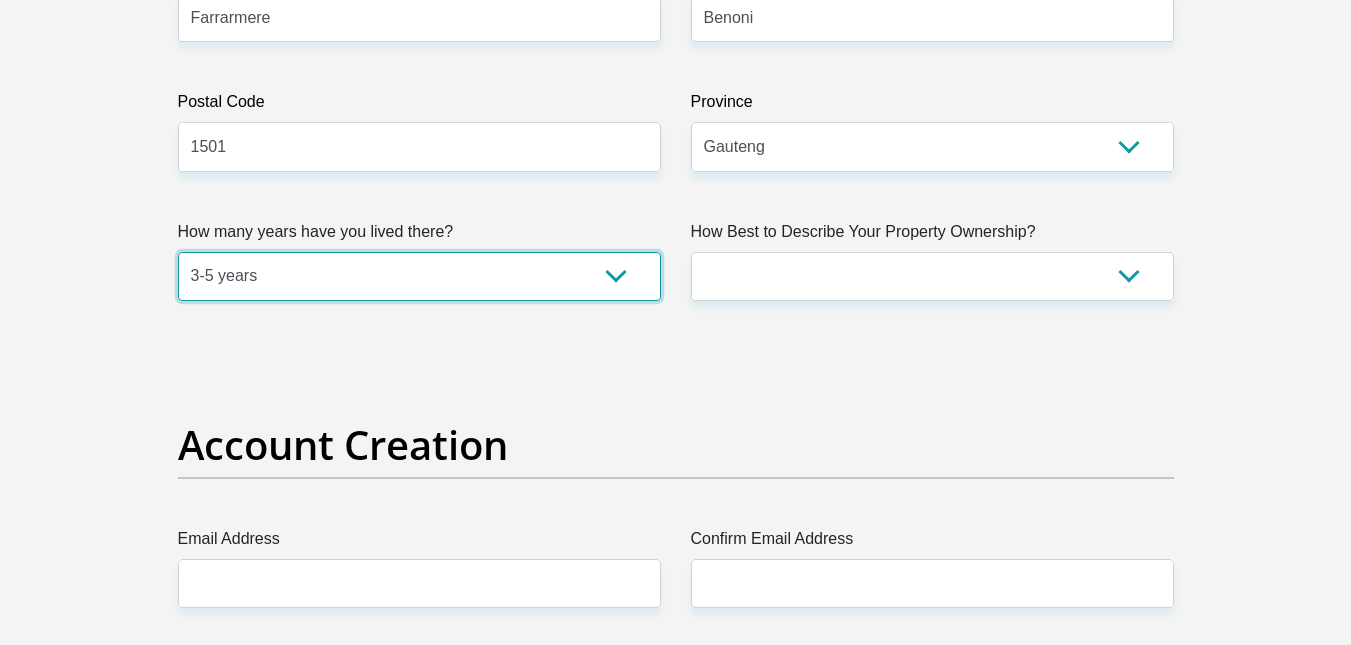 click on "less than 1 year
1-3 years
3-5 years
5+ years" at bounding box center (419, 276) 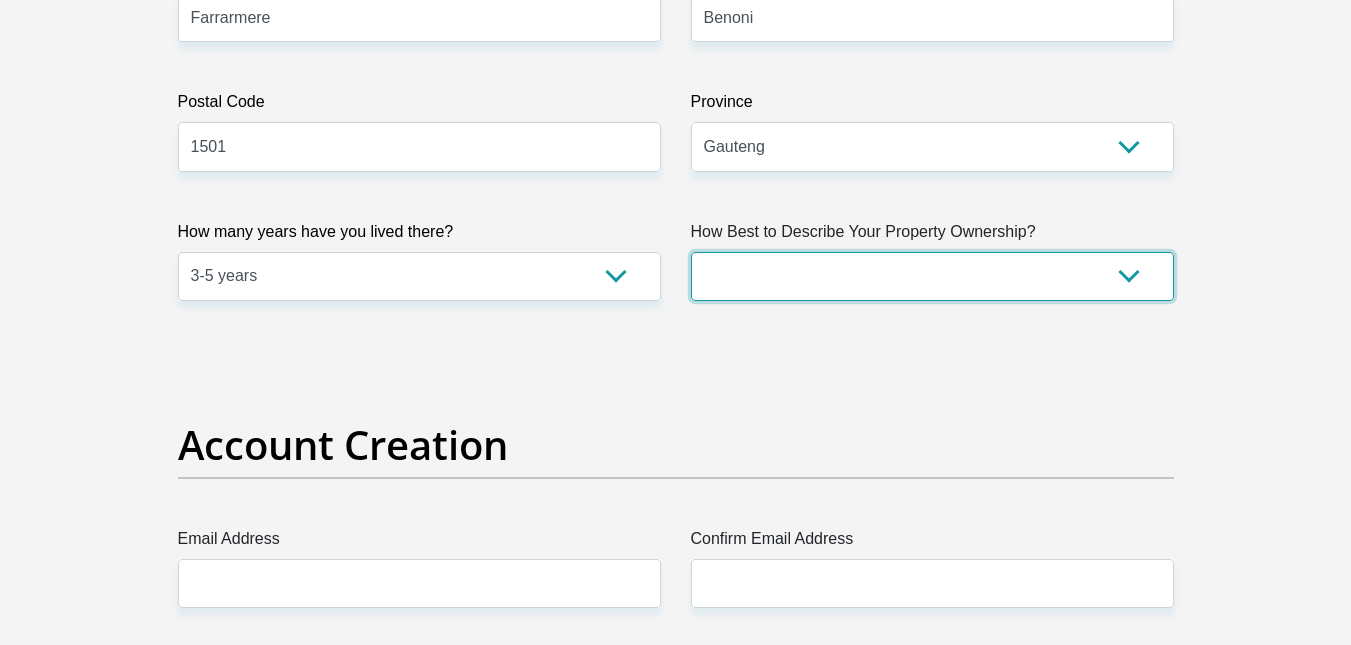 click on "Owned
Rented
Family Owned
Company Dwelling" at bounding box center [932, 276] 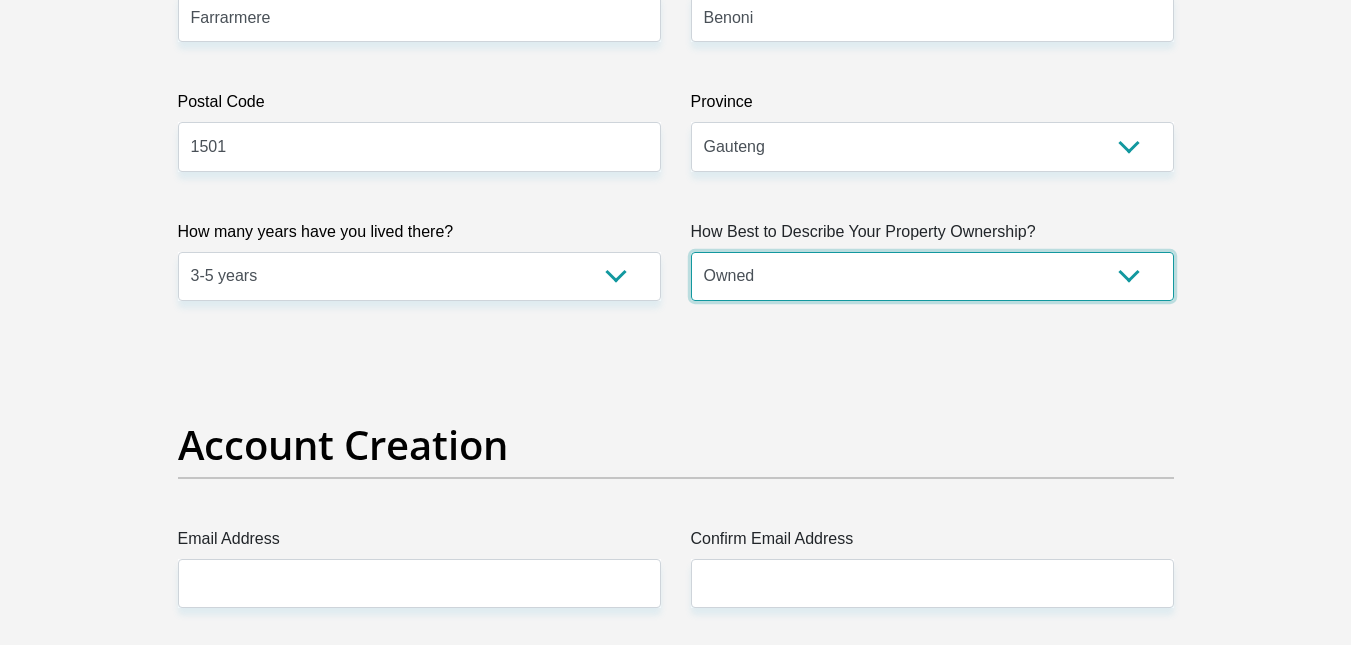 click on "Owned
Rented
Family Owned
Company Dwelling" at bounding box center (932, 276) 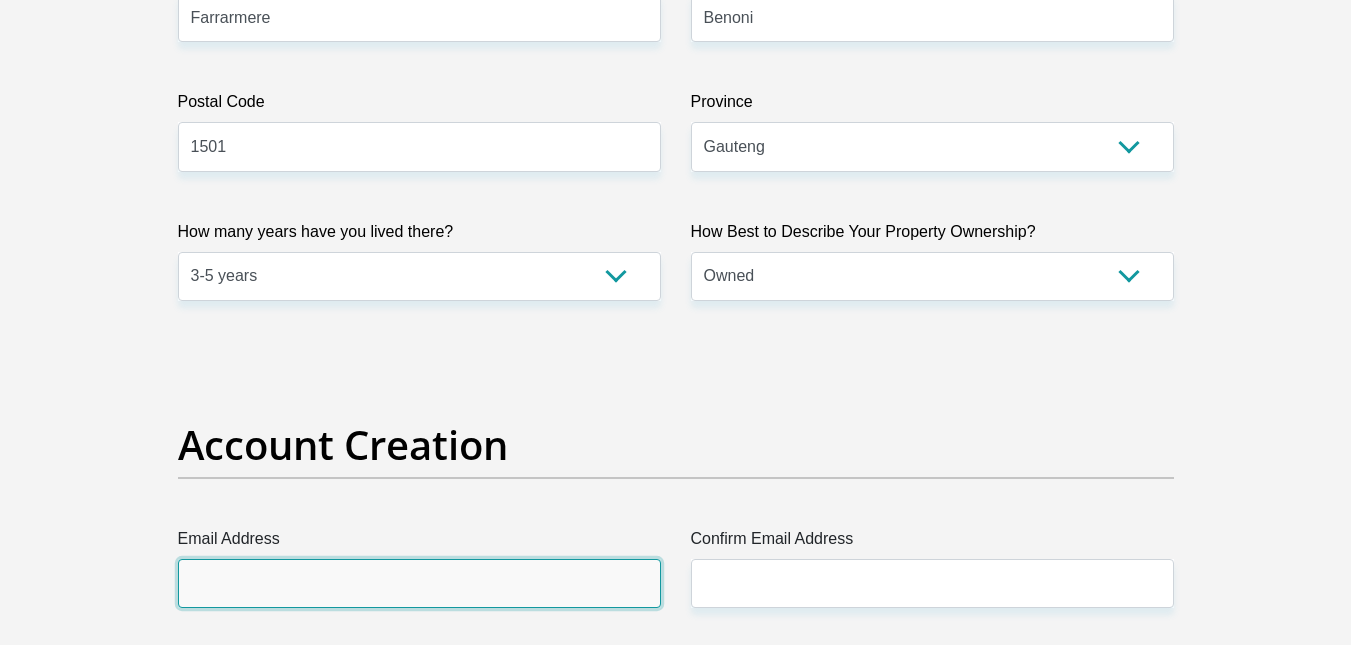 click on "Email Address" at bounding box center [419, 583] 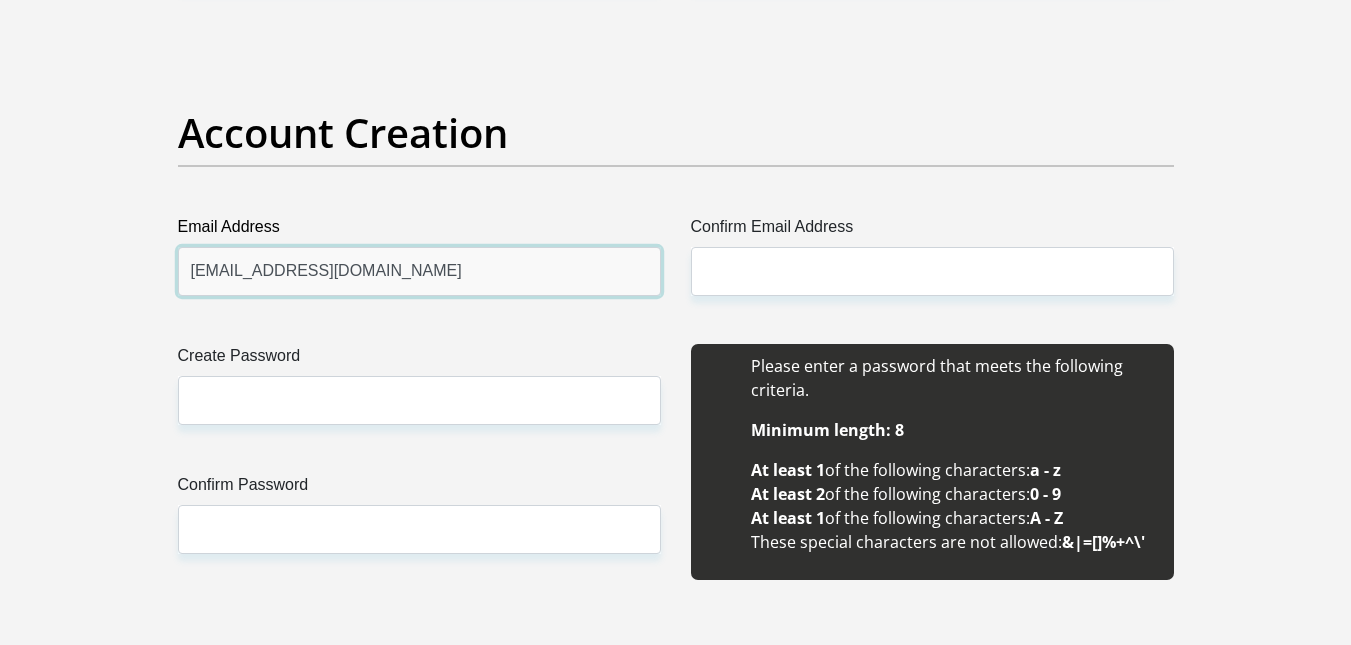 scroll, scrollTop: 1723, scrollLeft: 0, axis: vertical 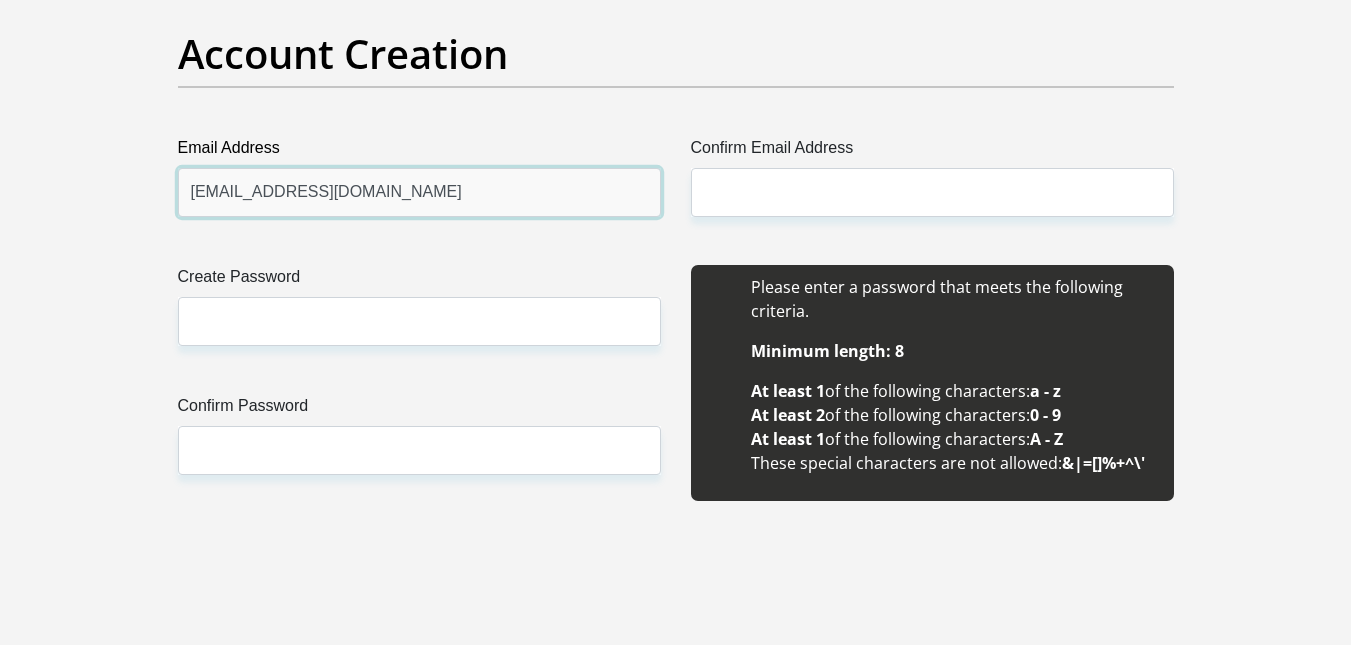 drag, startPoint x: 420, startPoint y: 593, endPoint x: 0, endPoint y: 645, distance: 423.20682 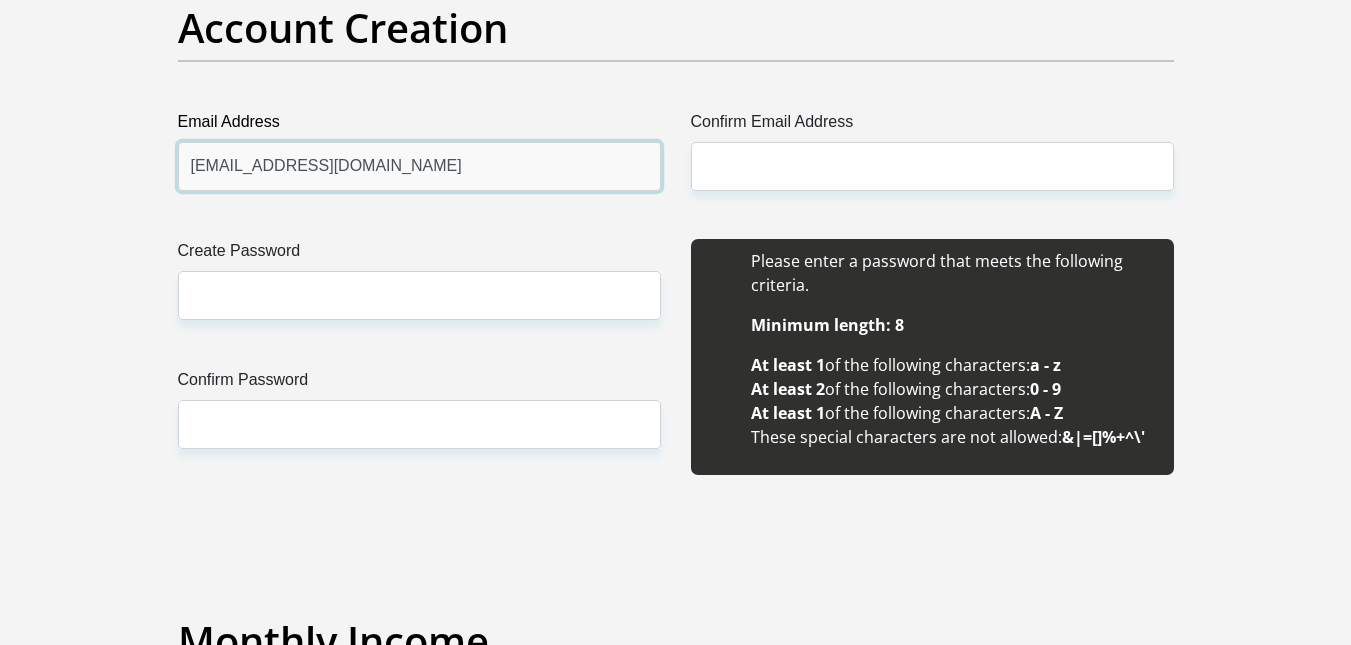 type on "gavingmale@gmail.com" 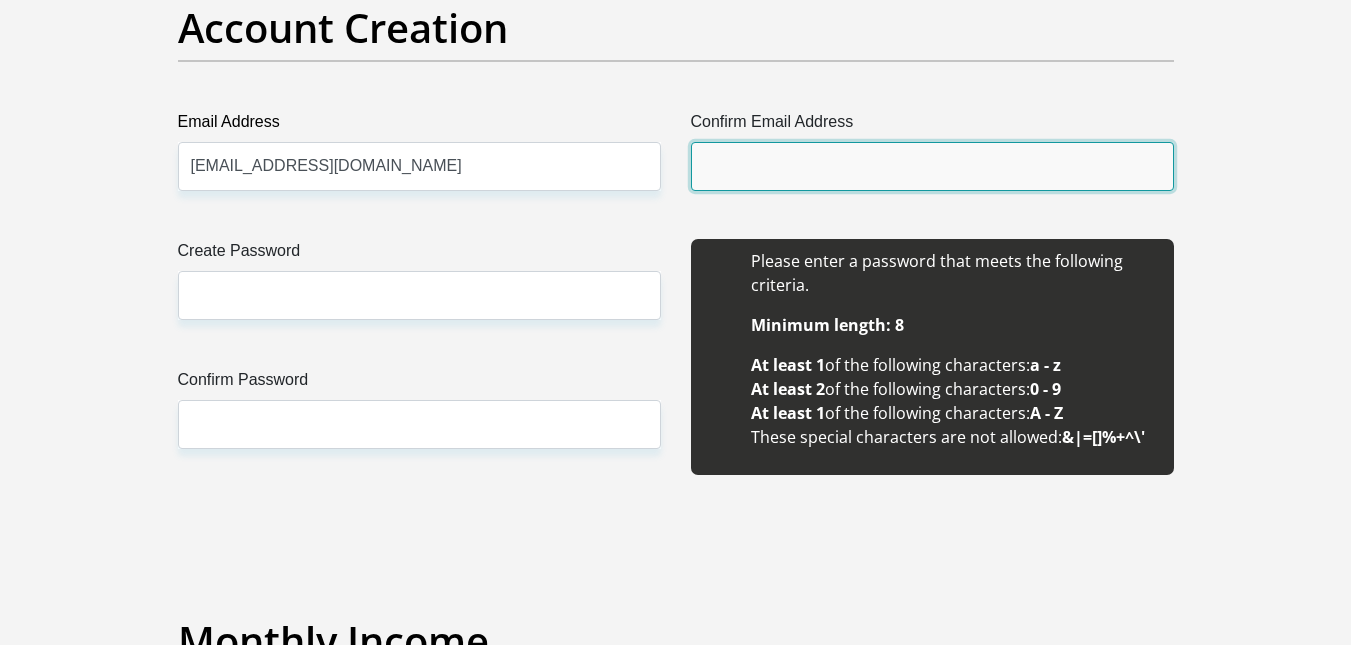 click on "Confirm Email Address" at bounding box center (932, 166) 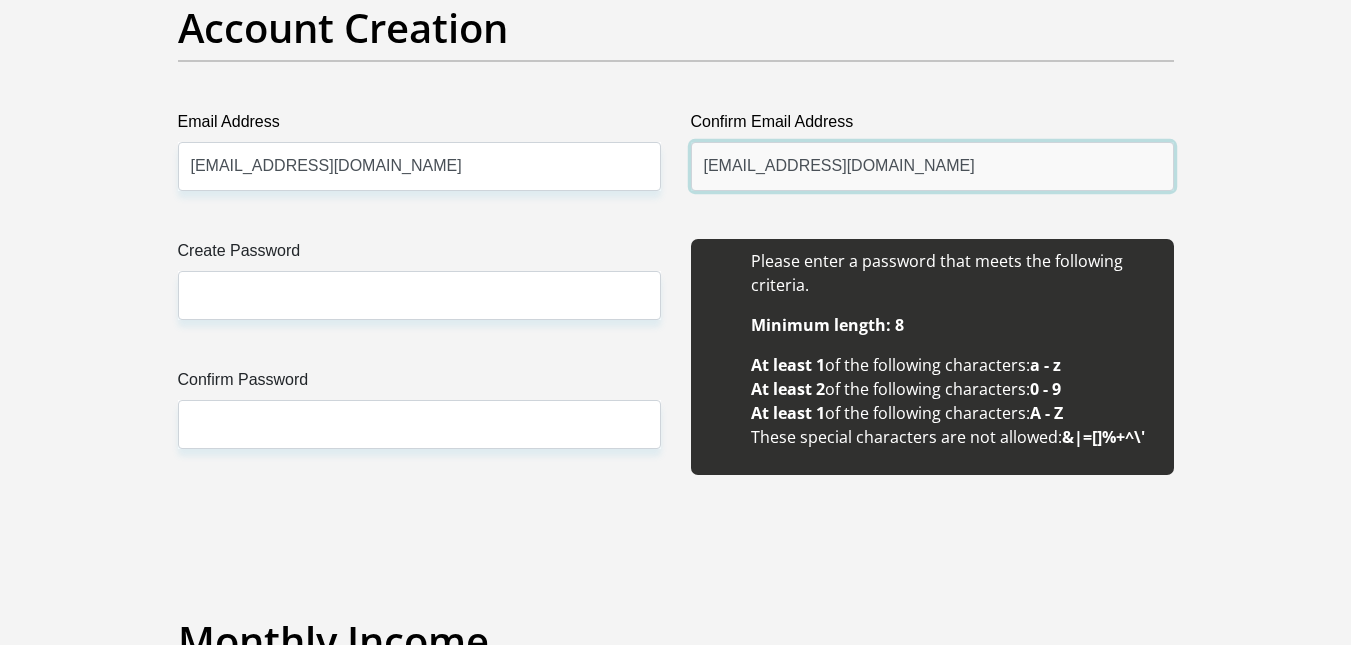 type on "gavingmale@gmail.com" 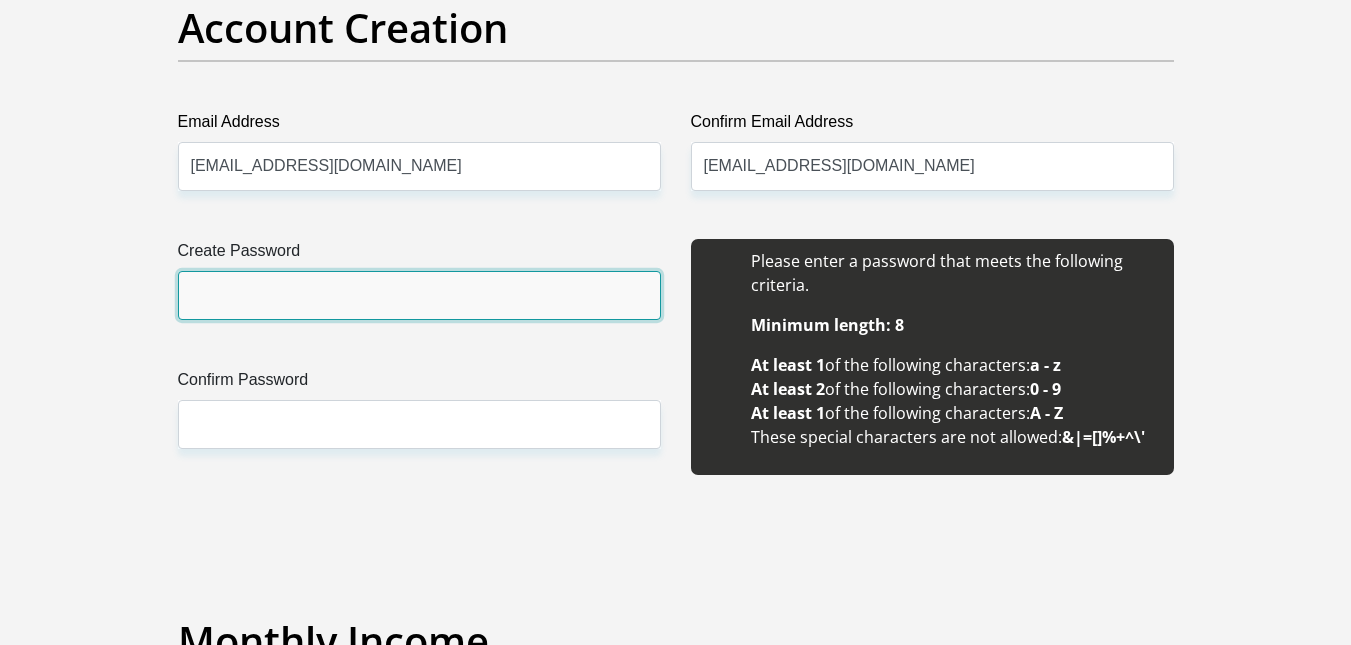 click on "Create Password" at bounding box center [419, 295] 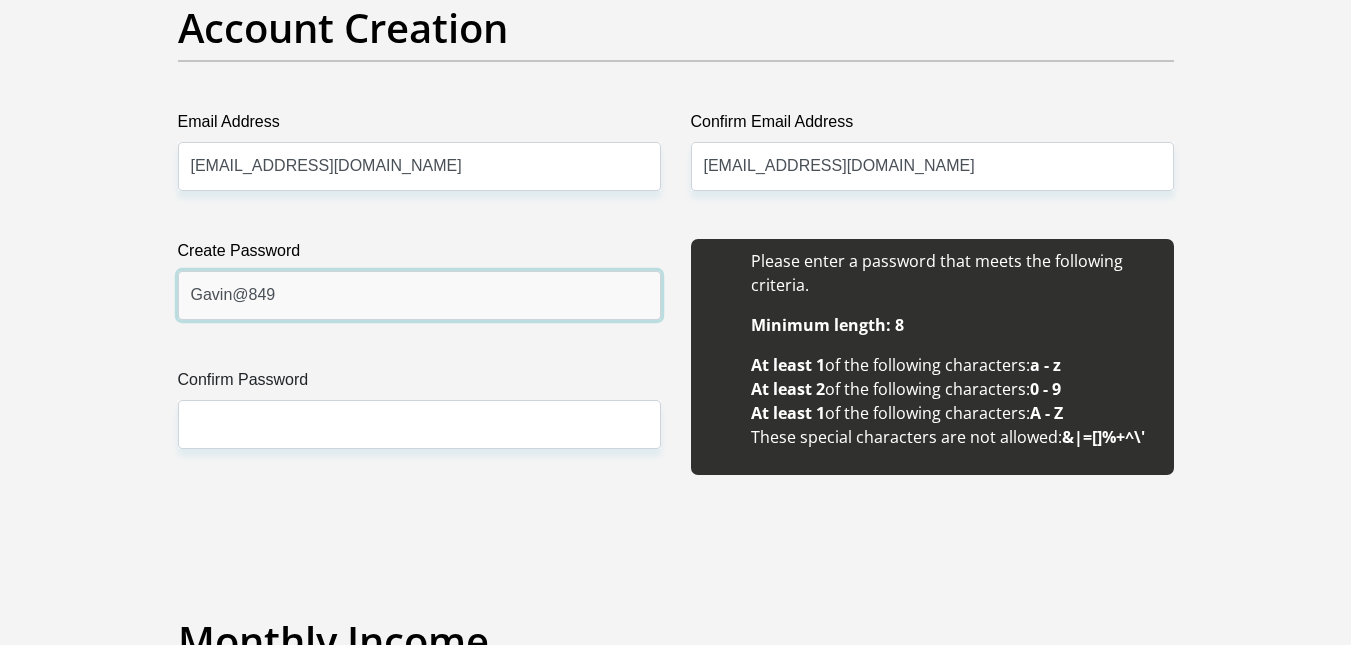 drag, startPoint x: 371, startPoint y: 297, endPoint x: 76, endPoint y: 204, distance: 309.31213 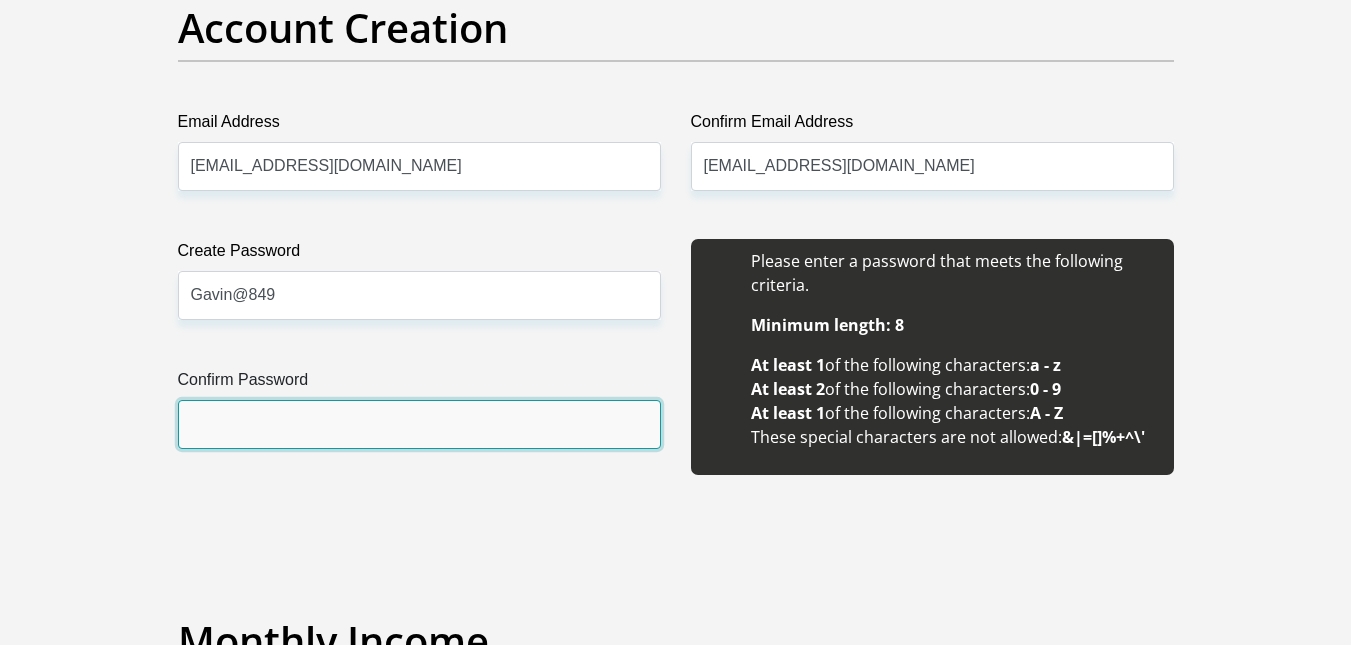 click on "Confirm Password" at bounding box center [419, 424] 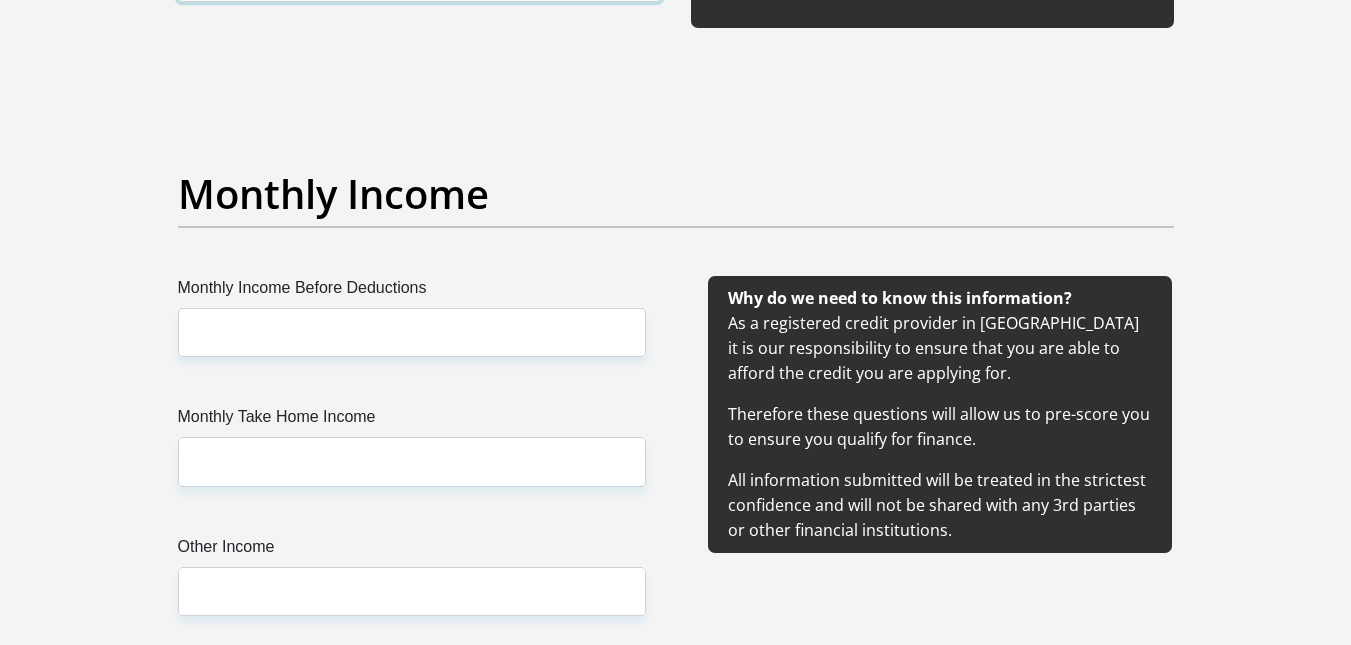 scroll, scrollTop: 2265, scrollLeft: 0, axis: vertical 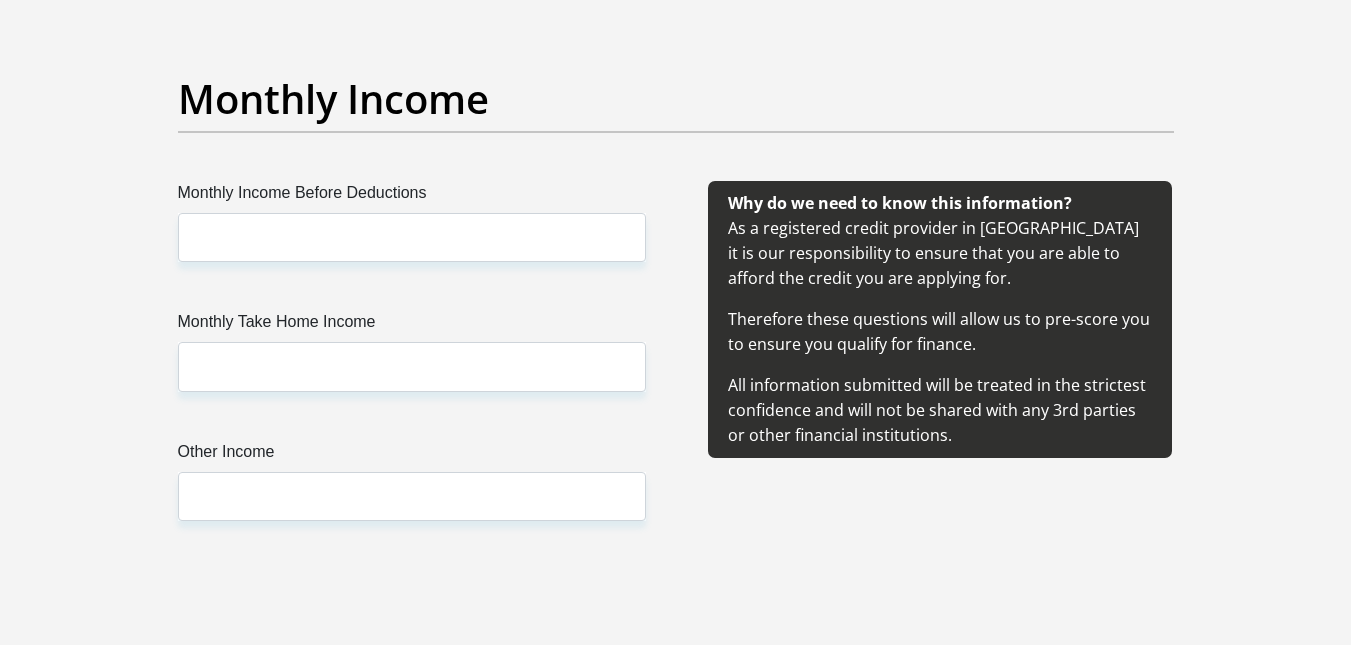 type on "Gavin@849" 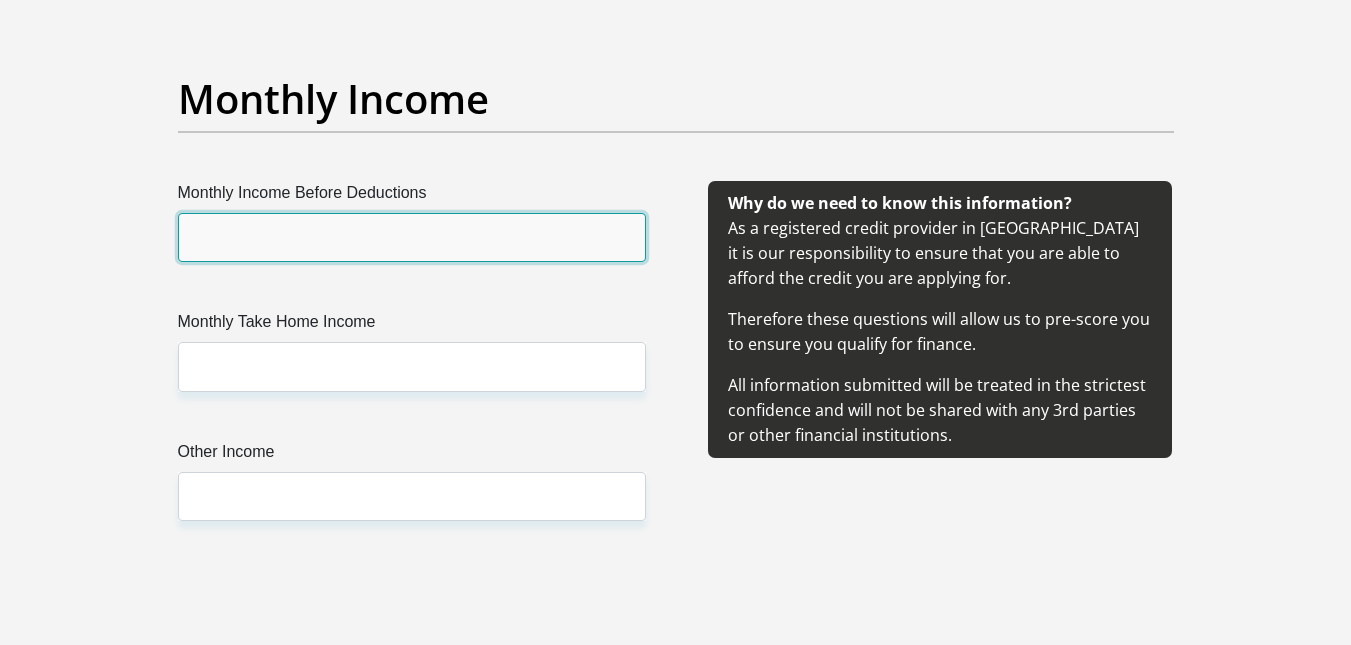 click on "Monthly Income Before Deductions" at bounding box center (412, 237) 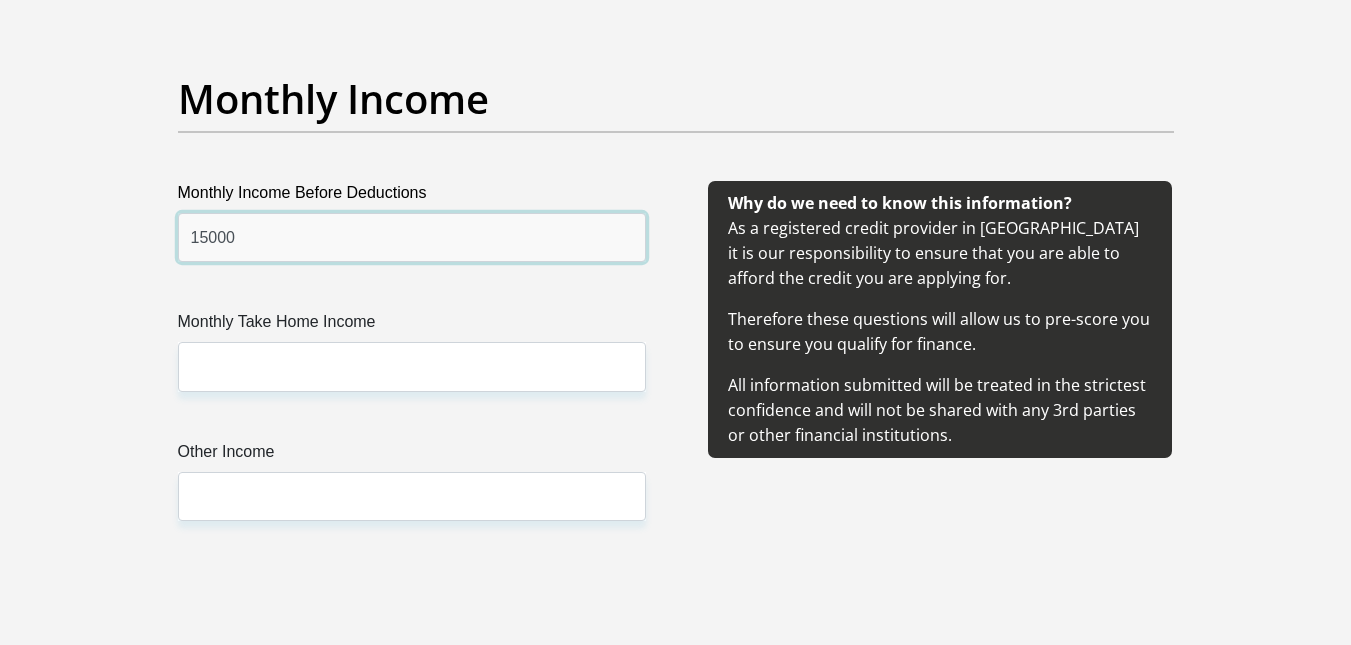 type on "15000" 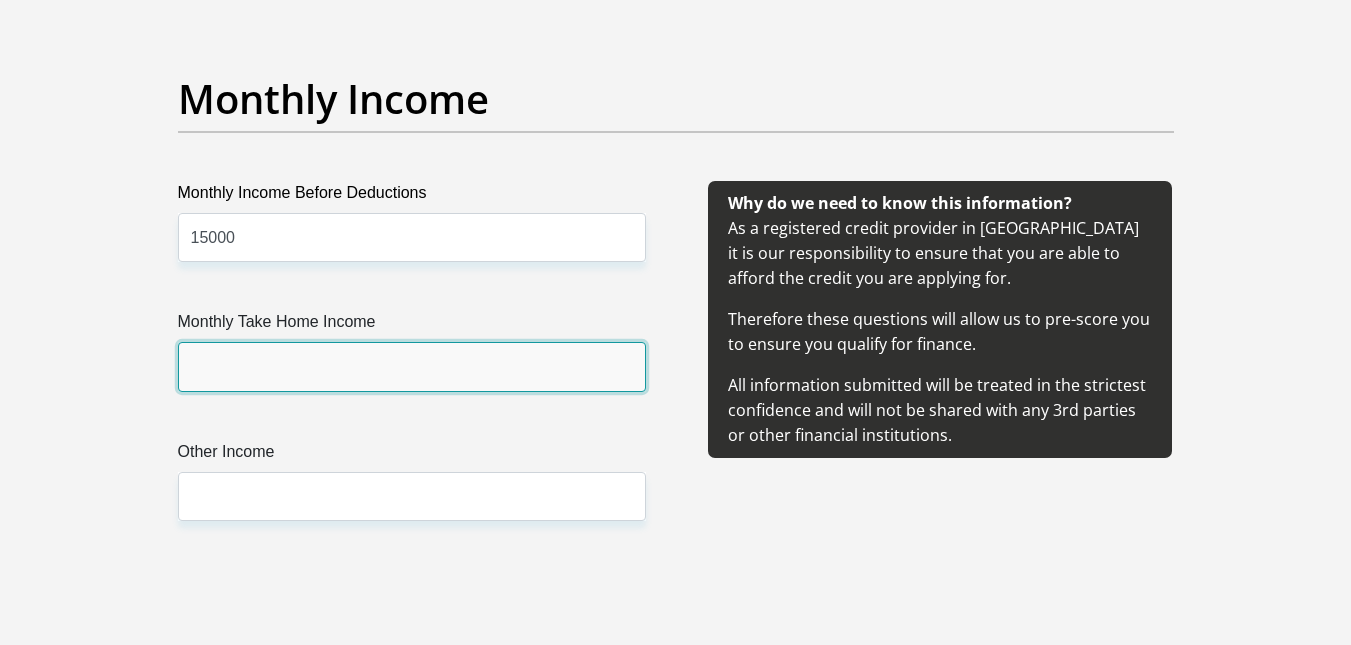 click on "Monthly Take Home Income" at bounding box center (412, 366) 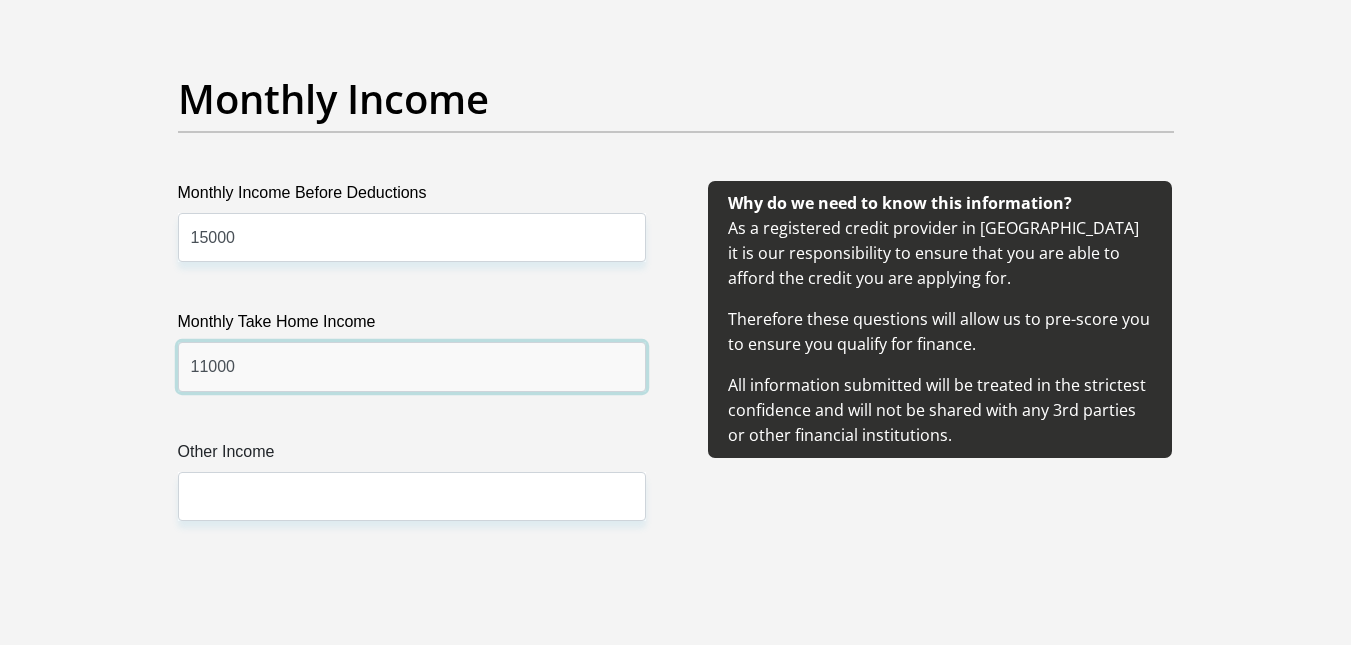 type on "11000" 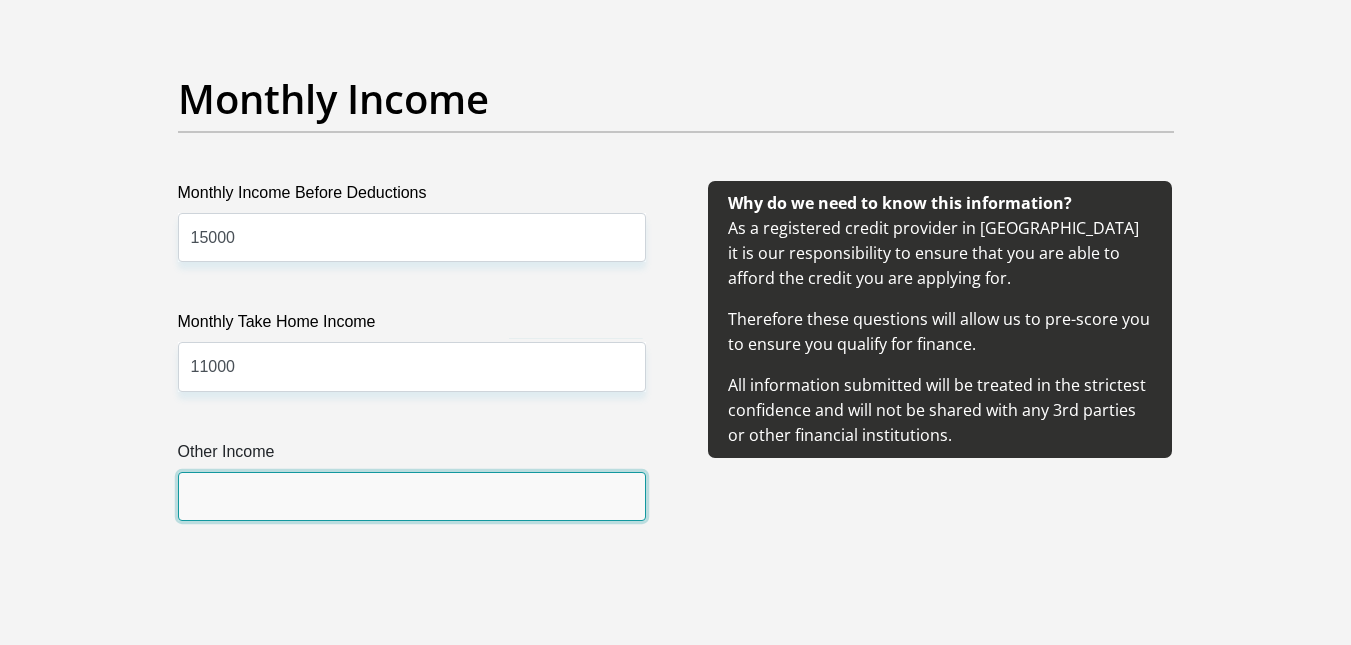 click on "Other Income" at bounding box center (412, 496) 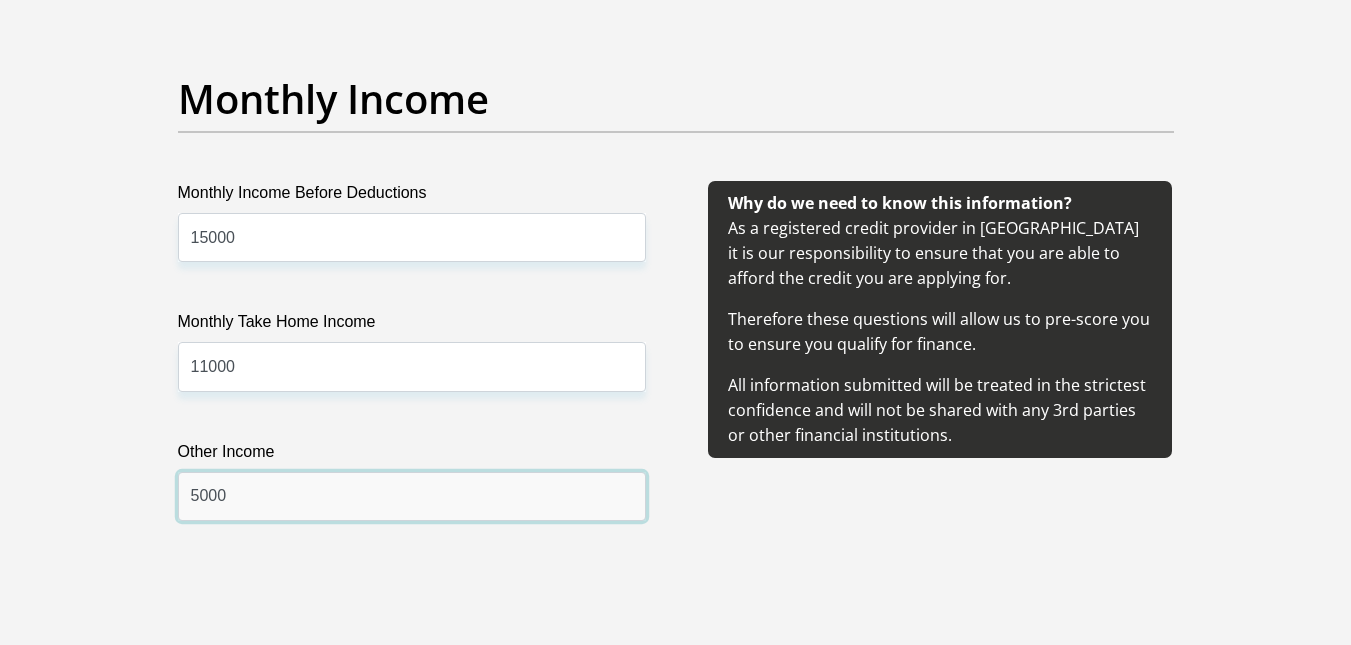 scroll, scrollTop: 2829, scrollLeft: 0, axis: vertical 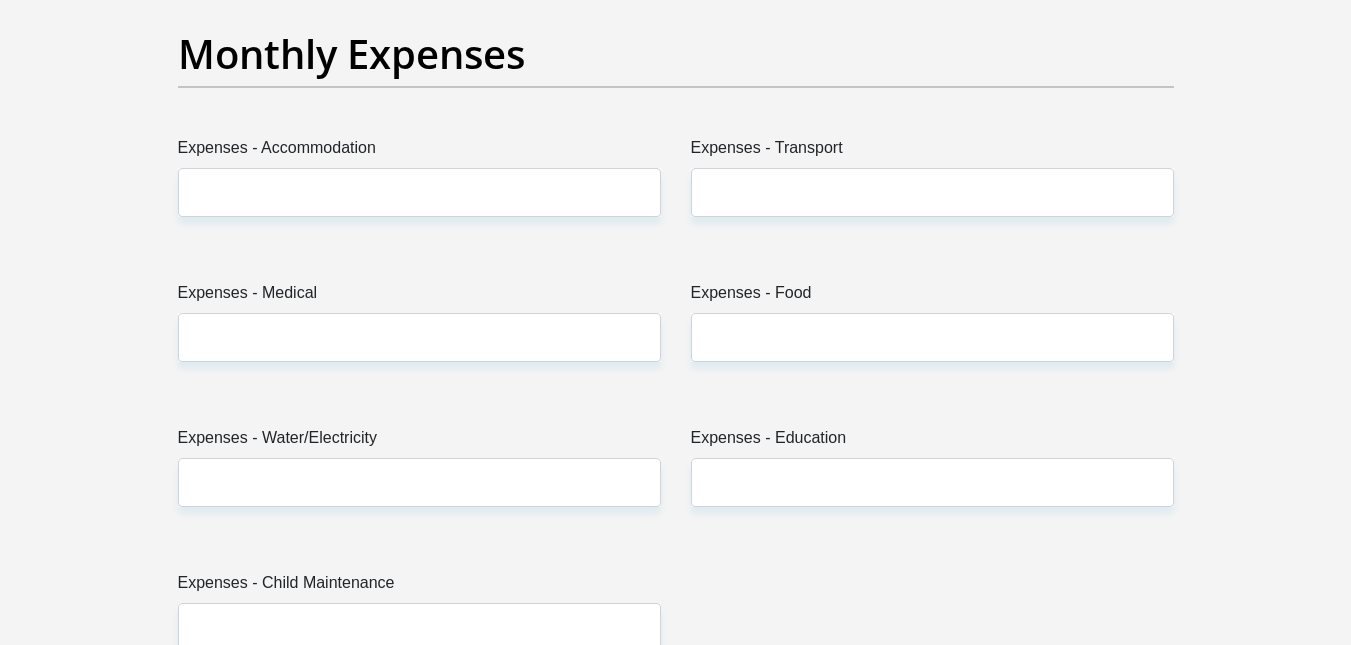 type on "5000" 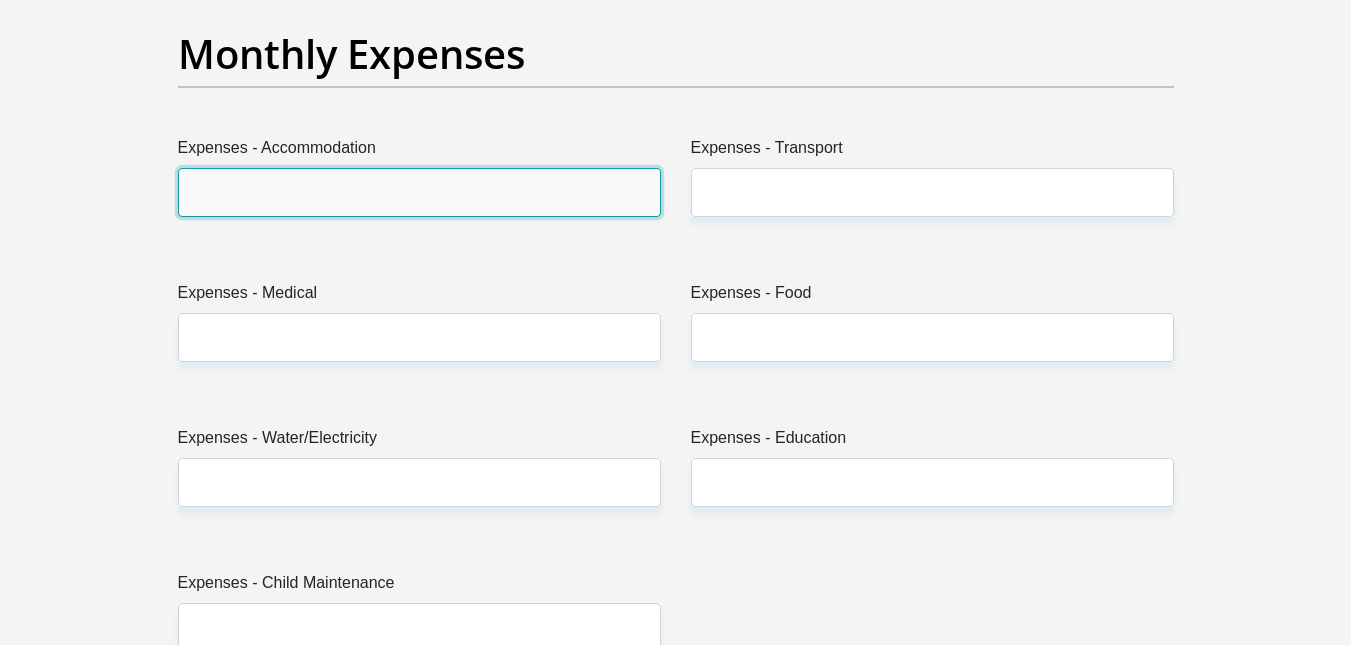 click on "Expenses - Accommodation" at bounding box center (419, 192) 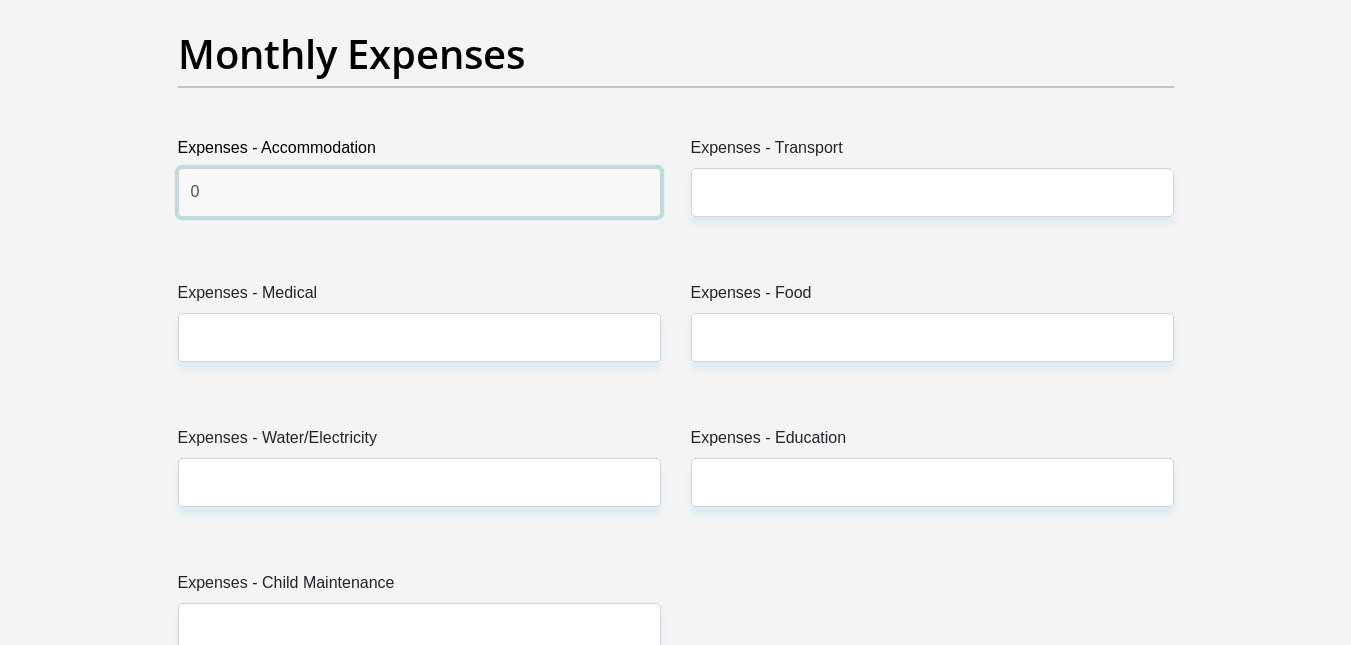 type on "0" 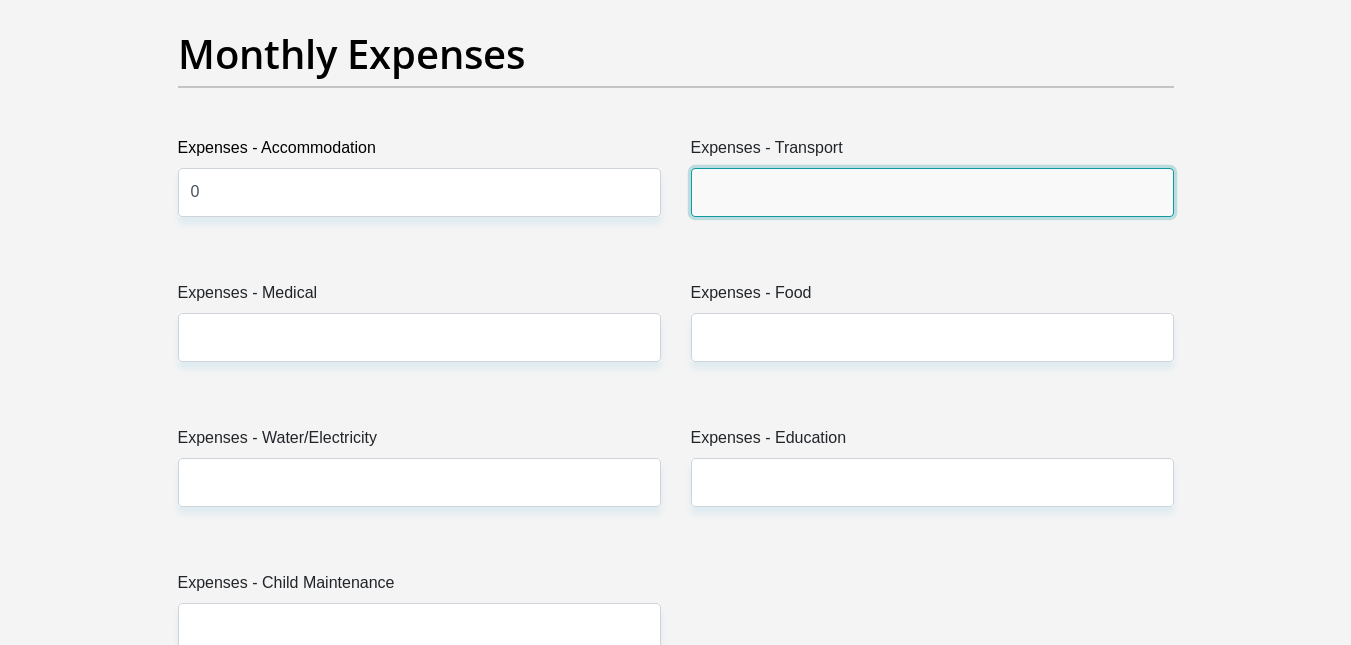click on "Expenses - Transport" at bounding box center [932, 192] 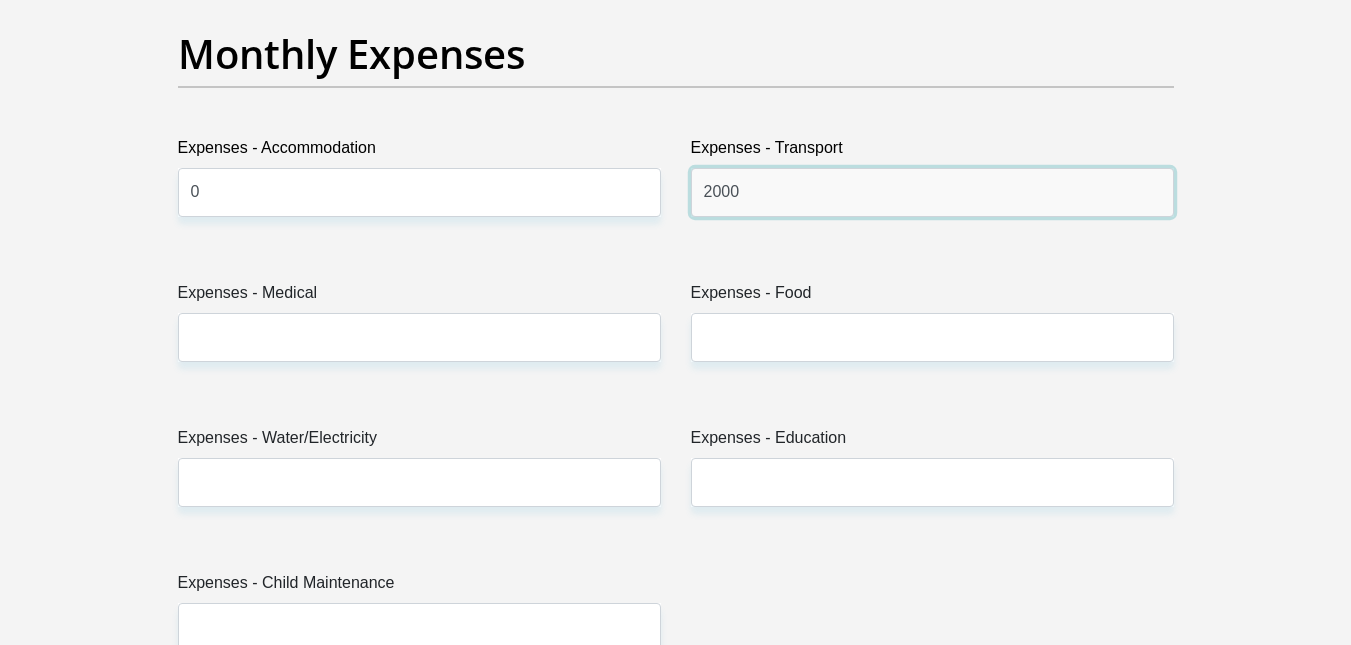 type on "2000" 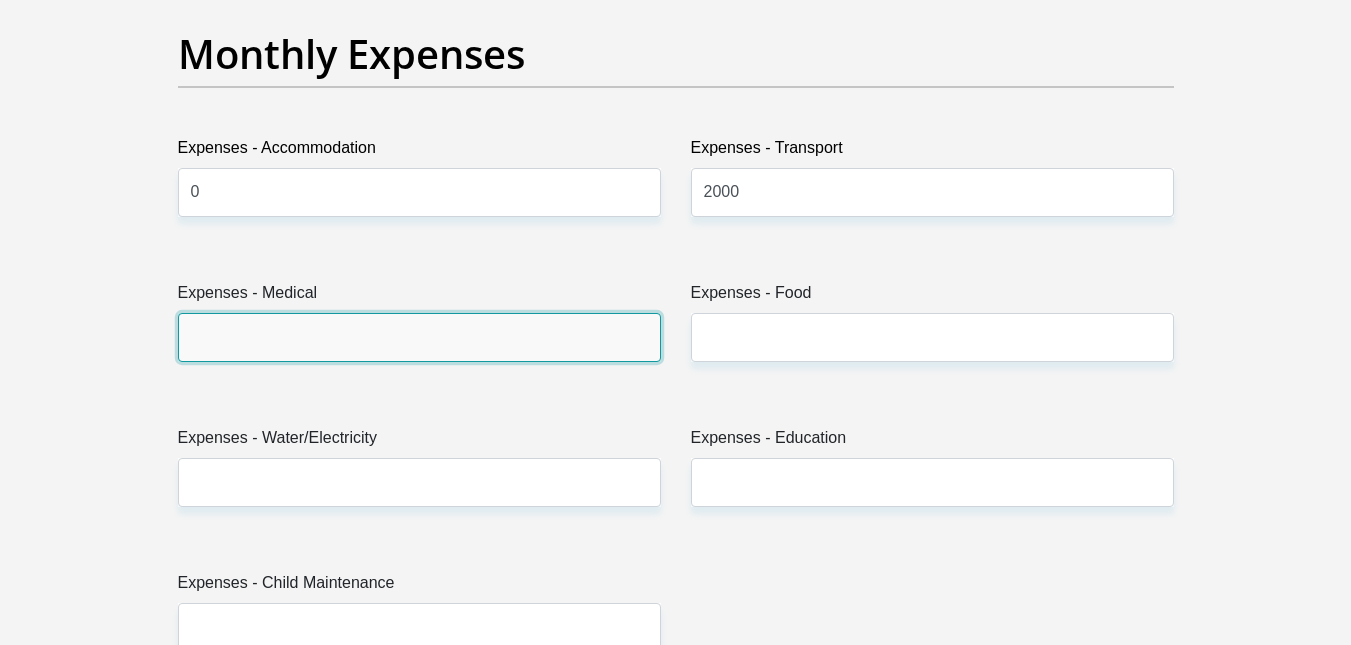 click on "Expenses - Medical" at bounding box center [419, 337] 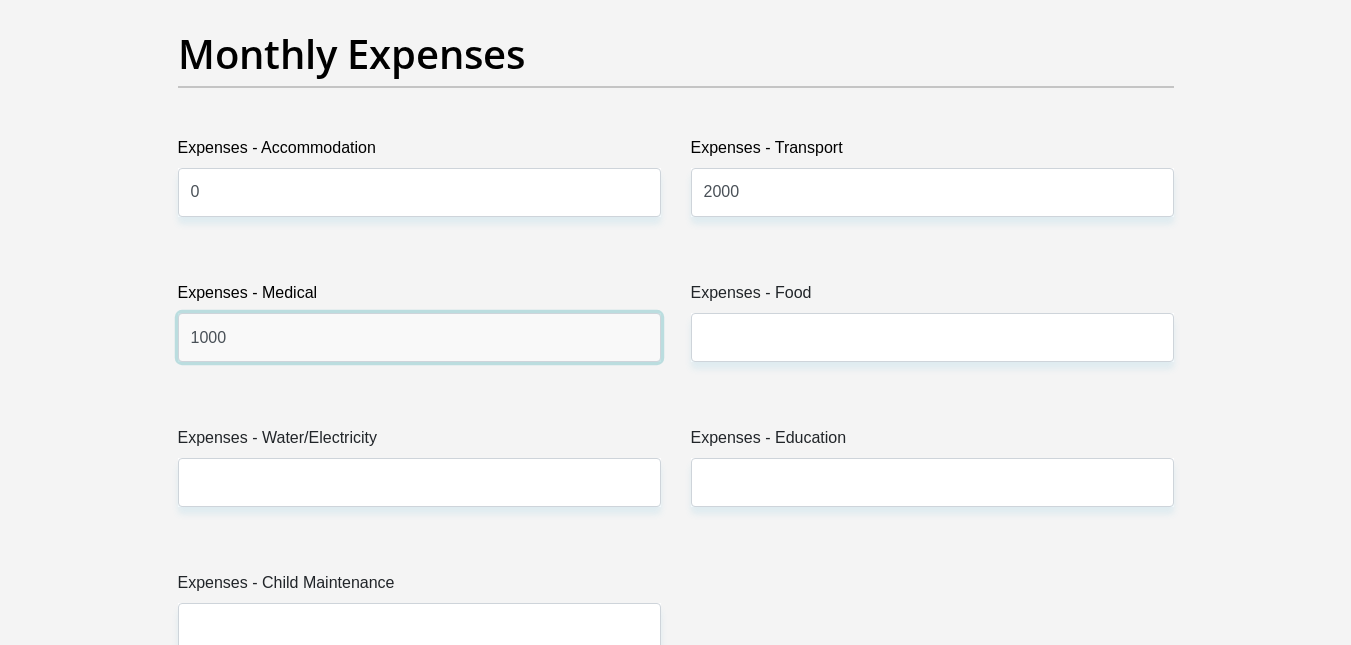 type on "1000" 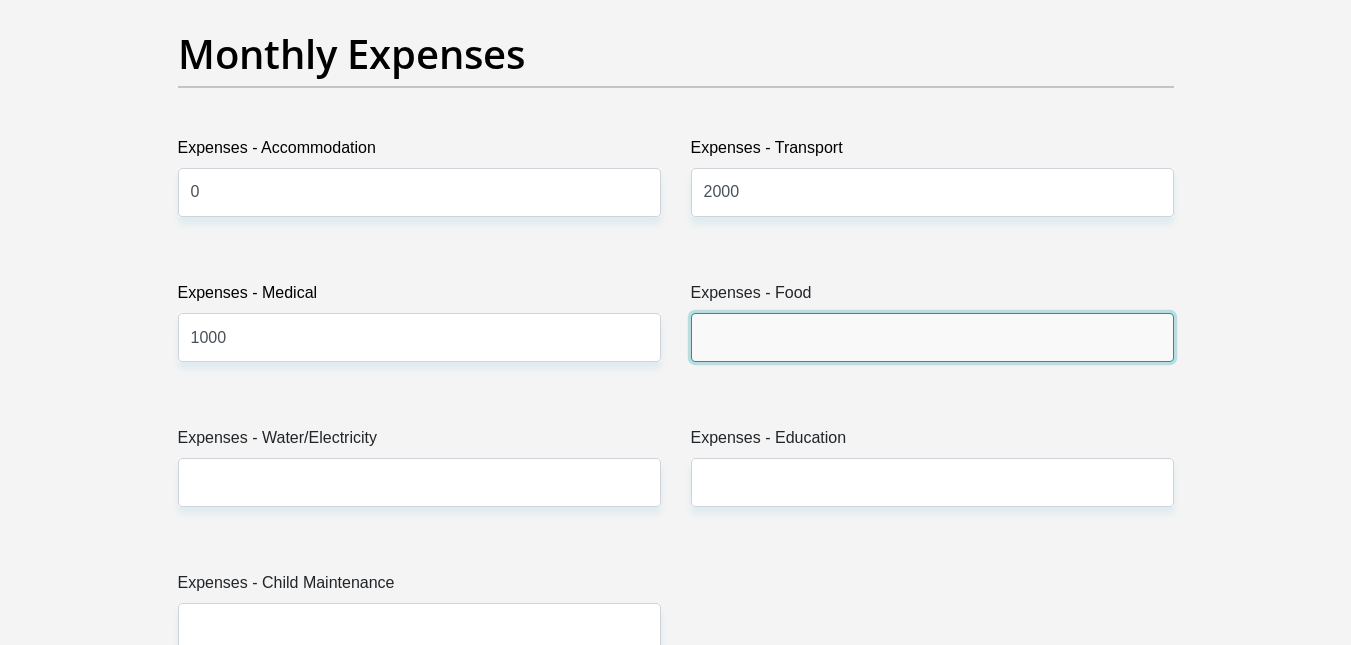 click on "Expenses - Food" at bounding box center [932, 337] 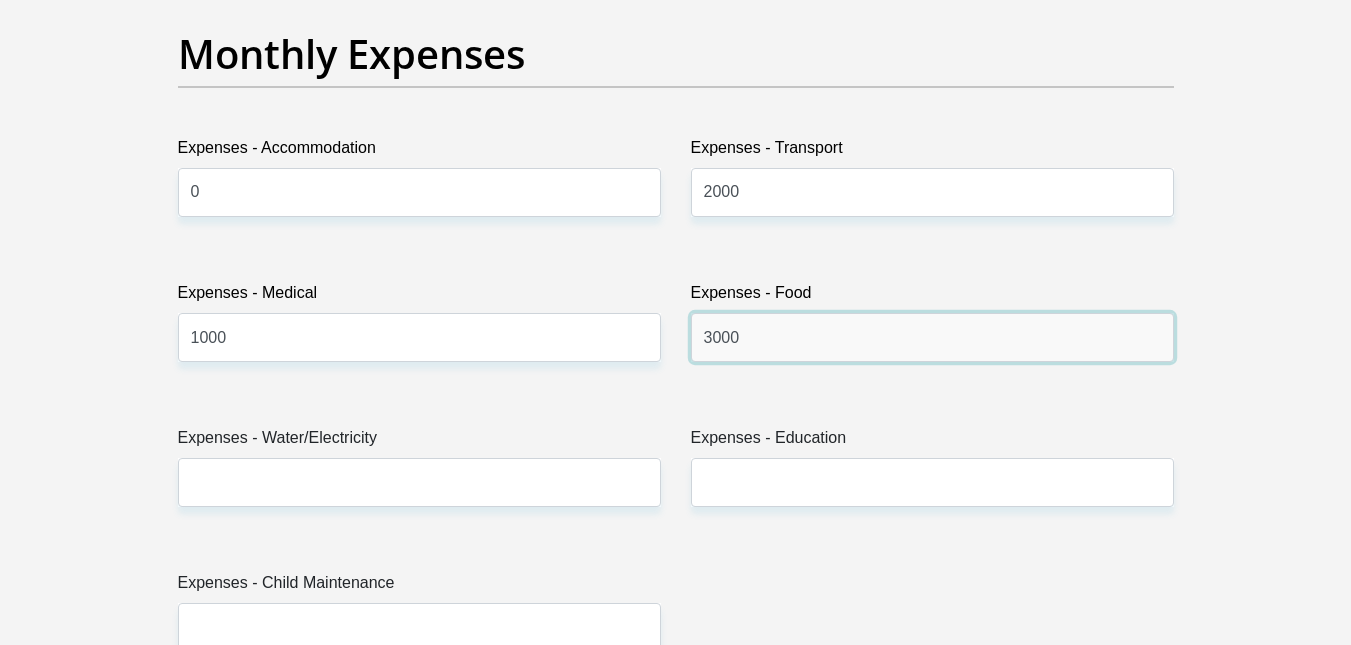 type on "3000" 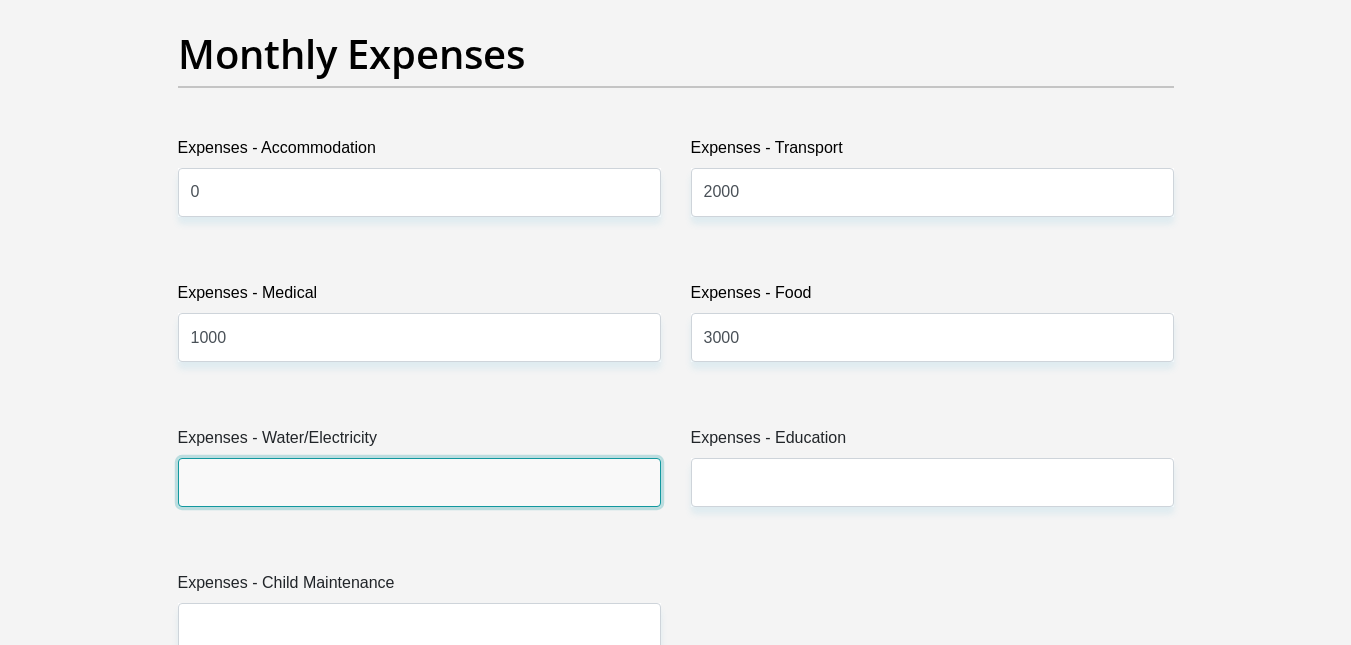 click on "Expenses - Water/Electricity" at bounding box center [419, 482] 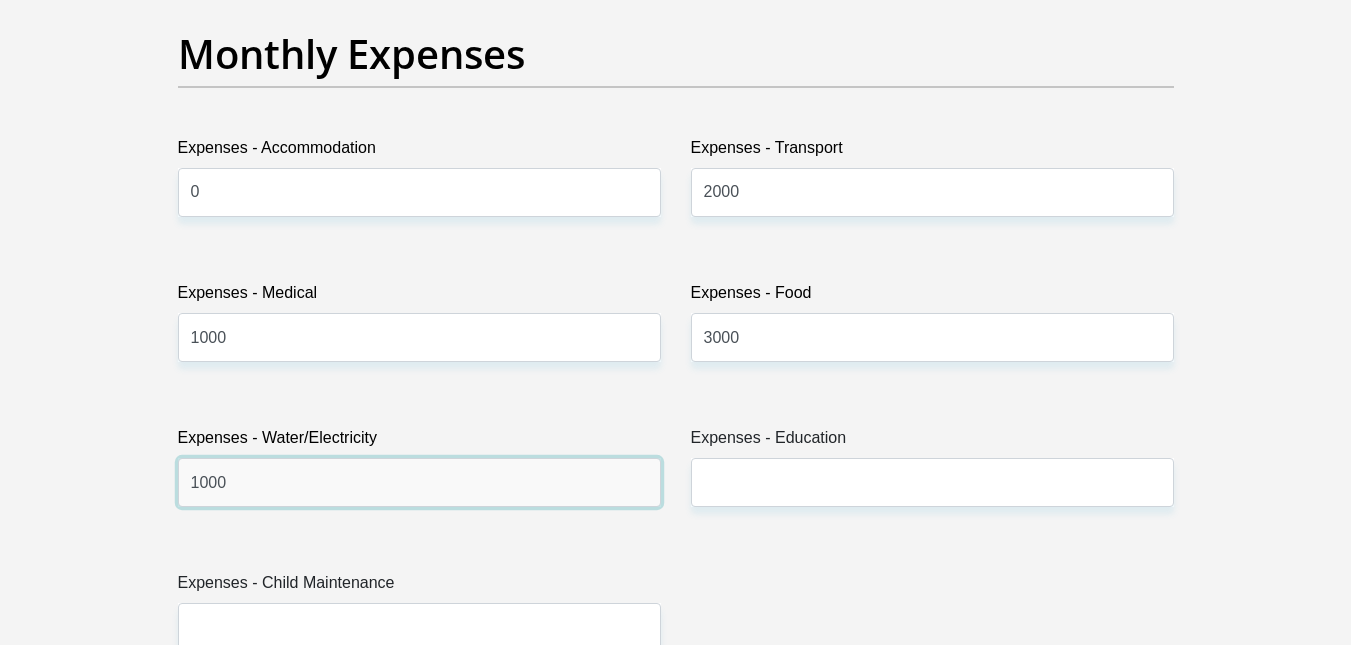 type on "1000" 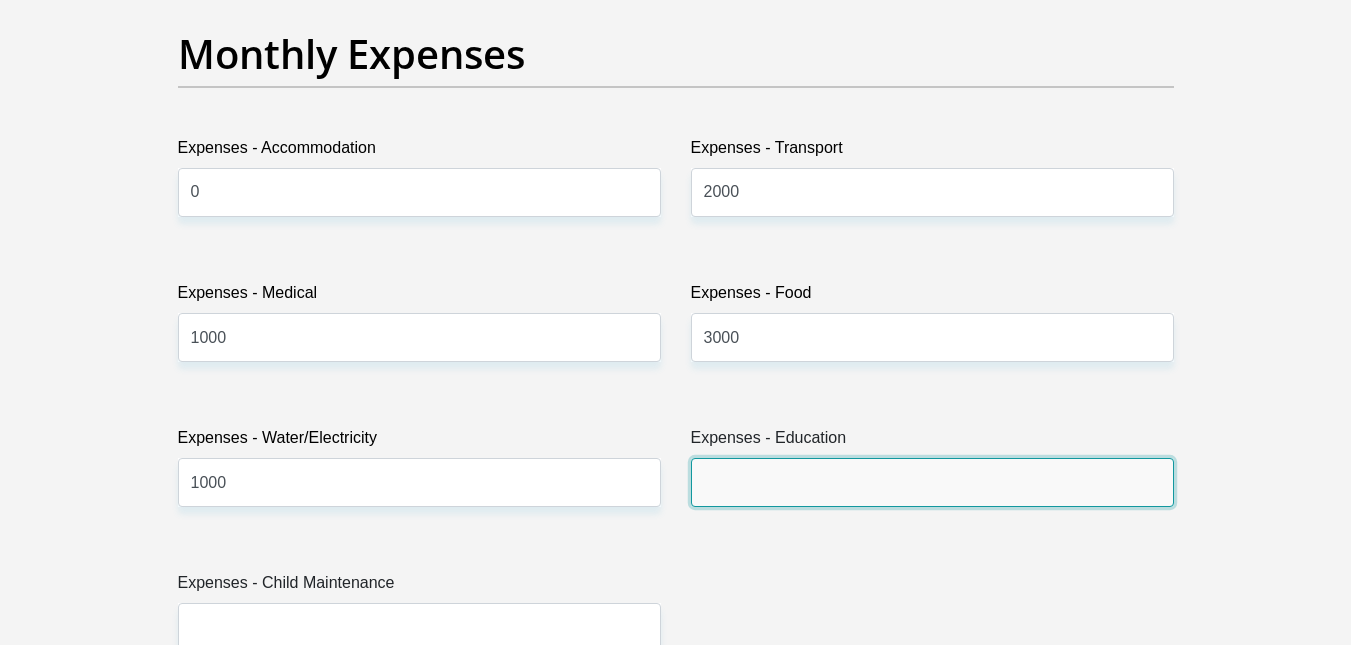 click on "Expenses - Education" at bounding box center (932, 482) 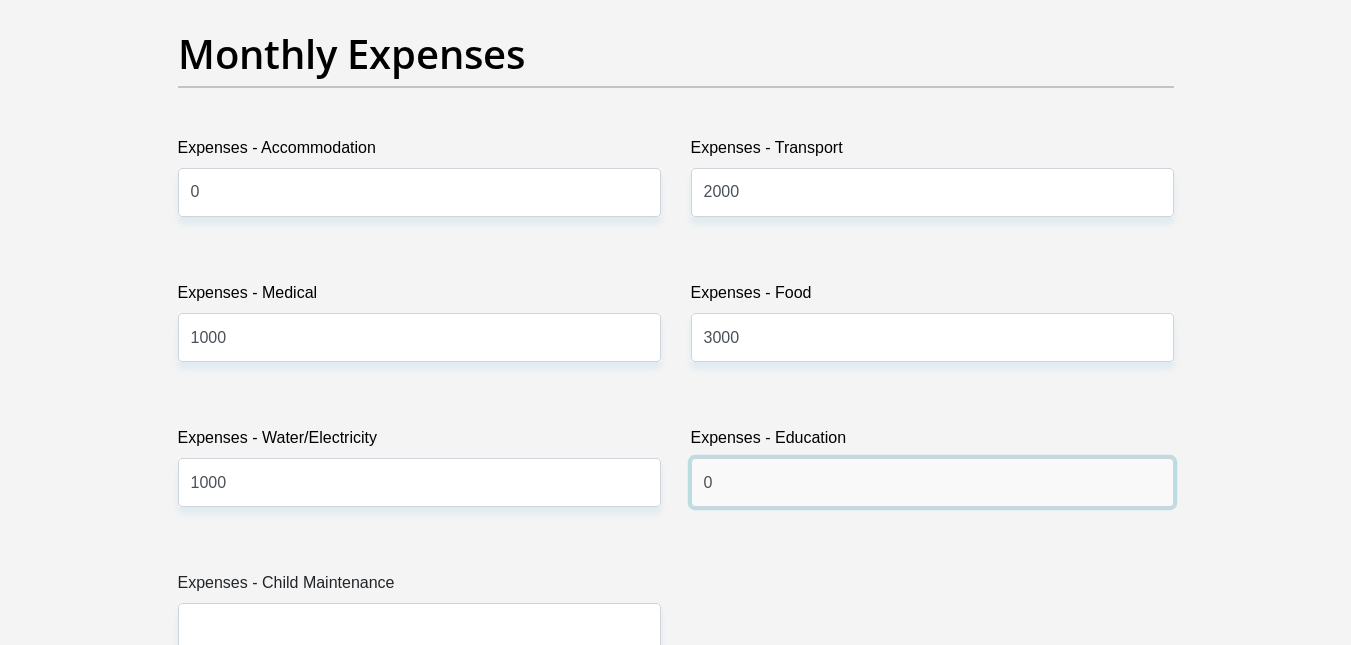type on "0" 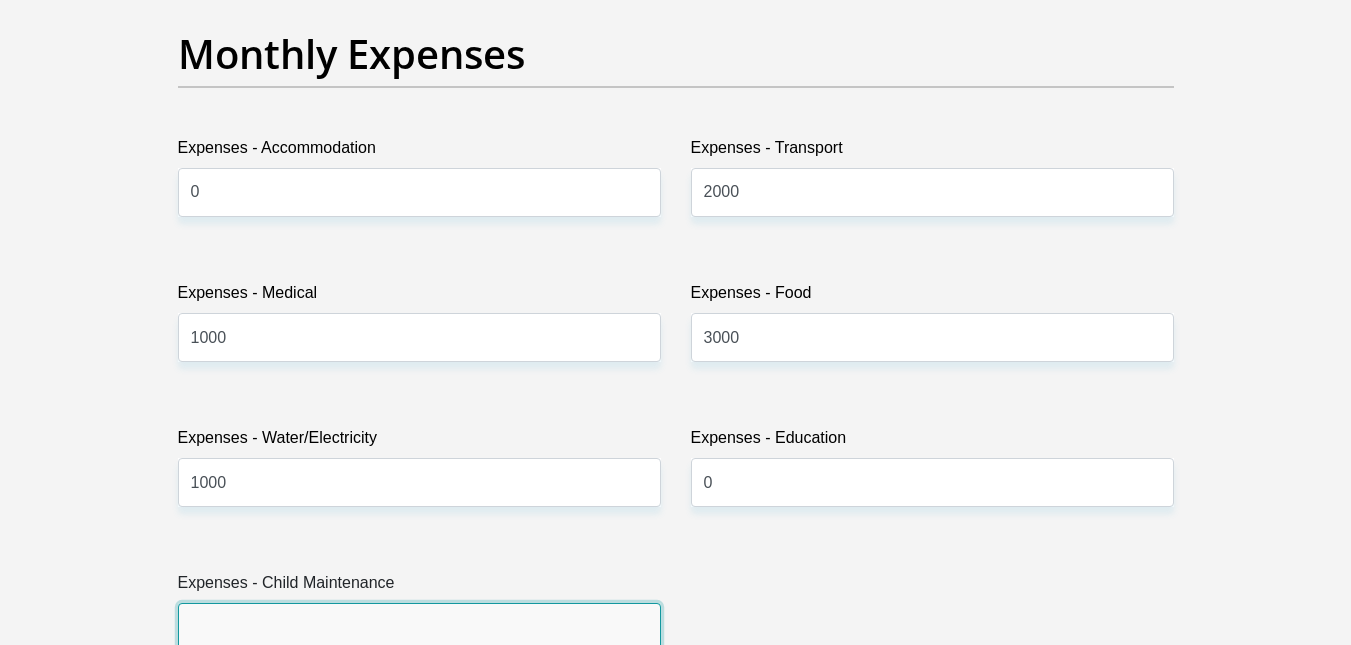 click on "Expenses - Child Maintenance" at bounding box center [419, 627] 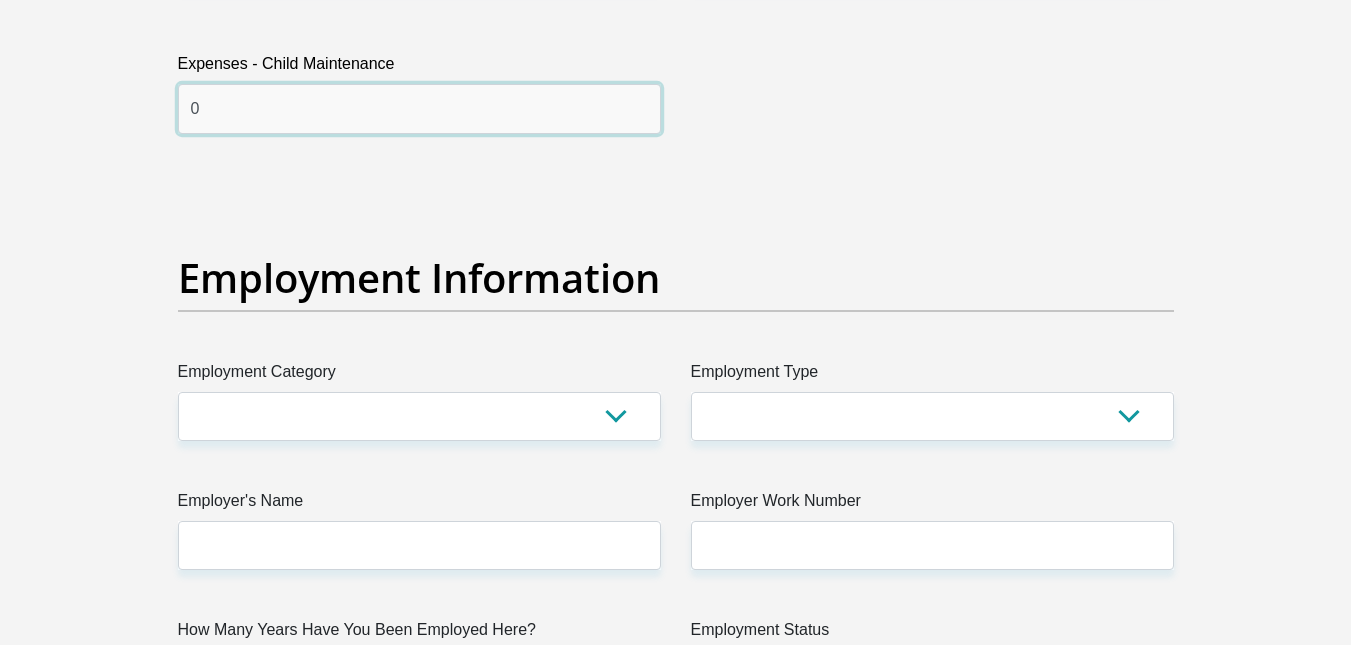 scroll, scrollTop: 3406, scrollLeft: 0, axis: vertical 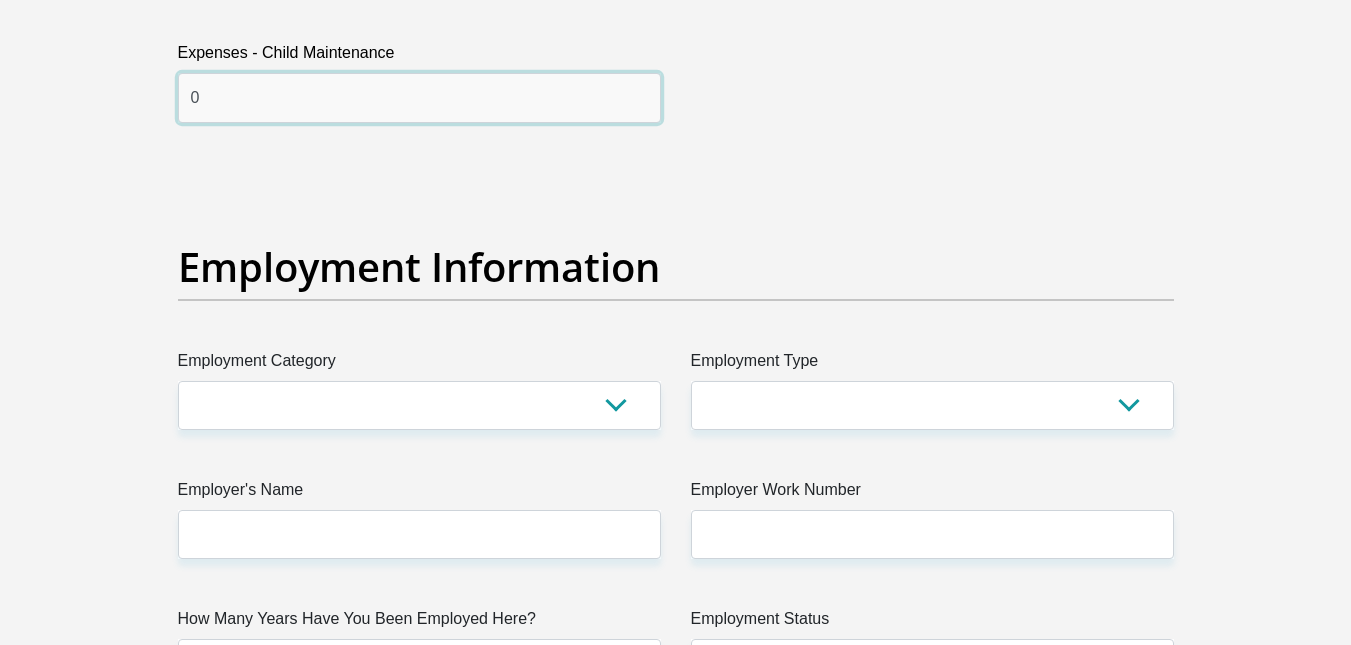 type on "0" 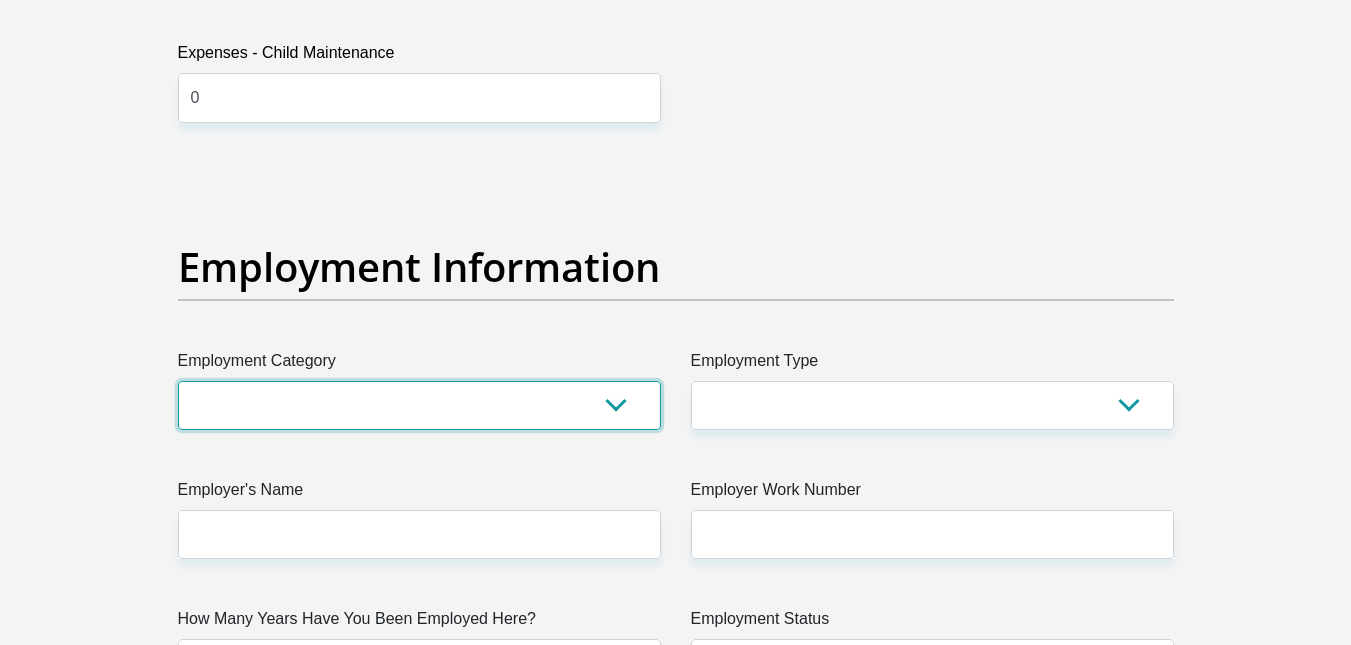 click on "AGRICULTURE
ALCOHOL & TOBACCO
CONSTRUCTION MATERIALS
METALLURGY
EQUIPMENT FOR RENEWABLE ENERGY
SPECIALIZED CONTRACTORS
CAR
GAMING (INCL. INTERNET
OTHER WHOLESALE
UNLICENSED PHARMACEUTICALS
CURRENCY EXCHANGE HOUSES
OTHER FINANCIAL INSTITUTIONS & INSURANCE
REAL ESTATE AGENTS
OIL & GAS
OTHER MATERIALS (E.G. IRON ORE)
PRECIOUS STONES & PRECIOUS METALS
POLITICAL ORGANIZATIONS
RELIGIOUS ORGANIZATIONS(NOT SECTS)
ACTI. HAVING BUSINESS DEAL WITH PUBLIC ADMINISTRATION
LAUNDROMATS" at bounding box center [419, 405] 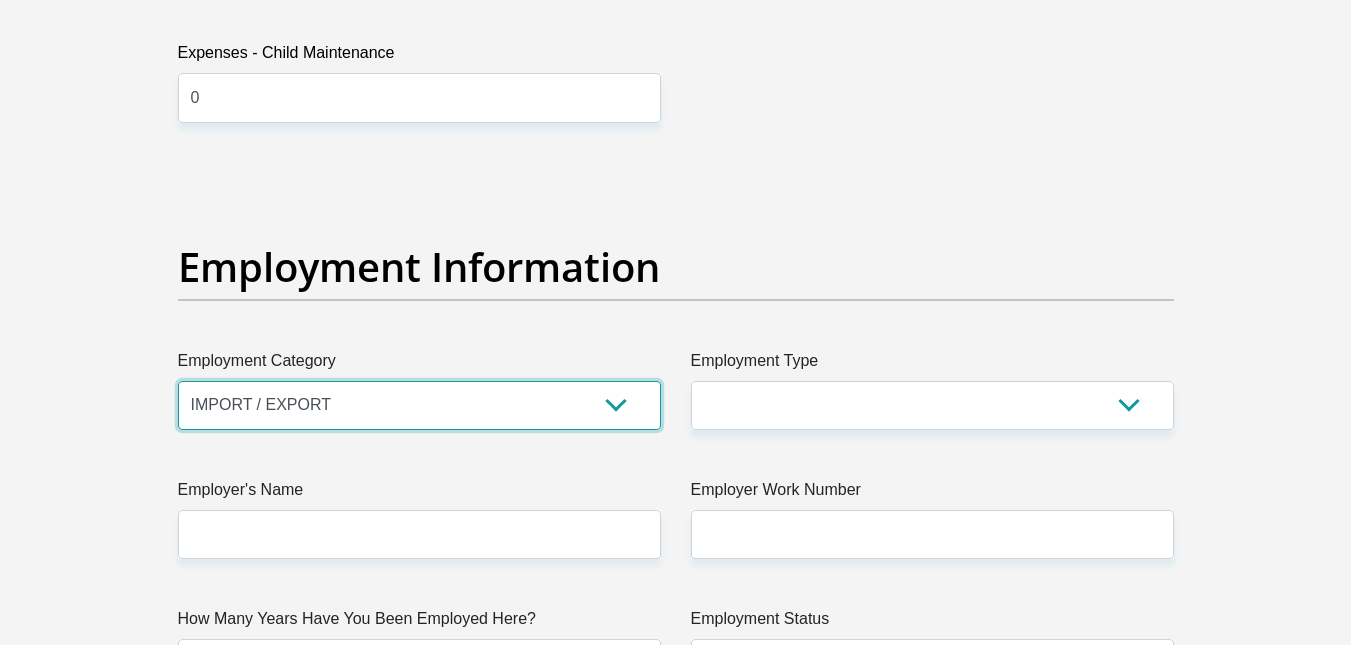click on "AGRICULTURE
ALCOHOL & TOBACCO
CONSTRUCTION MATERIALS
METALLURGY
EQUIPMENT FOR RENEWABLE ENERGY
SPECIALIZED CONTRACTORS
CAR
GAMING (INCL. INTERNET
OTHER WHOLESALE
UNLICENSED PHARMACEUTICALS
CURRENCY EXCHANGE HOUSES
OTHER FINANCIAL INSTITUTIONS & INSURANCE
REAL ESTATE AGENTS
OIL & GAS
OTHER MATERIALS (E.G. IRON ORE)
PRECIOUS STONES & PRECIOUS METALS
POLITICAL ORGANIZATIONS
RELIGIOUS ORGANIZATIONS(NOT SECTS)
ACTI. HAVING BUSINESS DEAL WITH PUBLIC ADMINISTRATION
LAUNDROMATS" at bounding box center [419, 405] 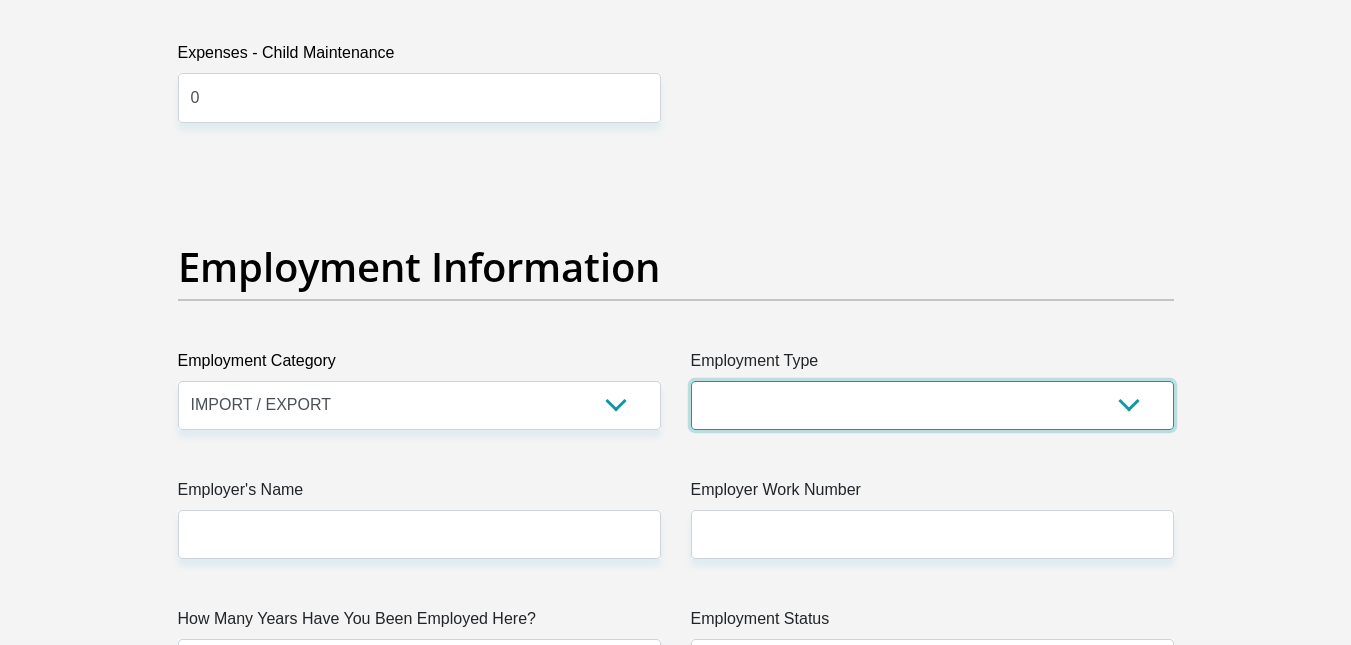 click on "College/Lecturer
Craft Seller
Creative
Driver
Executive
Farmer
Forces - Non Commissioned
Forces - Officer
Hawker
Housewife
Labourer
Licenced Professional
Manager
Miner
Non Licenced Professional
Office Staff/Clerk
Outside Worker
Pensioner
Permanent Teacher
Production/Manufacturing
Sales
Self-Employed
Semi-Professional Worker
Service Industry  Social Worker  Student" at bounding box center (932, 405) 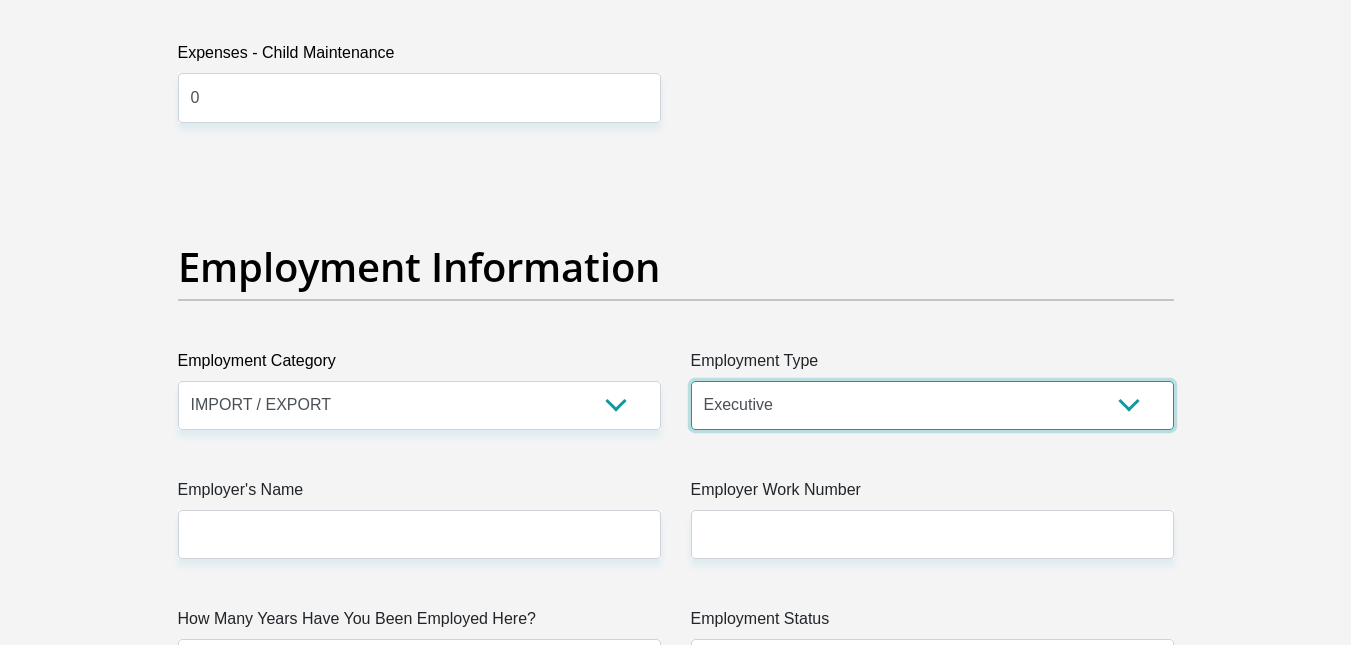 click on "College/Lecturer
Craft Seller
Creative
Driver
Executive
Farmer
Forces - Non Commissioned
Forces - Officer
Hawker
Housewife
Labourer
Licenced Professional
Manager
Miner
Non Licenced Professional
Office Staff/Clerk
Outside Worker
Pensioner
Permanent Teacher
Production/Manufacturing
Sales
Self-Employed
Semi-Professional Worker
Service Industry  Social Worker  Student" at bounding box center [932, 405] 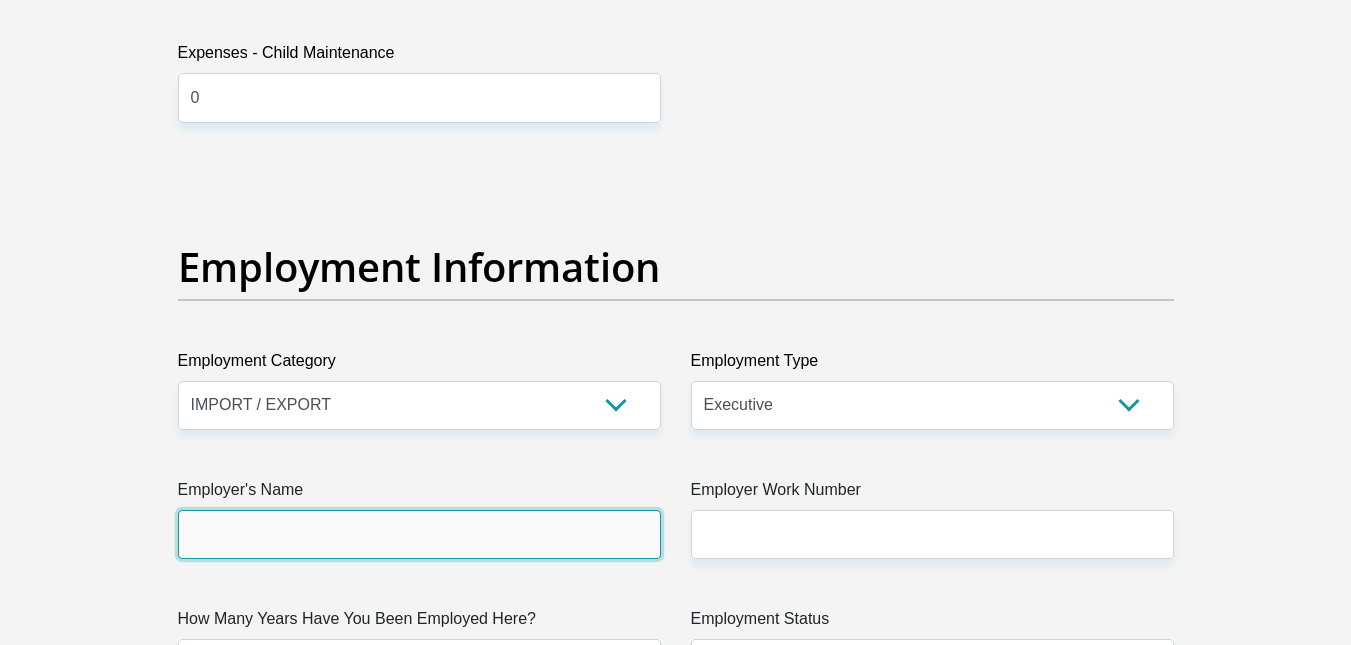 click on "Employer's Name" at bounding box center (419, 534) 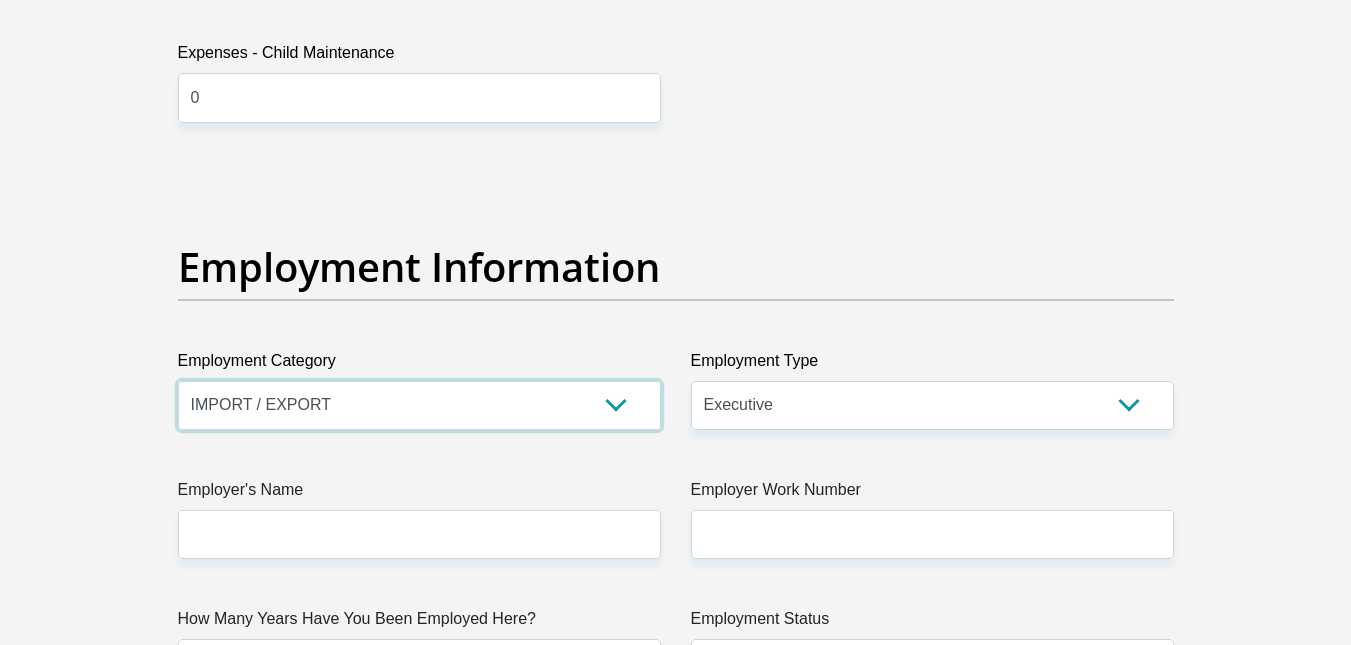 click on "AGRICULTURE
ALCOHOL & TOBACCO
CONSTRUCTION MATERIALS
METALLURGY
EQUIPMENT FOR RENEWABLE ENERGY
SPECIALIZED CONTRACTORS
CAR
GAMING (INCL. INTERNET
OTHER WHOLESALE
UNLICENSED PHARMACEUTICALS
CURRENCY EXCHANGE HOUSES
OTHER FINANCIAL INSTITUTIONS & INSURANCE
REAL ESTATE AGENTS
OIL & GAS
OTHER MATERIALS (E.G. IRON ORE)
PRECIOUS STONES & PRECIOUS METALS
POLITICAL ORGANIZATIONS
RELIGIOUS ORGANIZATIONS(NOT SECTS)
ACTI. HAVING BUSINESS DEAL WITH PUBLIC ADMINISTRATION
LAUNDROMATS" at bounding box center [419, 405] 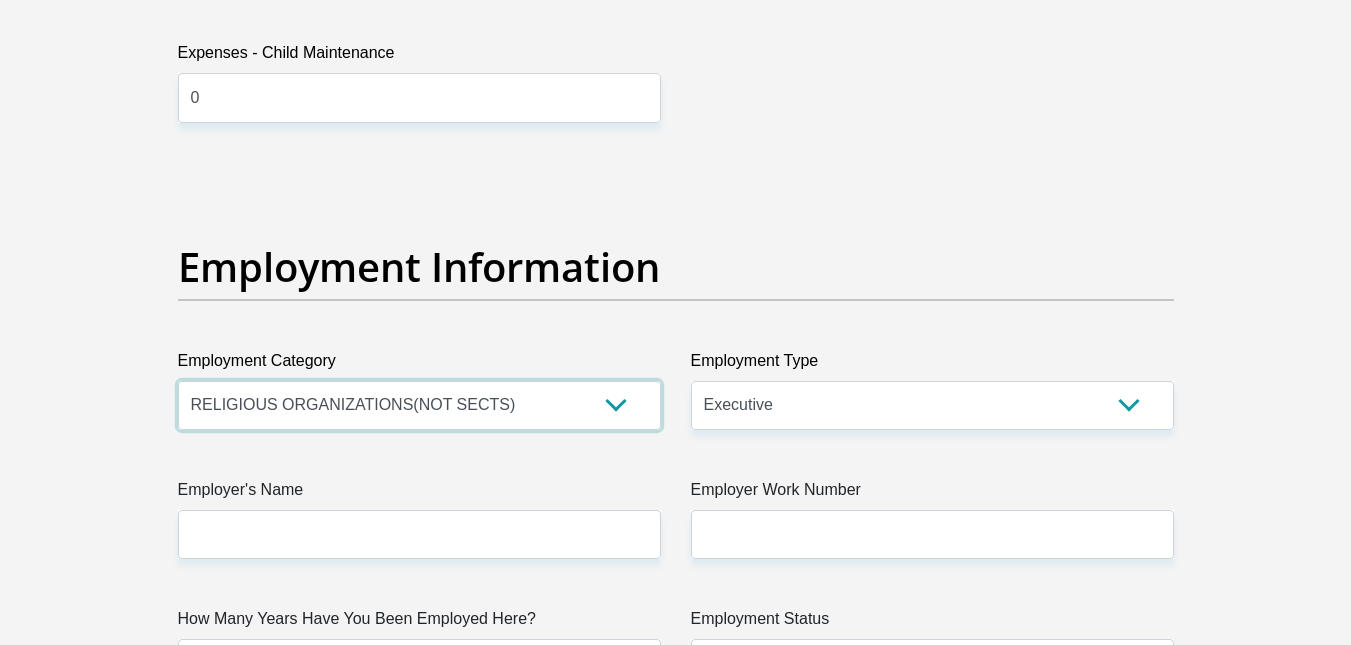 click on "AGRICULTURE
ALCOHOL & TOBACCO
CONSTRUCTION MATERIALS
METALLURGY
EQUIPMENT FOR RENEWABLE ENERGY
SPECIALIZED CONTRACTORS
CAR
GAMING (INCL. INTERNET
OTHER WHOLESALE
UNLICENSED PHARMACEUTICALS
CURRENCY EXCHANGE HOUSES
OTHER FINANCIAL INSTITUTIONS & INSURANCE
REAL ESTATE AGENTS
OIL & GAS
OTHER MATERIALS (E.G. IRON ORE)
PRECIOUS STONES & PRECIOUS METALS
POLITICAL ORGANIZATIONS
RELIGIOUS ORGANIZATIONS(NOT SECTS)
ACTI. HAVING BUSINESS DEAL WITH PUBLIC ADMINISTRATION
LAUNDROMATS" at bounding box center [419, 405] 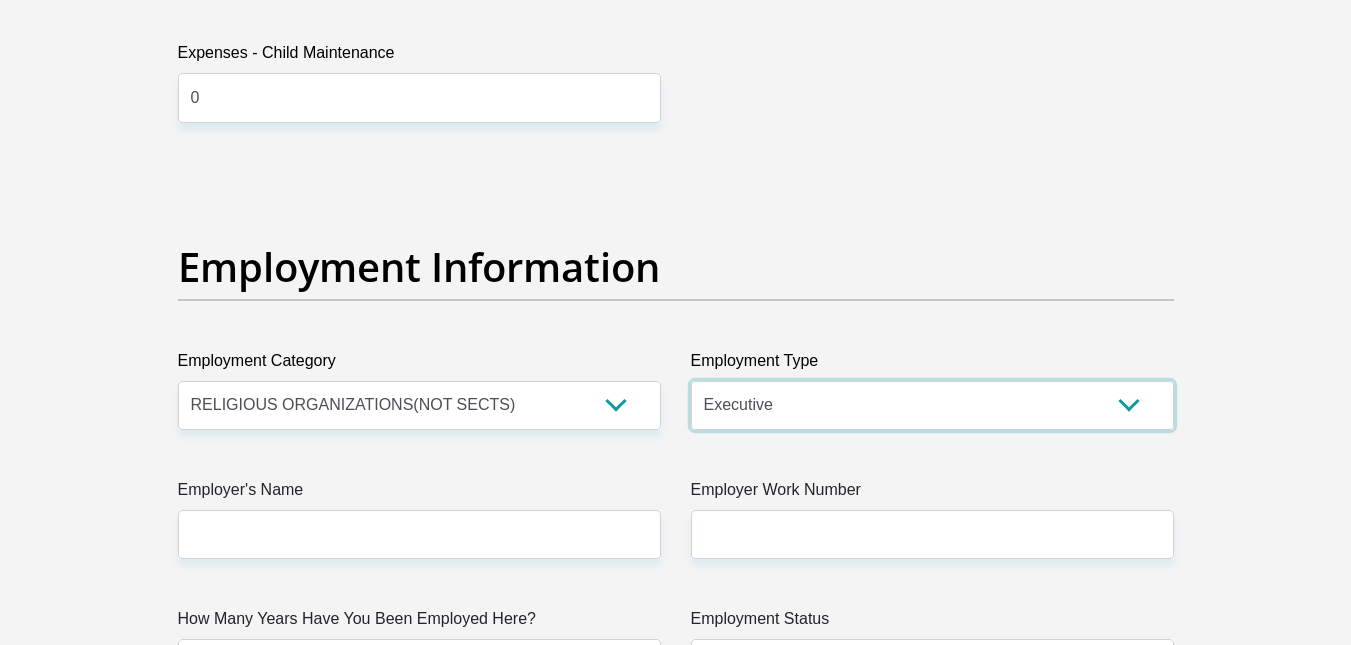 click on "College/Lecturer
Craft Seller
Creative
Driver
Executive
Farmer
Forces - Non Commissioned
Forces - Officer
Hawker
Housewife
Labourer
Licenced Professional
Manager
Miner
Non Licenced Professional
Office Staff/Clerk
Outside Worker
Pensioner
Permanent Teacher
Production/Manufacturing
Sales
Self-Employed
Semi-Professional Worker
Service Industry  Social Worker  Student" at bounding box center (932, 405) 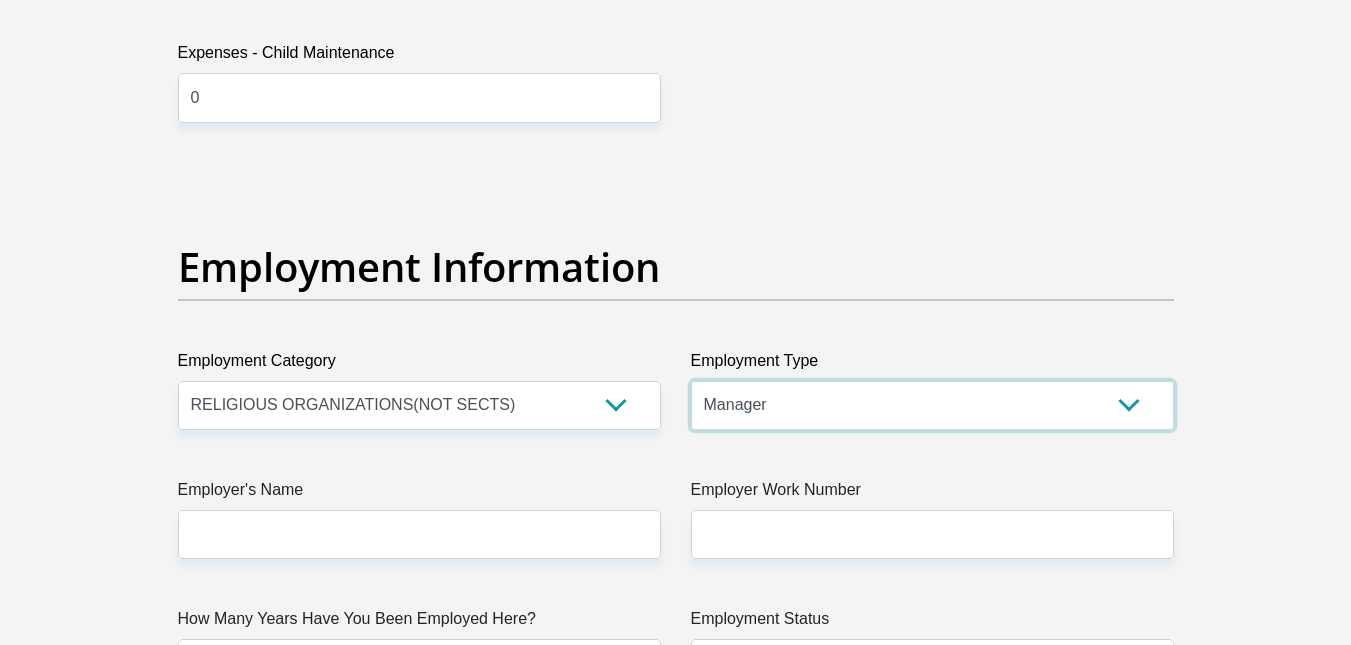 click on "College/Lecturer
Craft Seller
Creative
Driver
Executive
Farmer
Forces - Non Commissioned
Forces - Officer
Hawker
Housewife
Labourer
Licenced Professional
Manager
Miner
Non Licenced Professional
Office Staff/Clerk
Outside Worker
Pensioner
Permanent Teacher
Production/Manufacturing
Sales
Self-Employed
Semi-Professional Worker
Service Industry  Social Worker  Student" at bounding box center [932, 405] 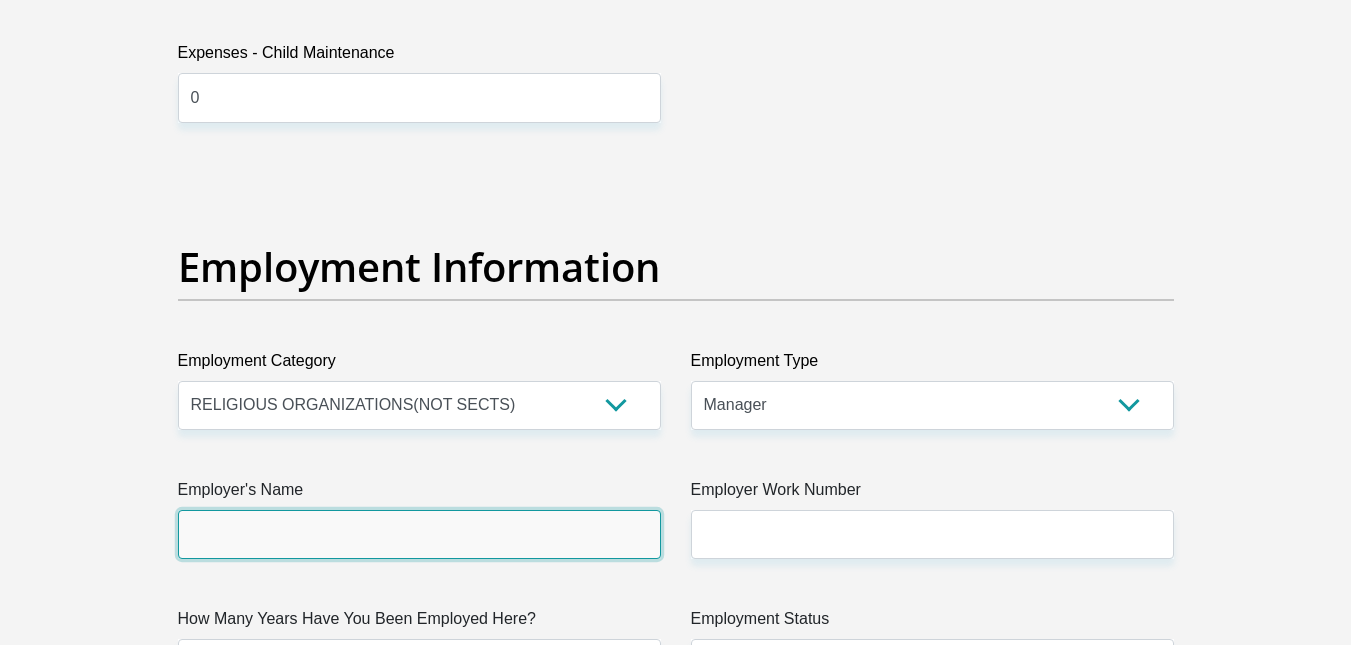 click on "Employer's Name" at bounding box center (419, 534) 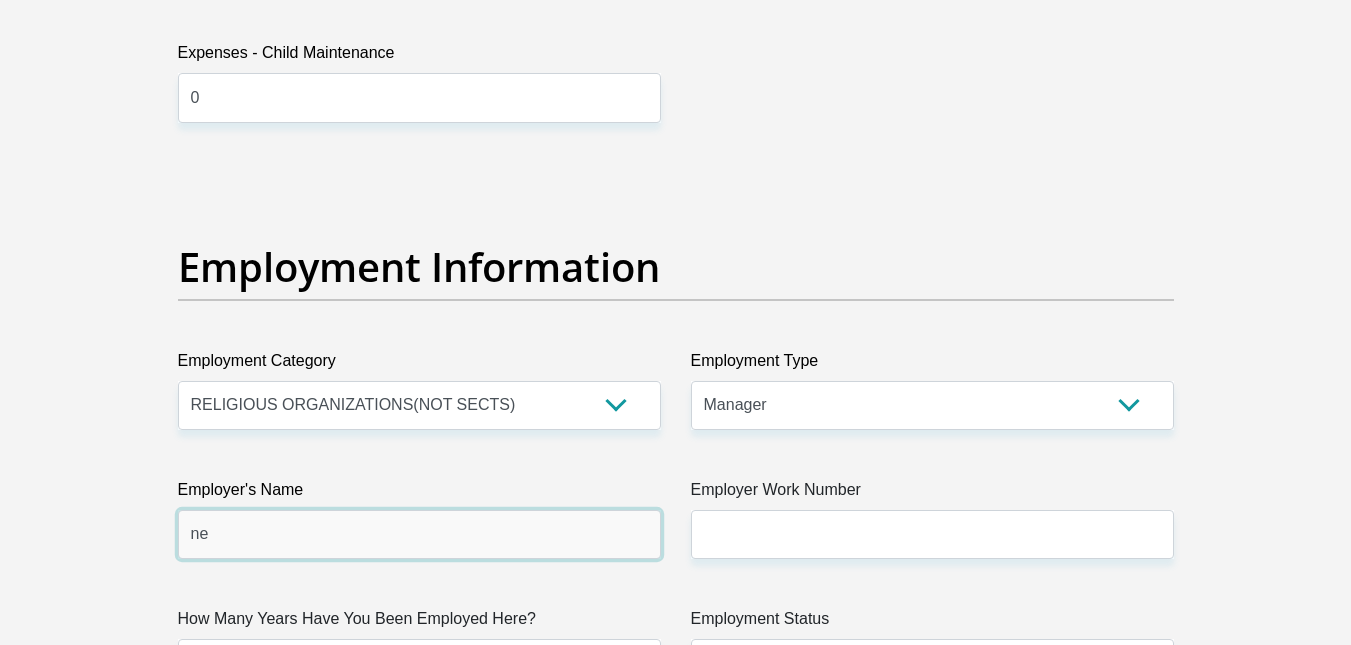 type on "n" 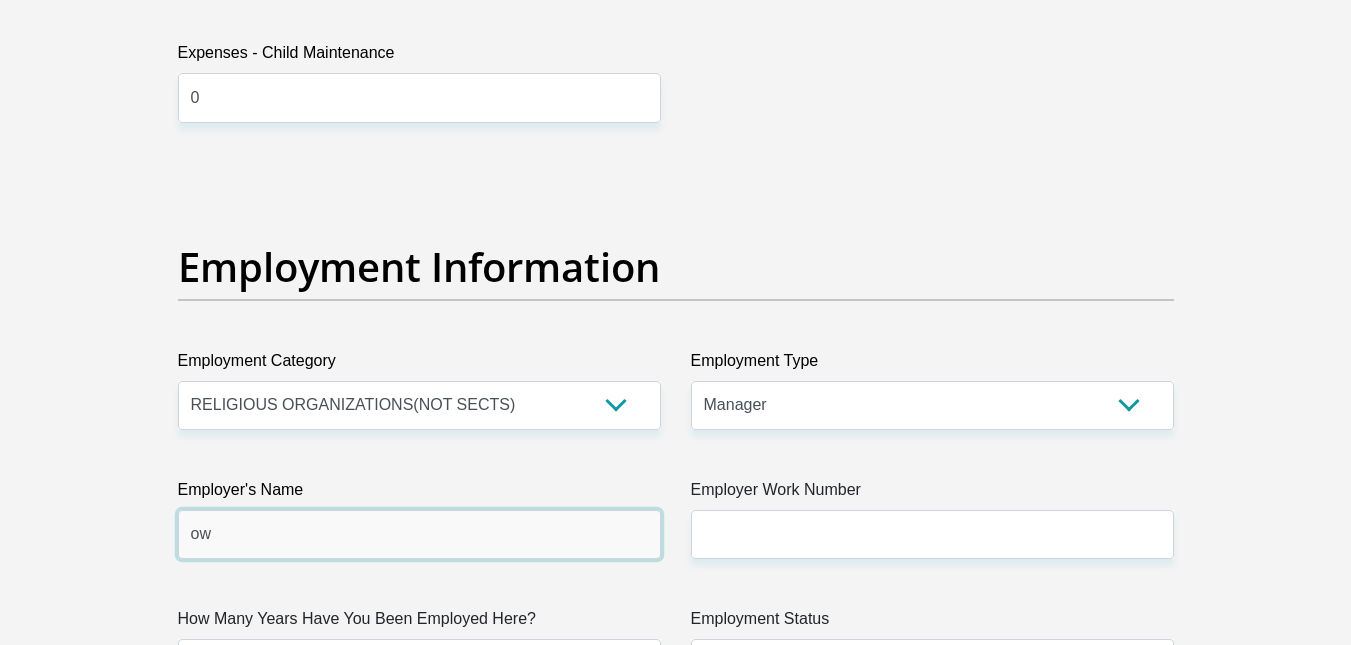 type on "o" 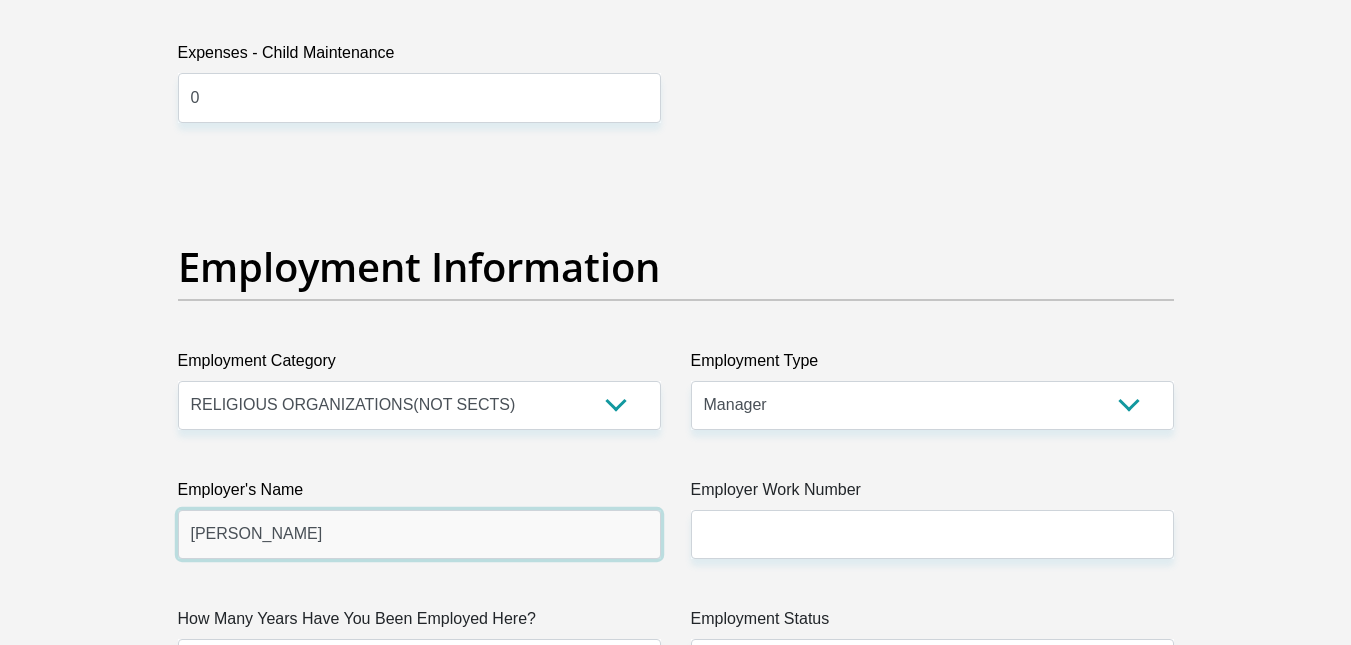 type on "Gavin" 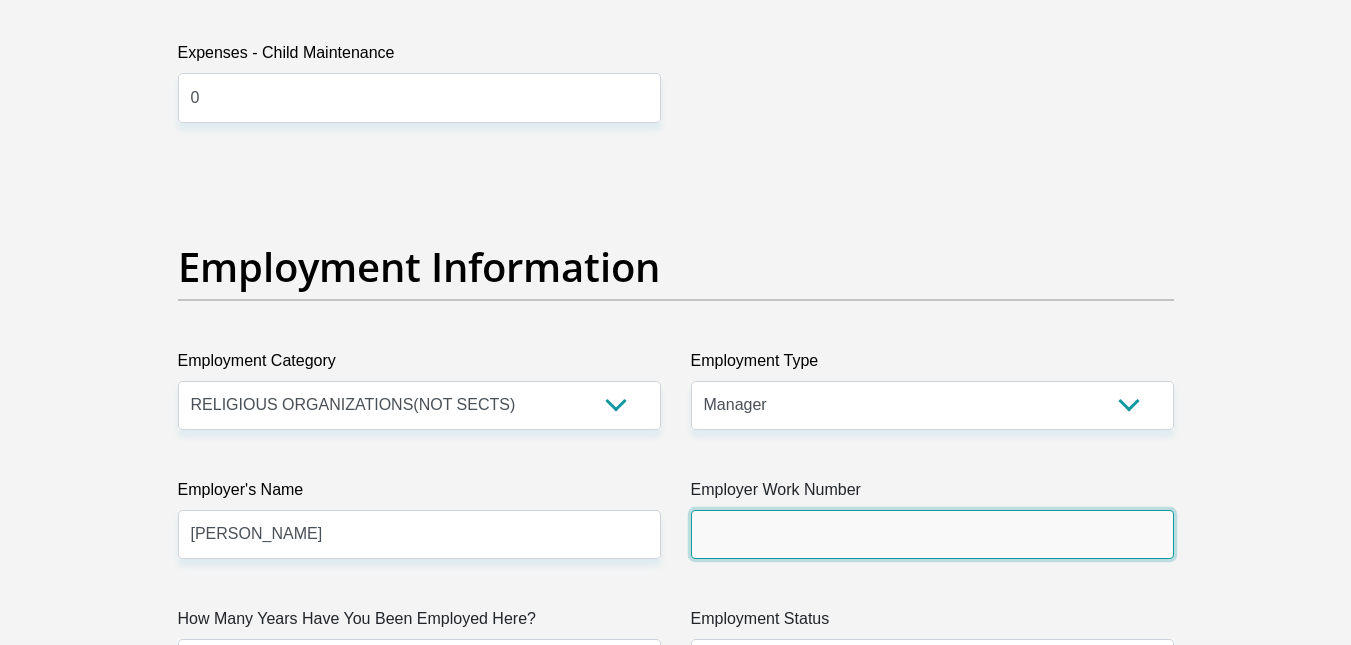 click on "Employer Work Number" at bounding box center (932, 534) 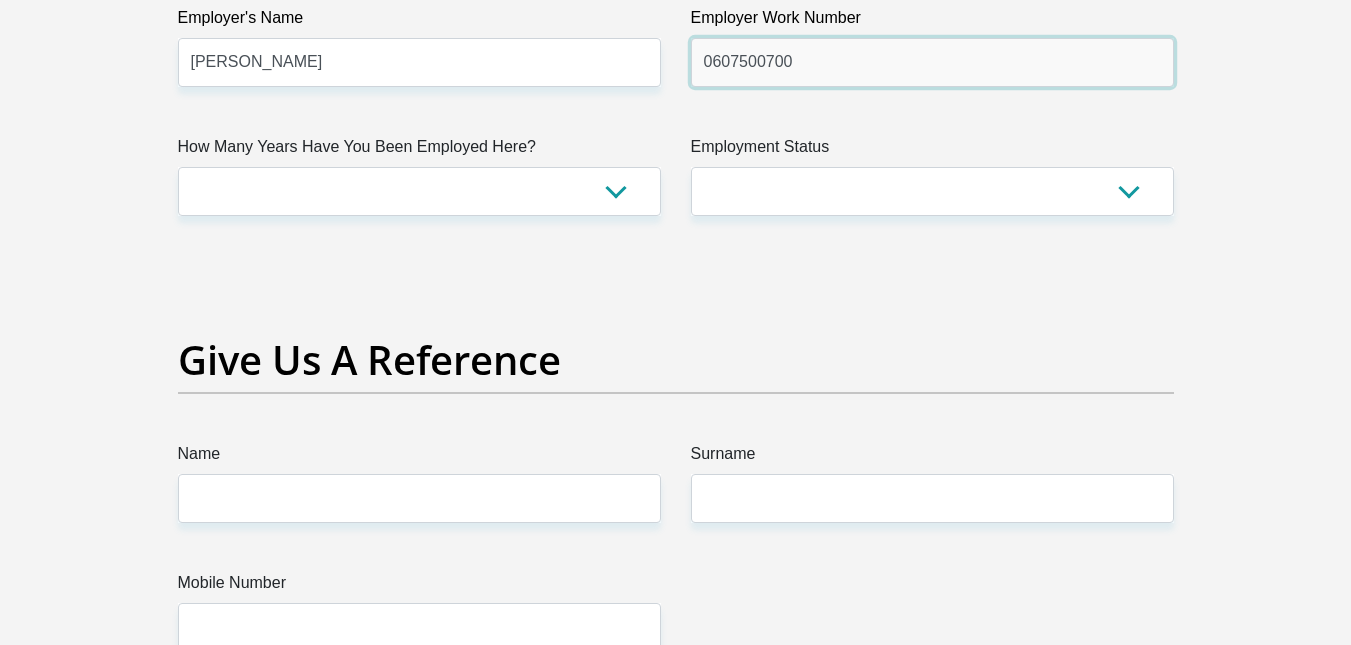 scroll, scrollTop: 3972, scrollLeft: 0, axis: vertical 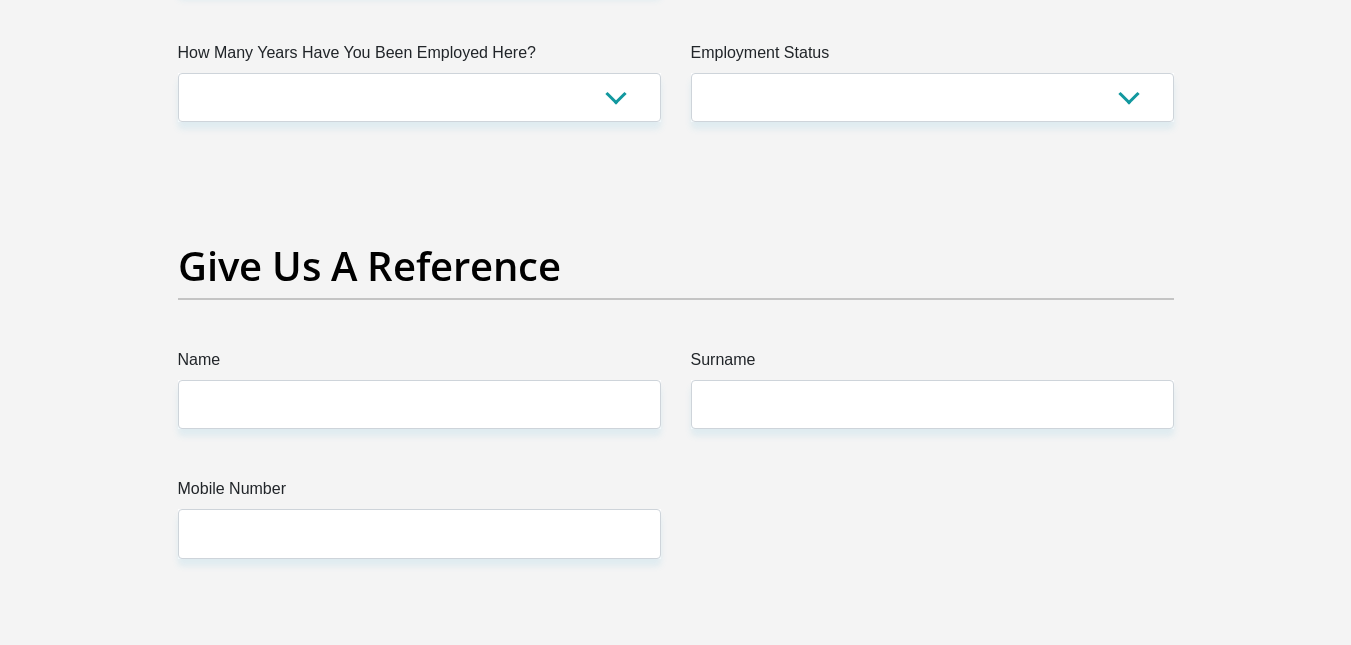 type on "0607500700" 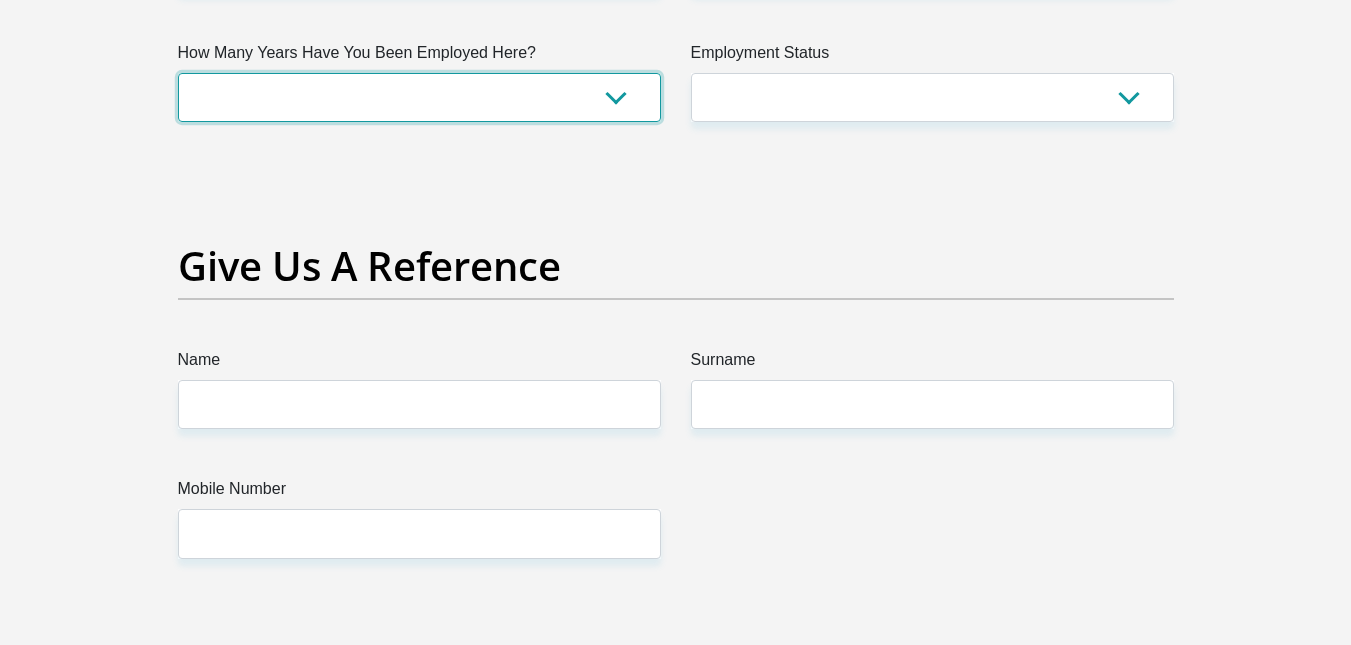 click on "less than 1 year
1-3 years
3-5 years
5+ years" at bounding box center [419, 97] 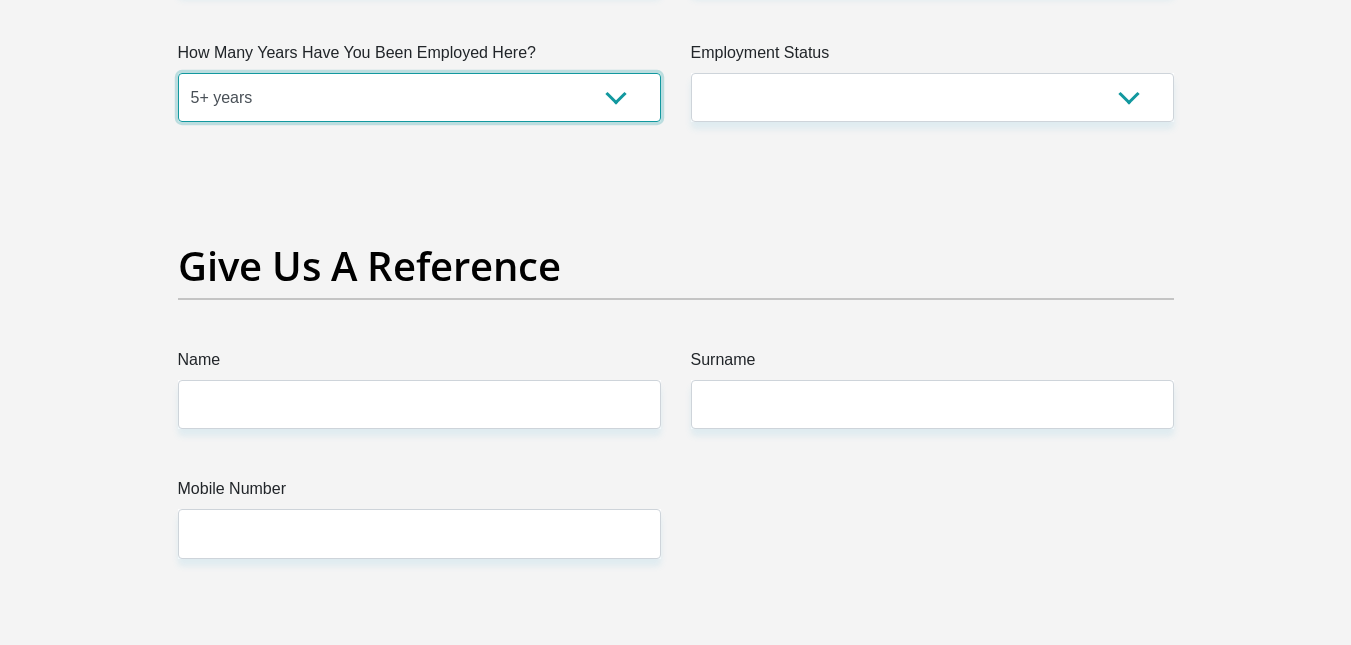 click on "less than 1 year
1-3 years
3-5 years
5+ years" at bounding box center [419, 97] 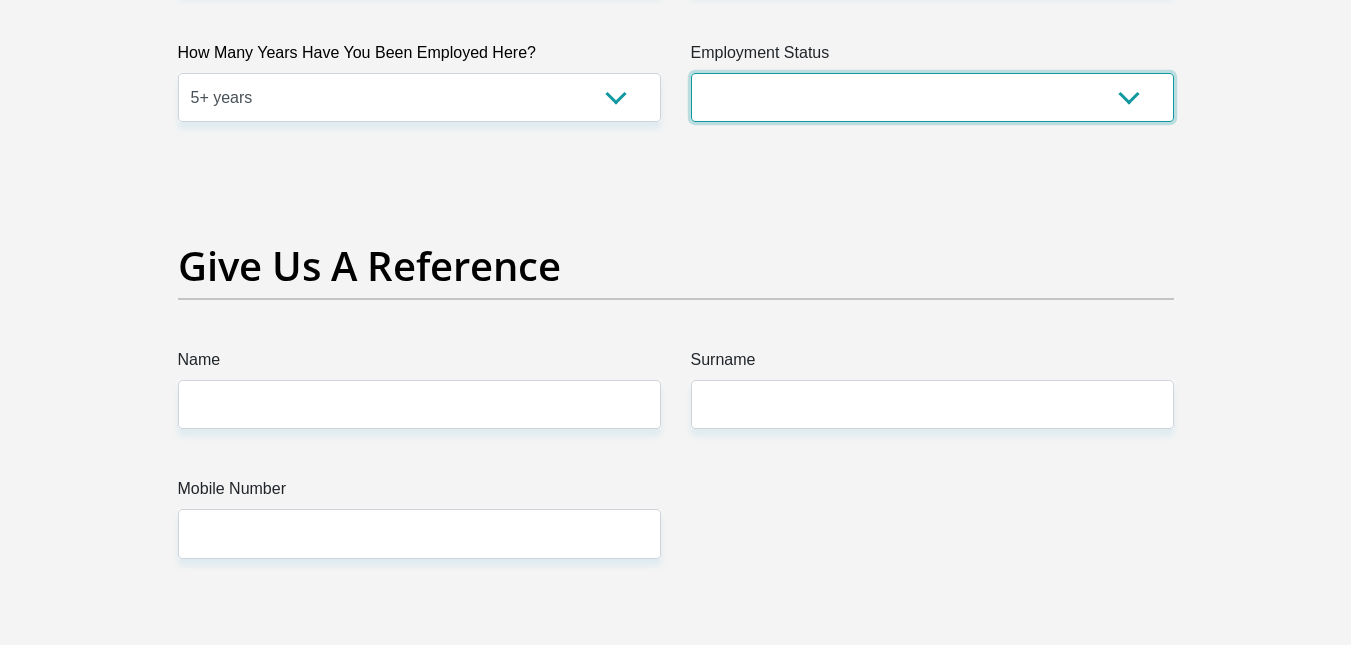 click on "Permanent/Full-time
Part-time/Casual
Contract Worker
Self-Employed
Housewife
Retired
Student
Medically Boarded
Disability
Unemployed" at bounding box center (932, 97) 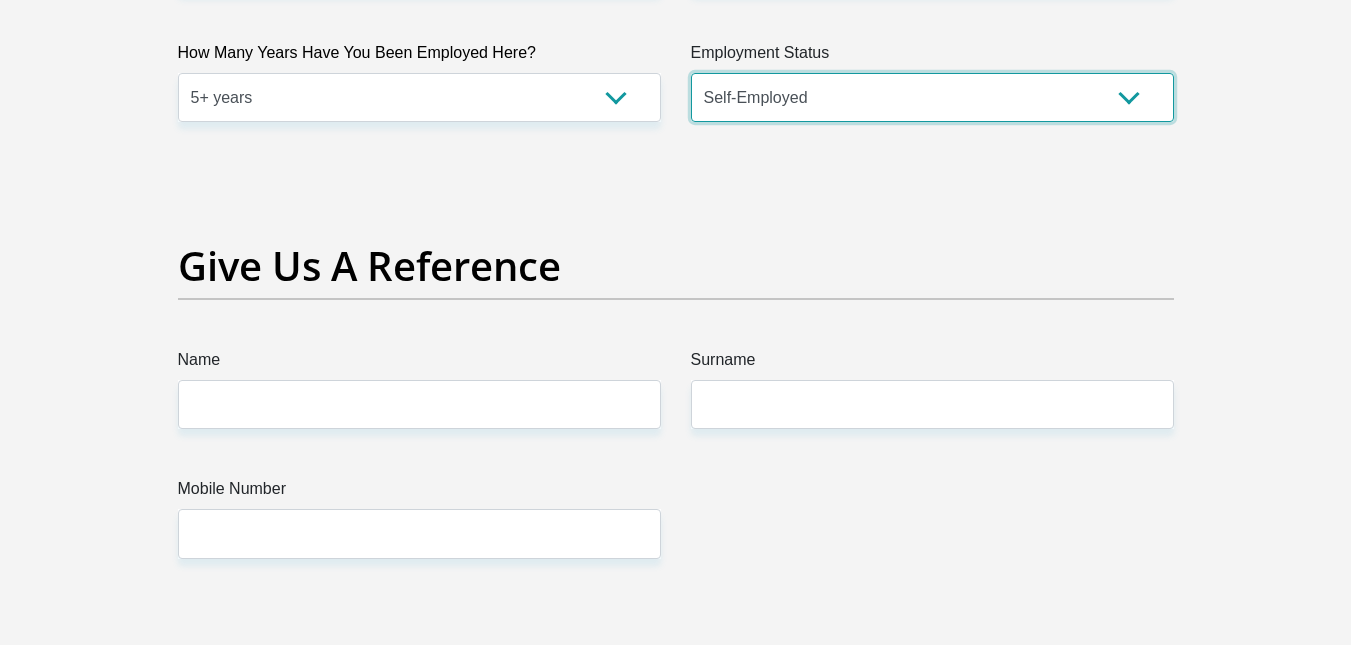 click on "Permanent/Full-time
Part-time/Casual
Contract Worker
Self-Employed
Housewife
Retired
Student
Medically Boarded
Disability
Unemployed" at bounding box center (932, 97) 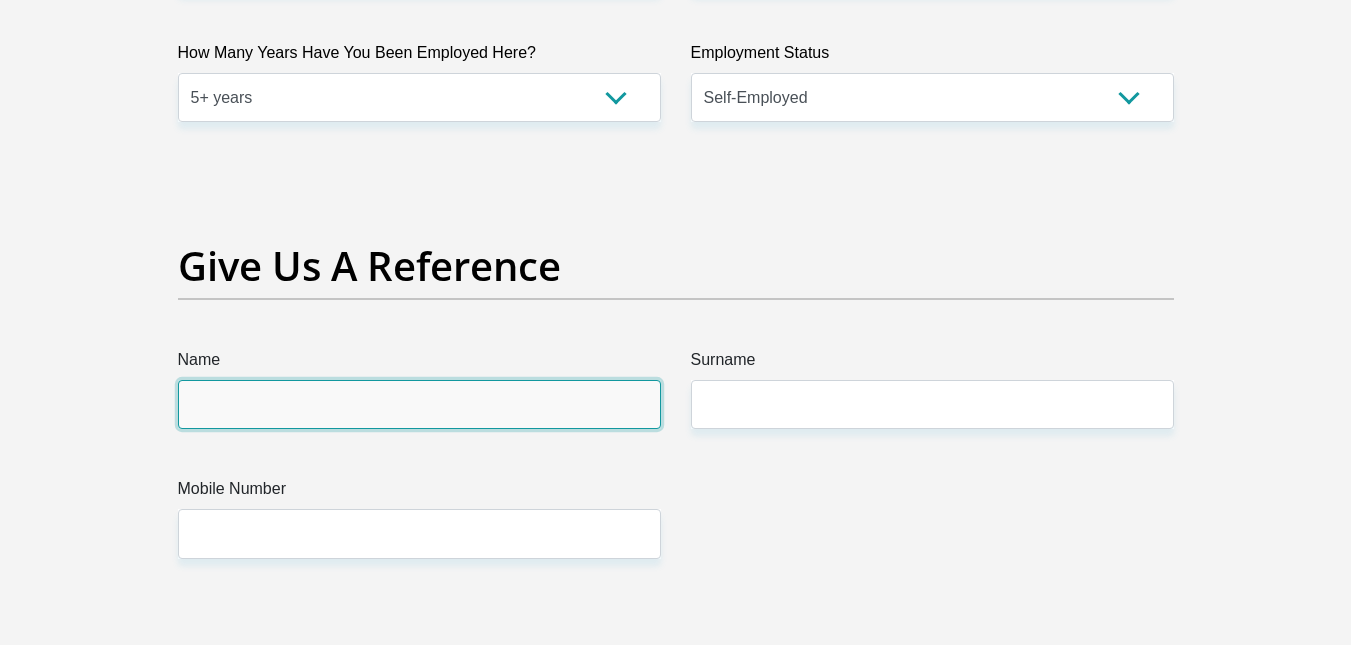 click on "Name" at bounding box center (419, 404) 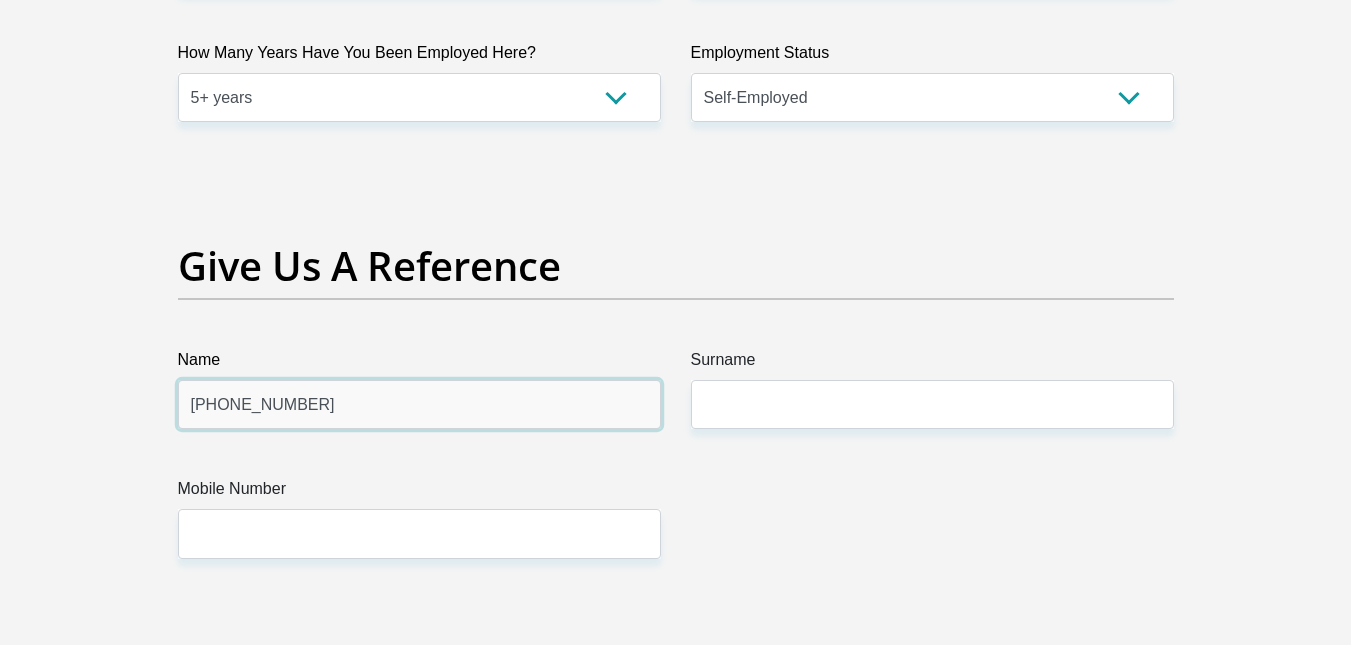 drag, startPoint x: 305, startPoint y: 416, endPoint x: 0, endPoint y: 379, distance: 307.23605 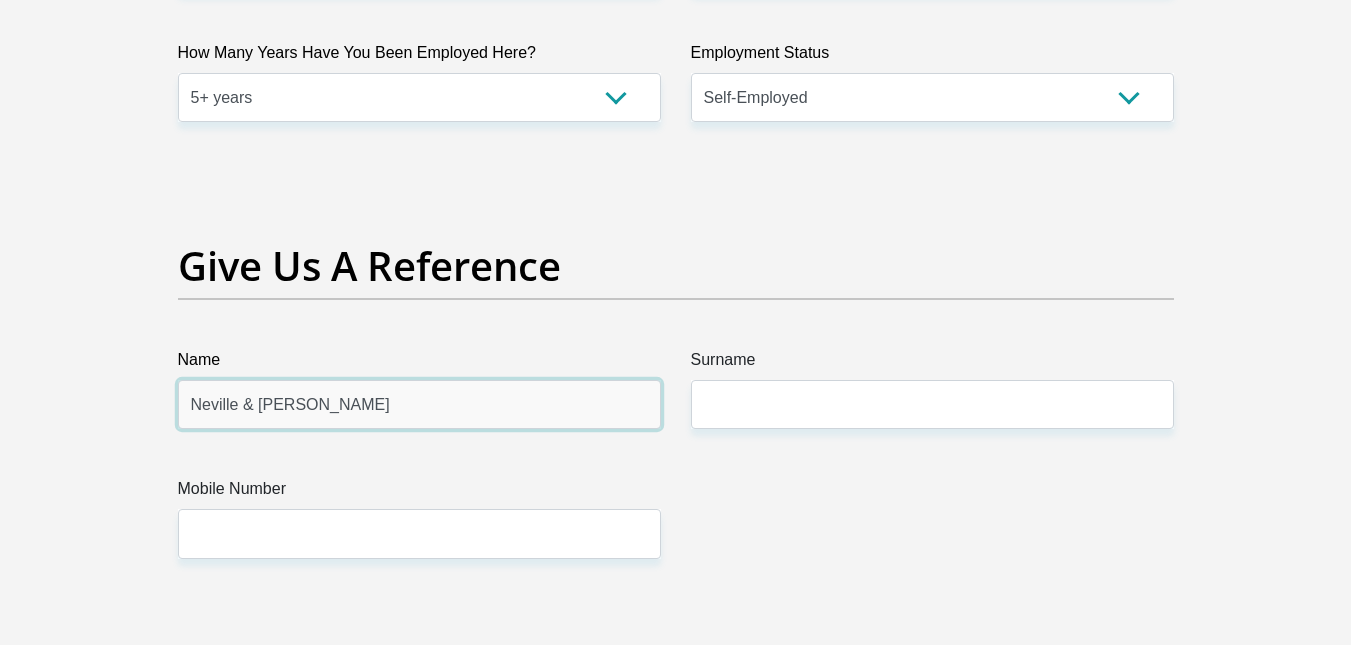 type on "Neville & Shannon" 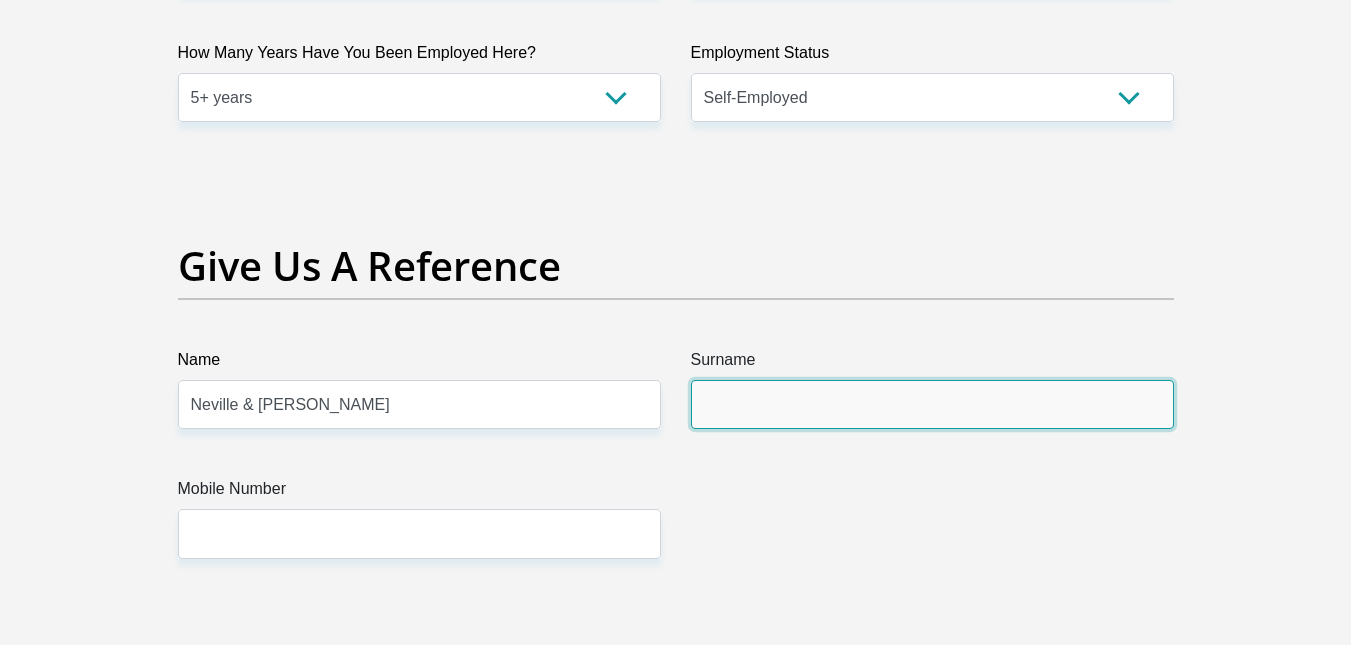 click on "Surname" at bounding box center [932, 404] 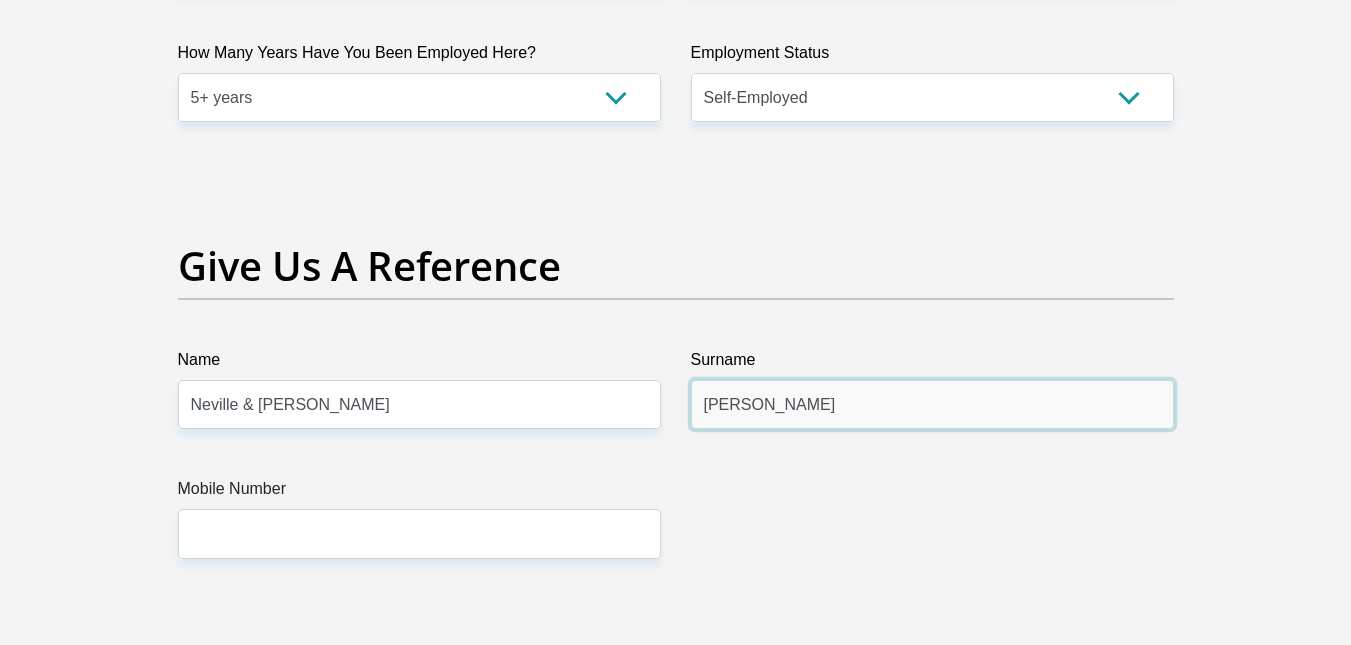 type on "Coetzee" 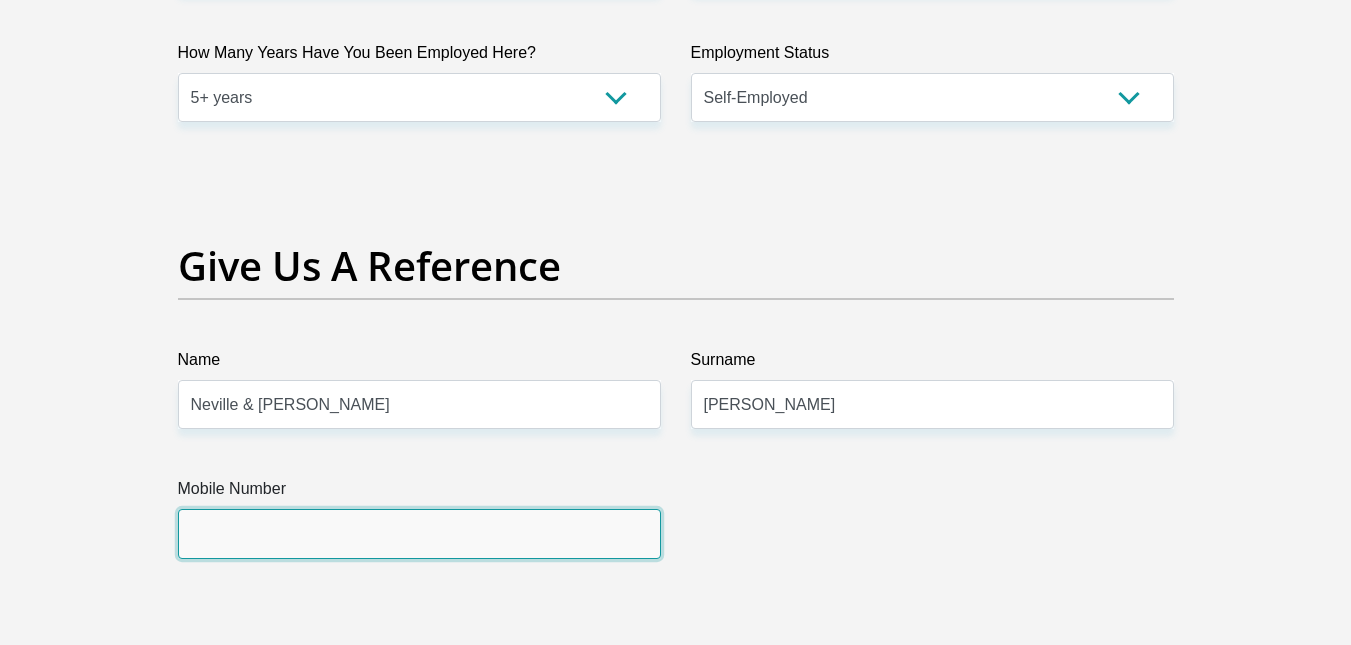 click on "Mobile Number" at bounding box center [419, 533] 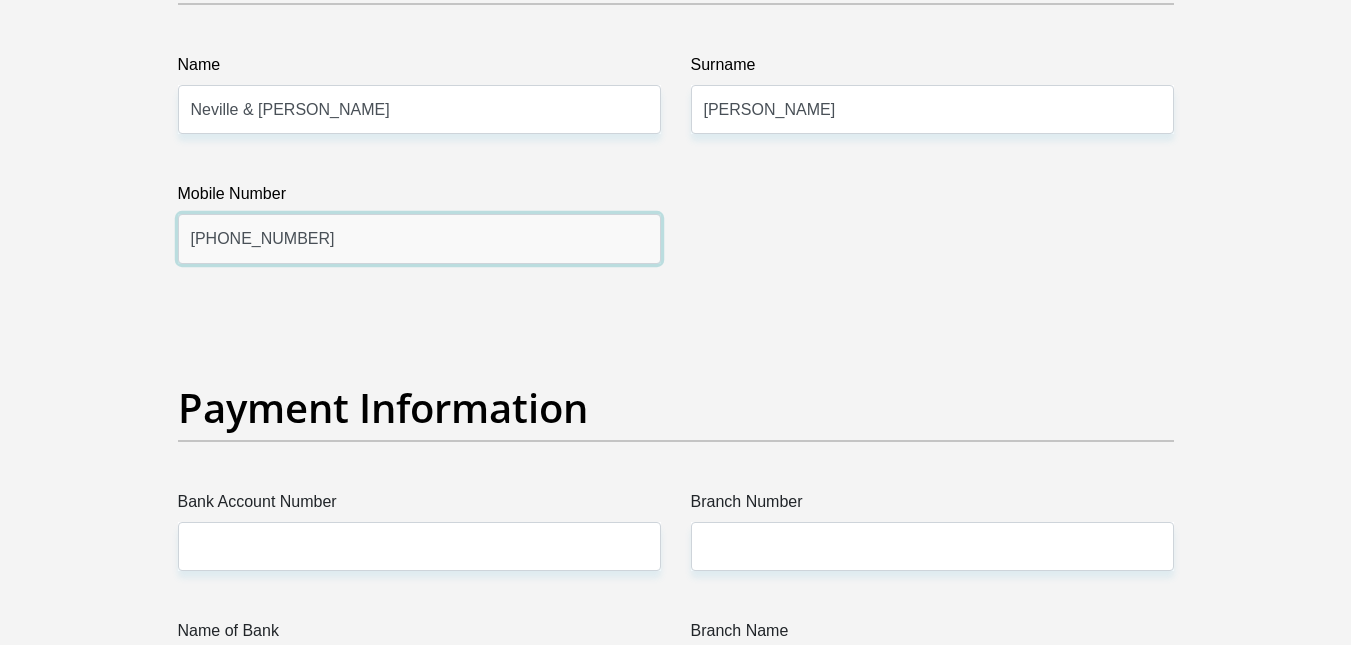 scroll, scrollTop: 4467, scrollLeft: 0, axis: vertical 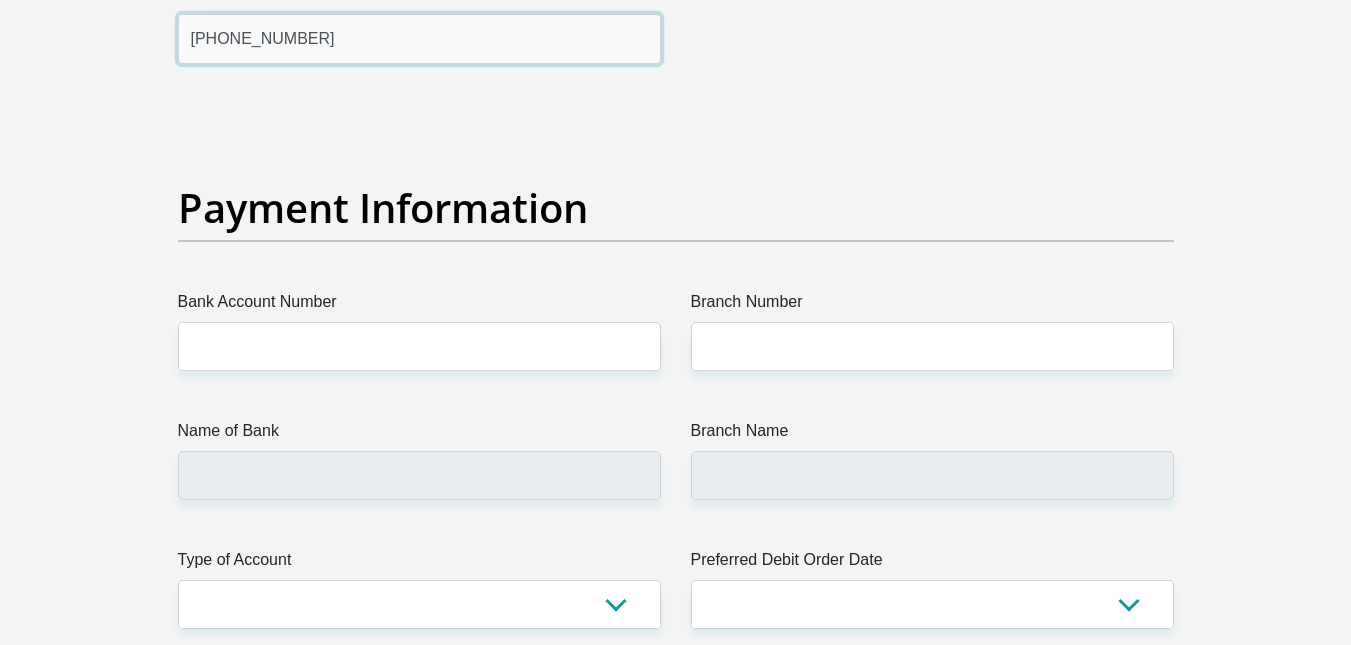 type on "+27840822636" 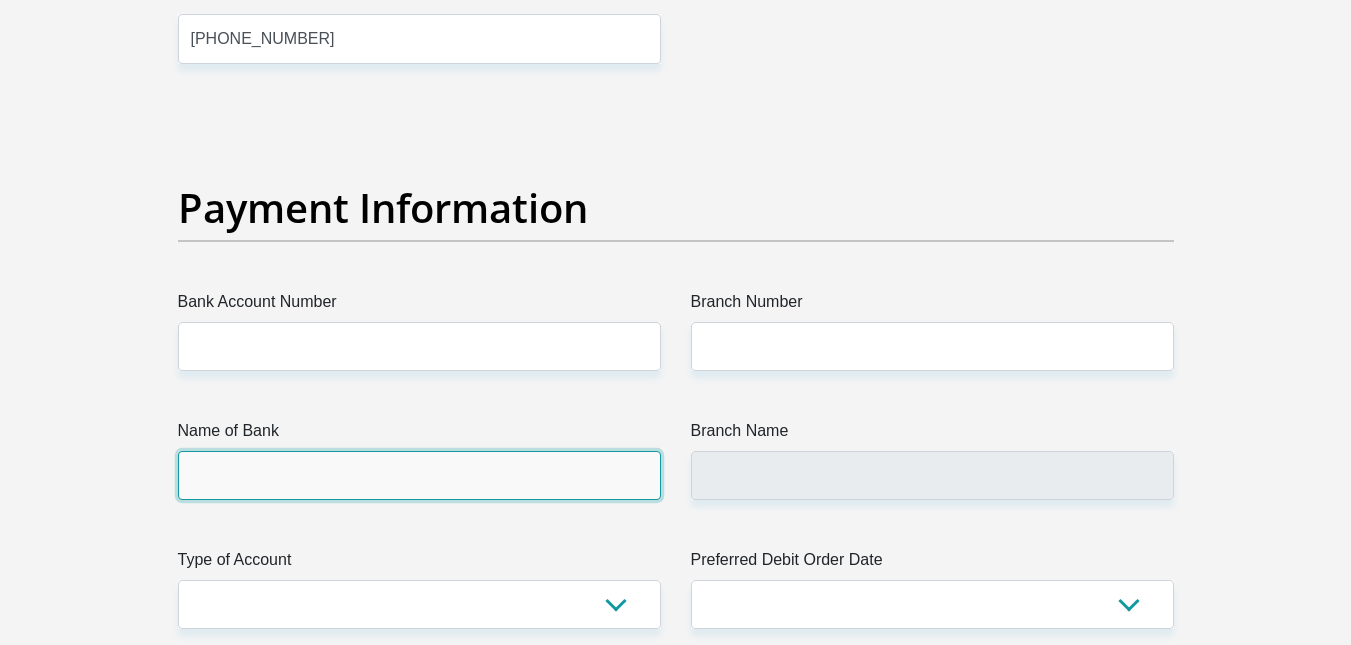 click on "Name of Bank" at bounding box center (419, 475) 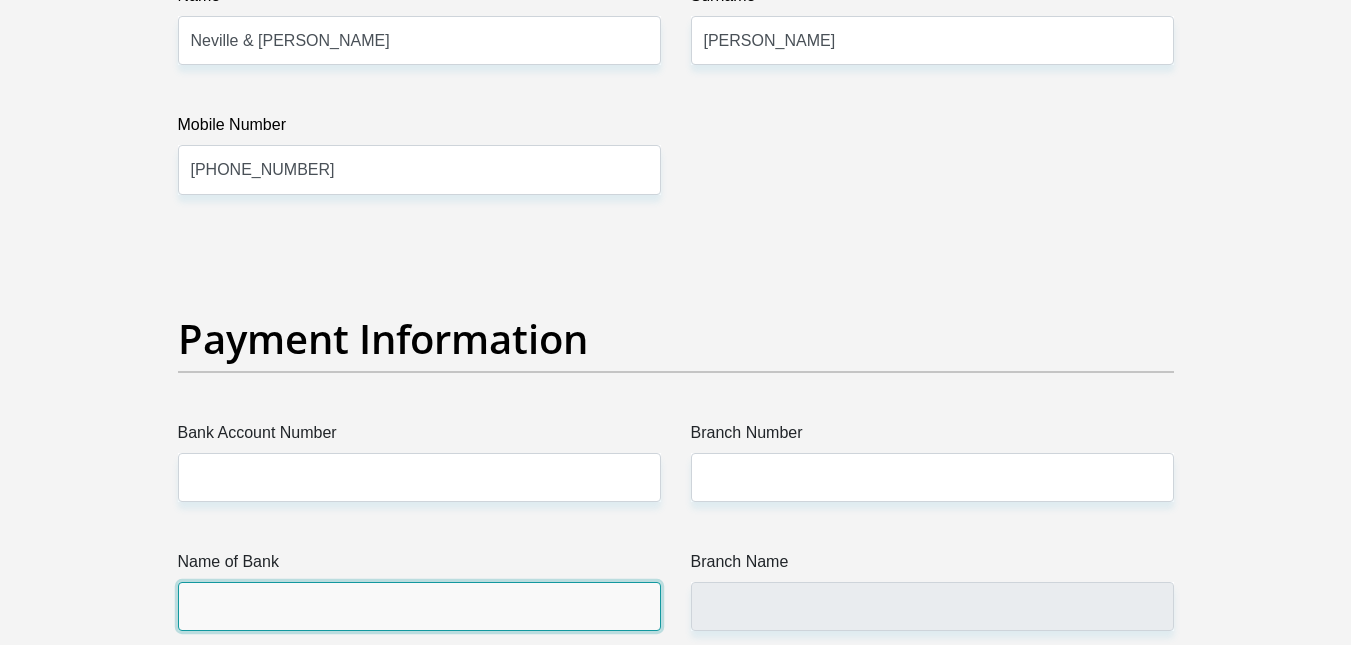 scroll, scrollTop: 4347, scrollLeft: 0, axis: vertical 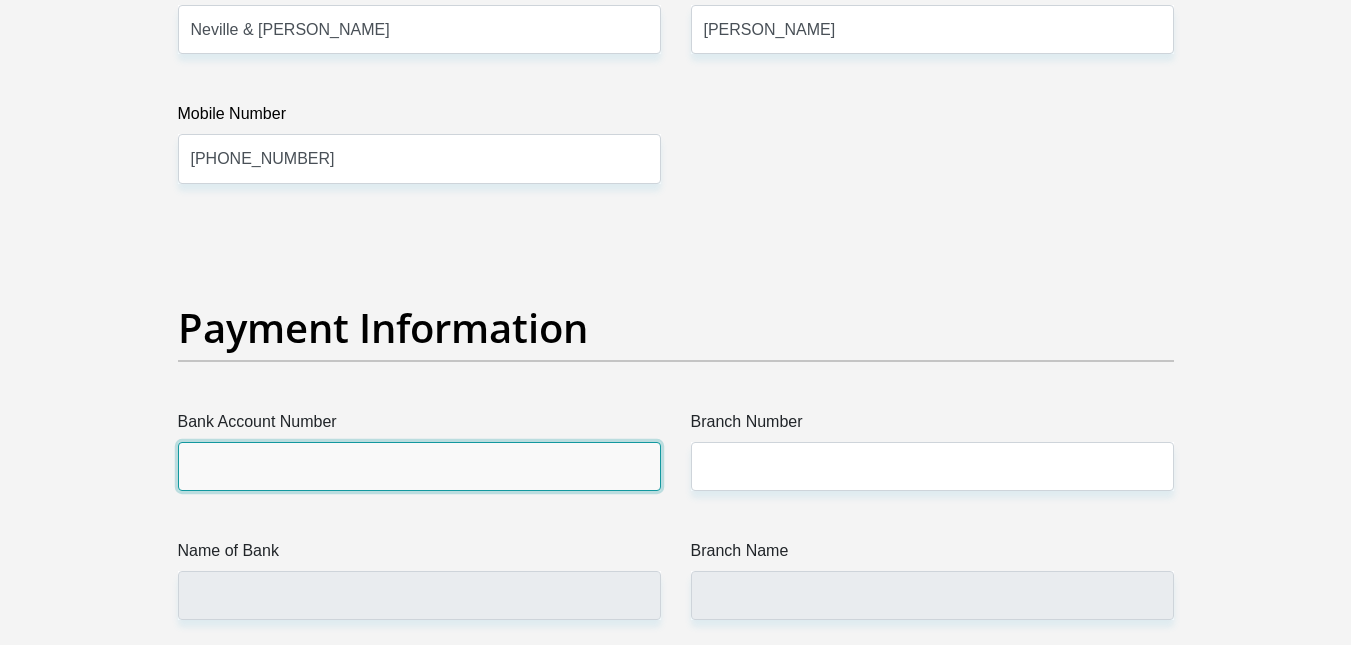 click on "Bank Account Number" at bounding box center [419, 466] 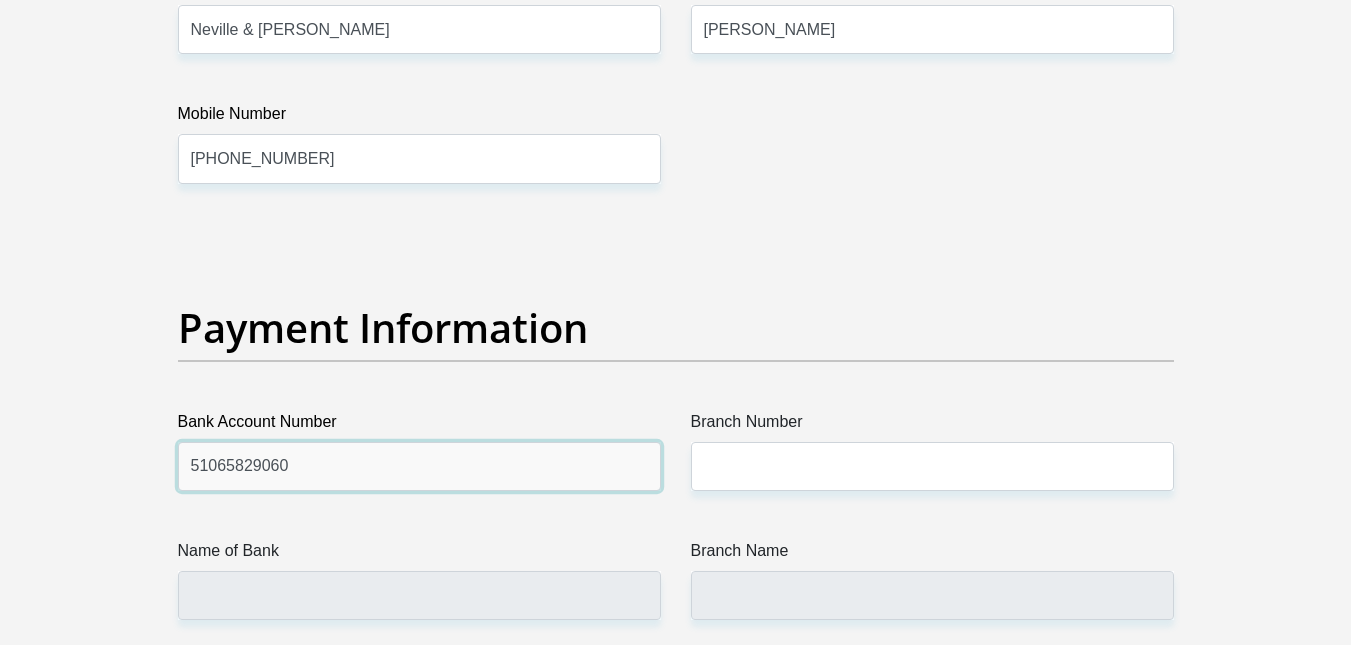 type on "51065829060" 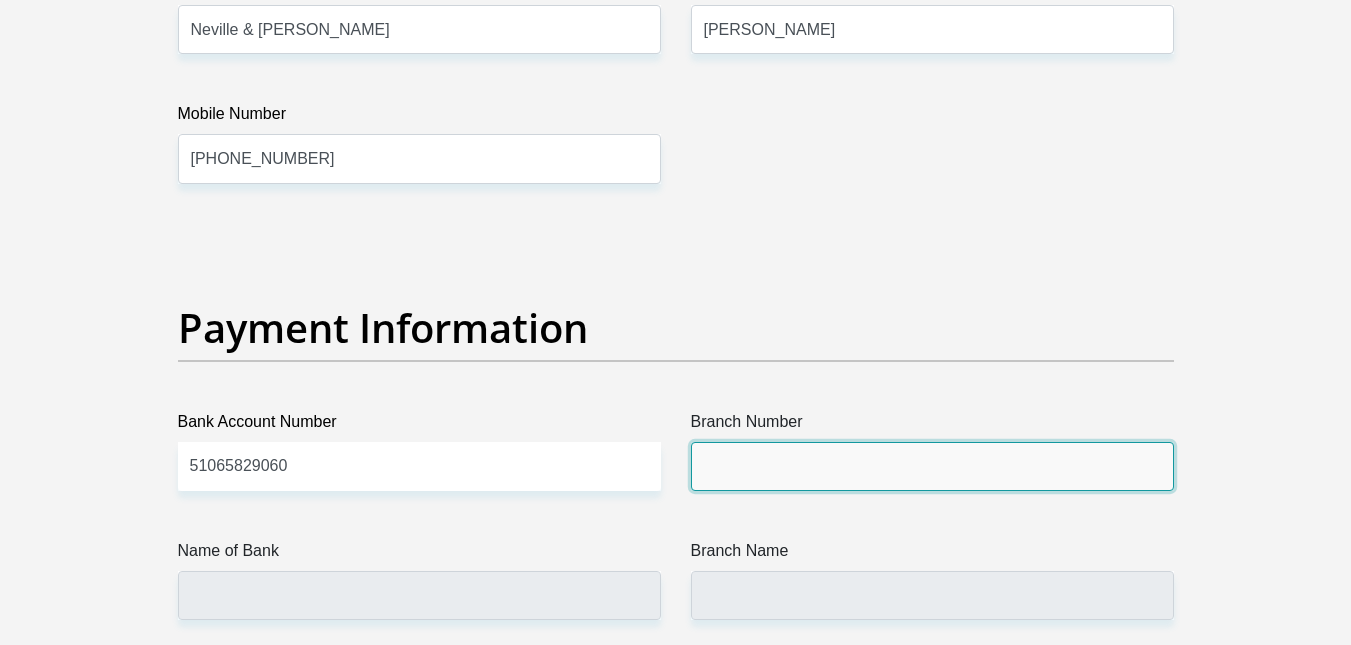 click on "Branch Number" at bounding box center (932, 466) 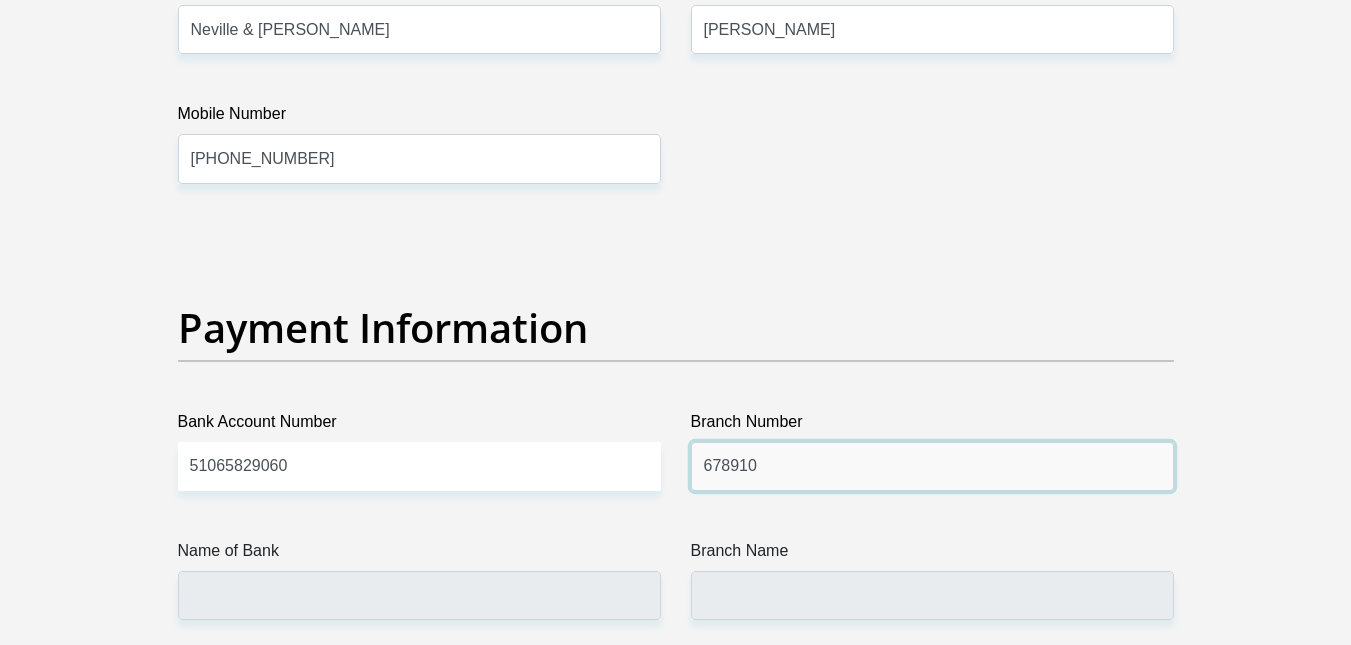 type on "678910" 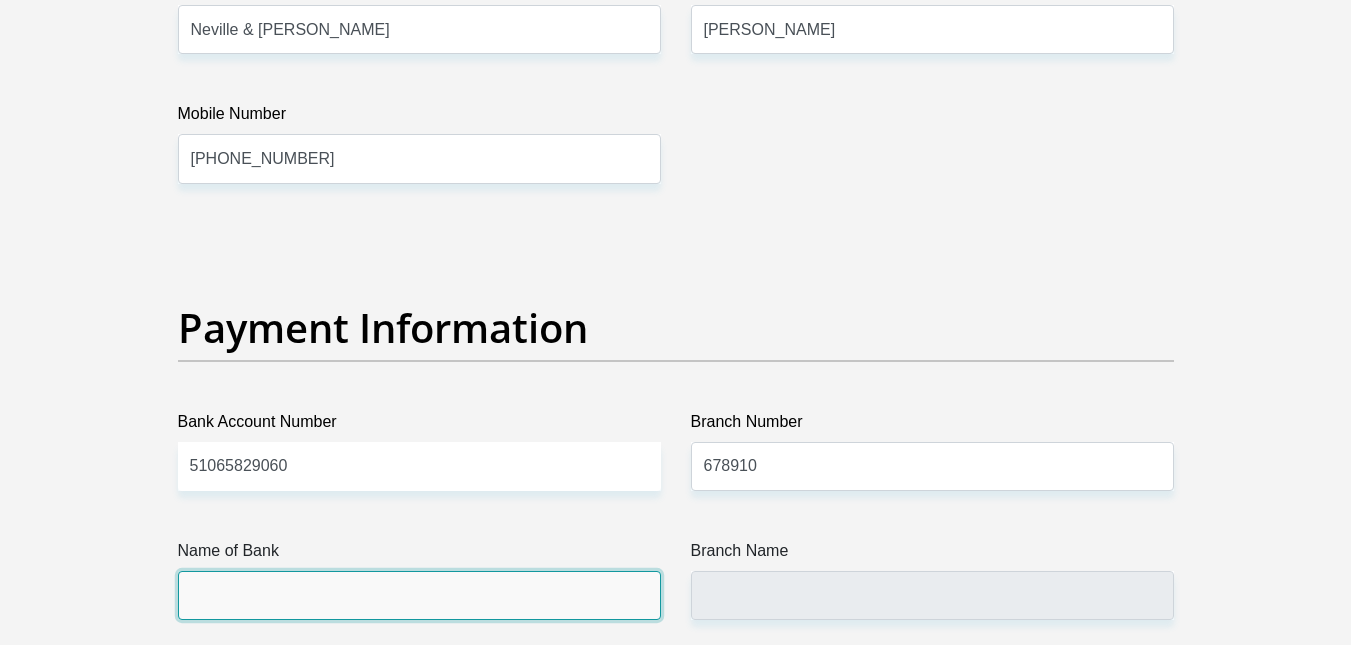 click on "Name of Bank" at bounding box center (419, 595) 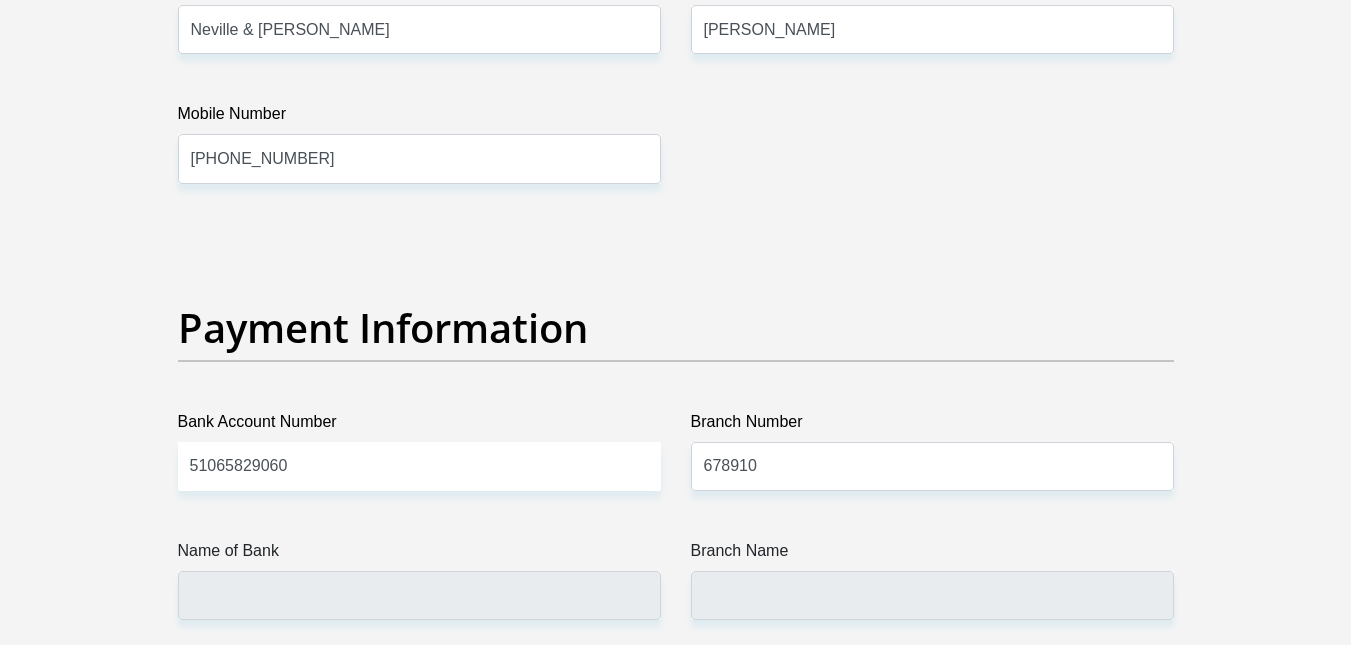type on "TYME BANK LIMITED" 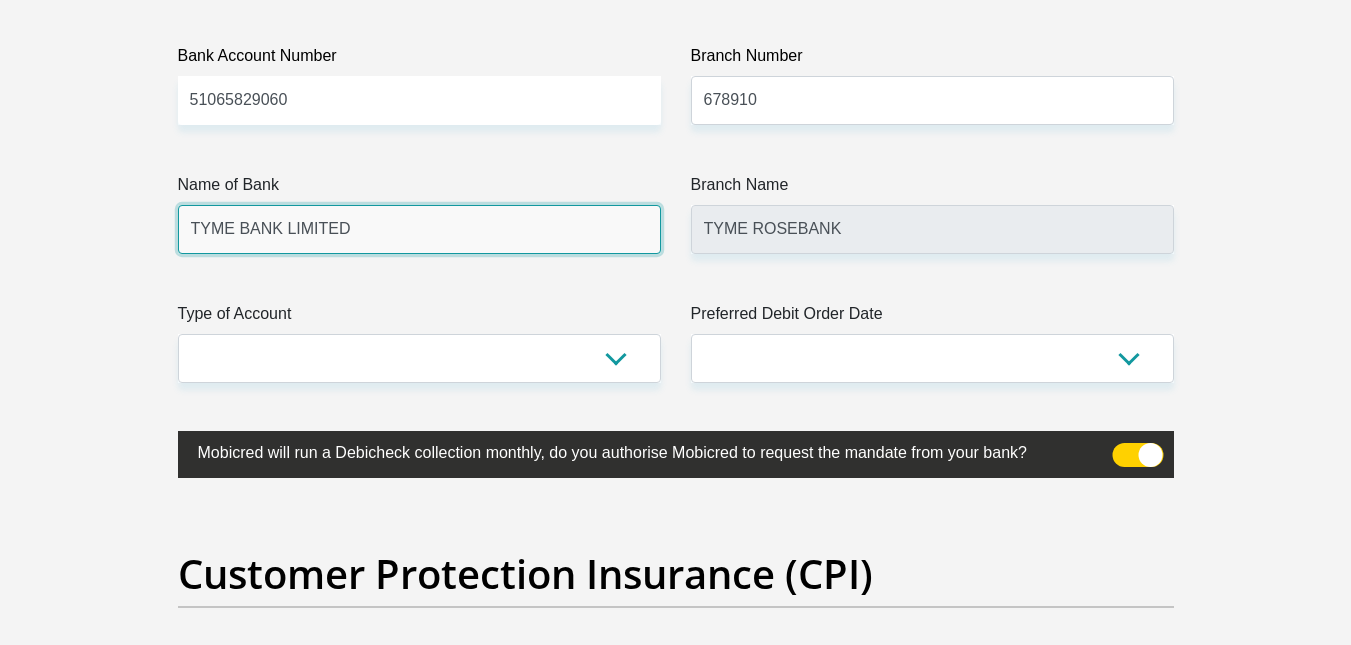 scroll, scrollTop: 4842, scrollLeft: 0, axis: vertical 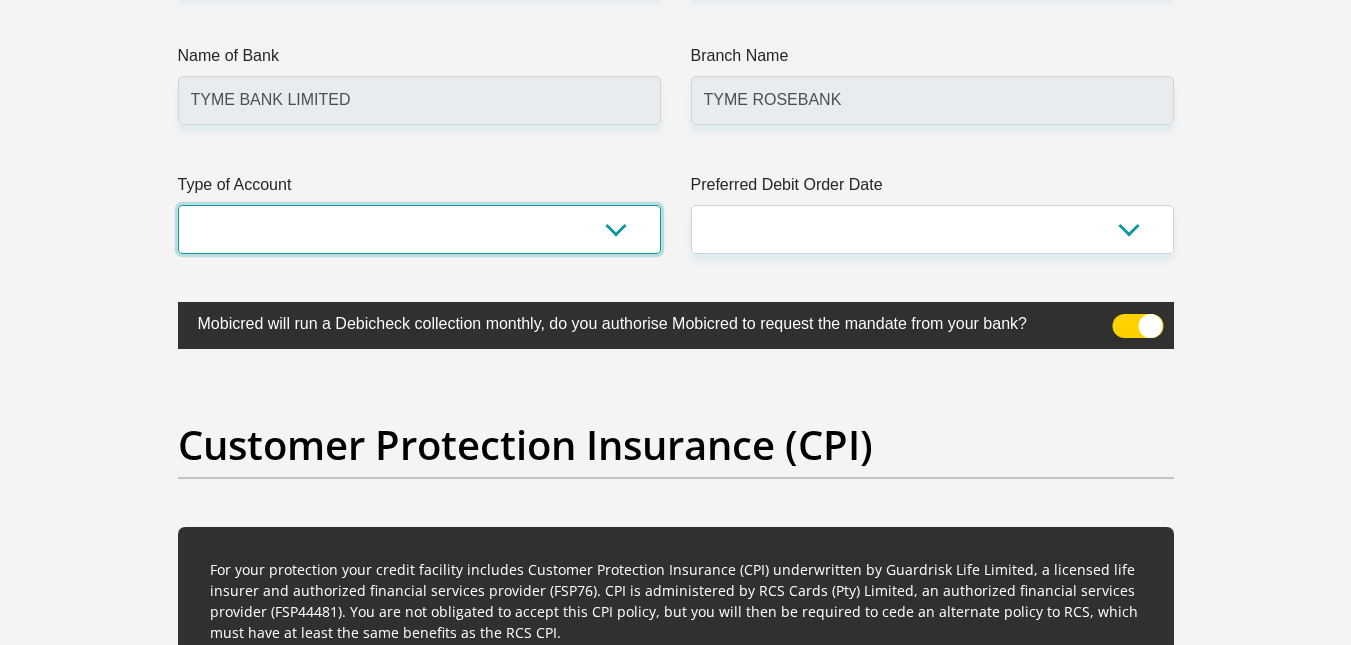 click on "Cheque
Savings" at bounding box center [419, 229] 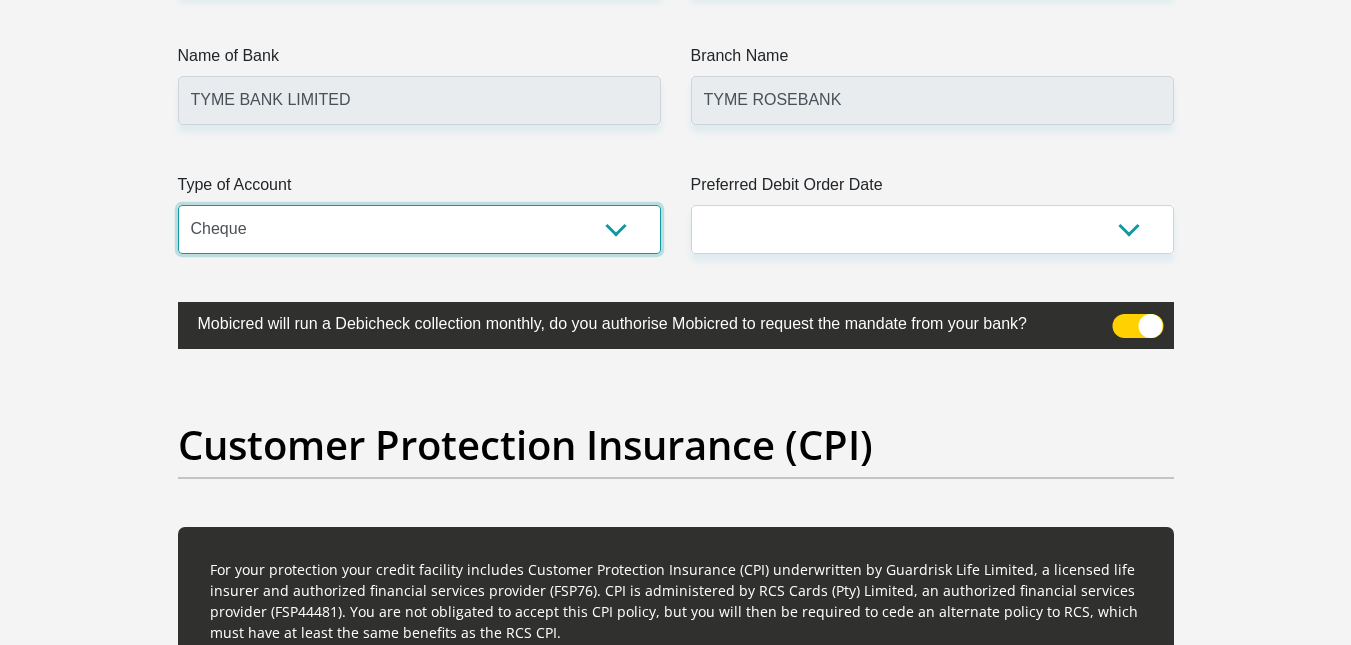 click on "Cheque
Savings" at bounding box center [419, 229] 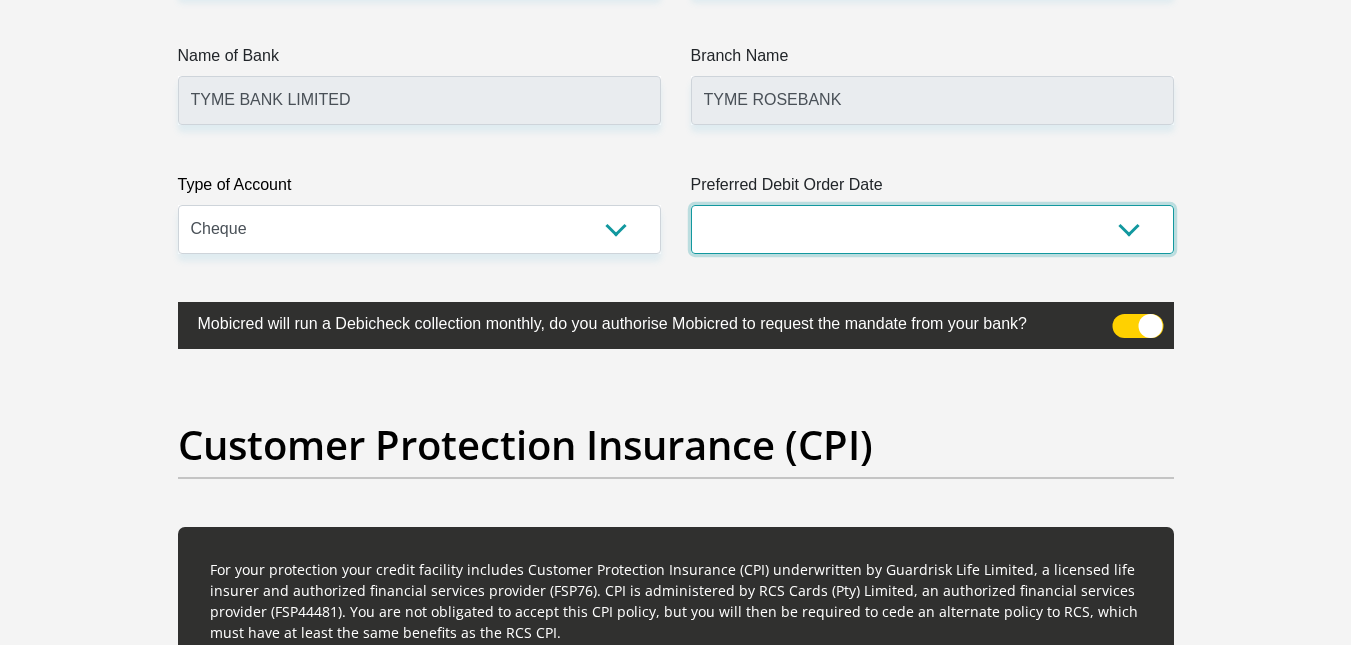click on "1st
2nd
3rd
4th
5th
7th
18th
19th
20th
21st
22nd
23rd
24th
25th
26th
27th
28th
29th
30th" at bounding box center (932, 229) 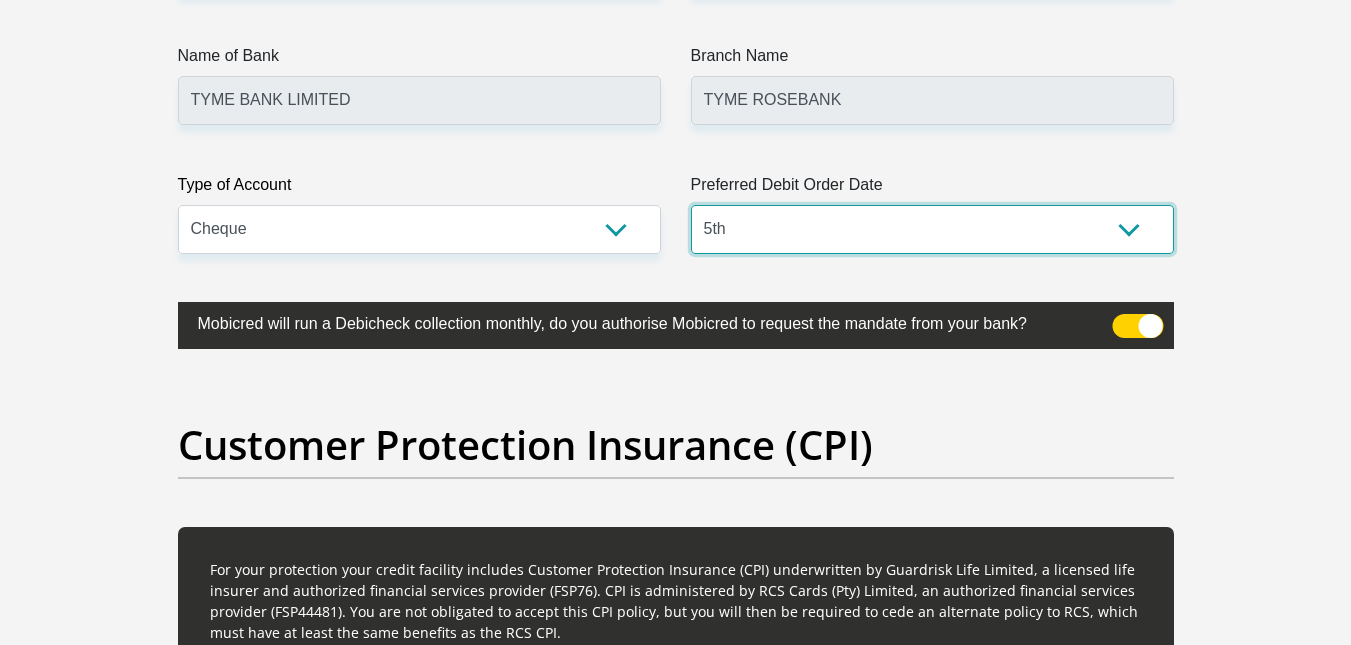 click on "1st
2nd
3rd
4th
5th
7th
18th
19th
20th
21st
22nd
23rd
24th
25th
26th
27th
28th
29th
30th" at bounding box center [932, 229] 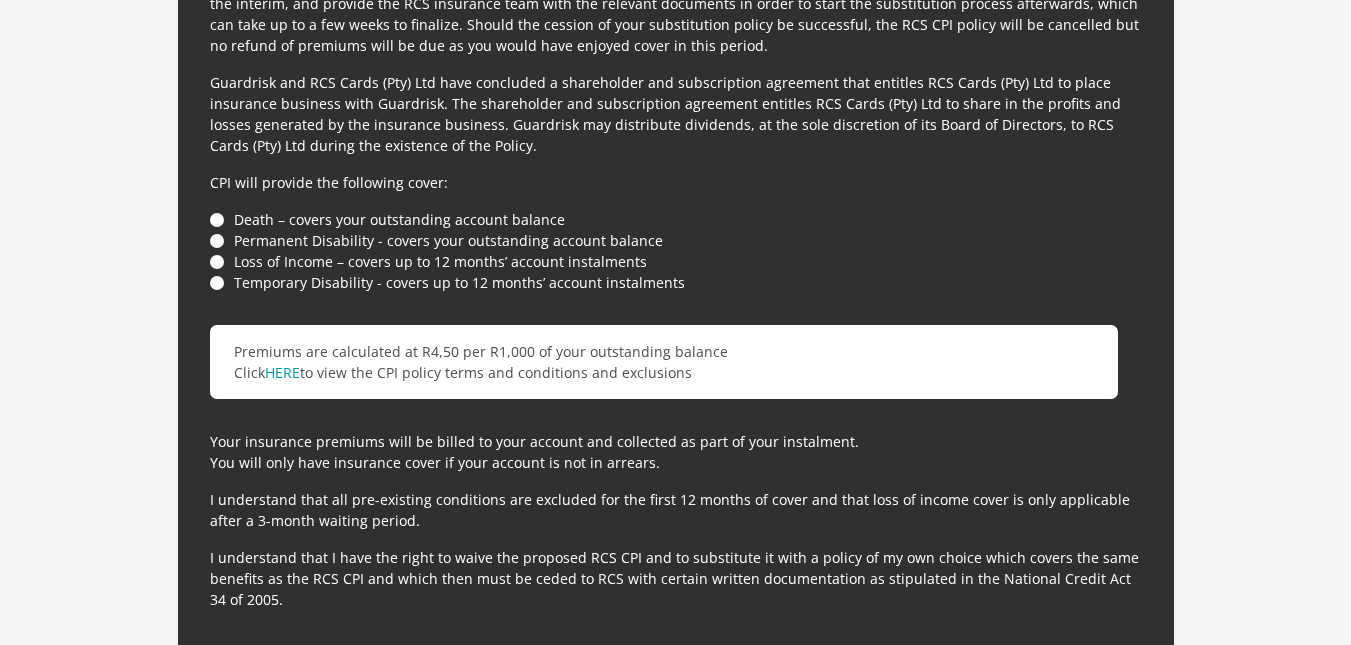 scroll, scrollTop: 5573, scrollLeft: 0, axis: vertical 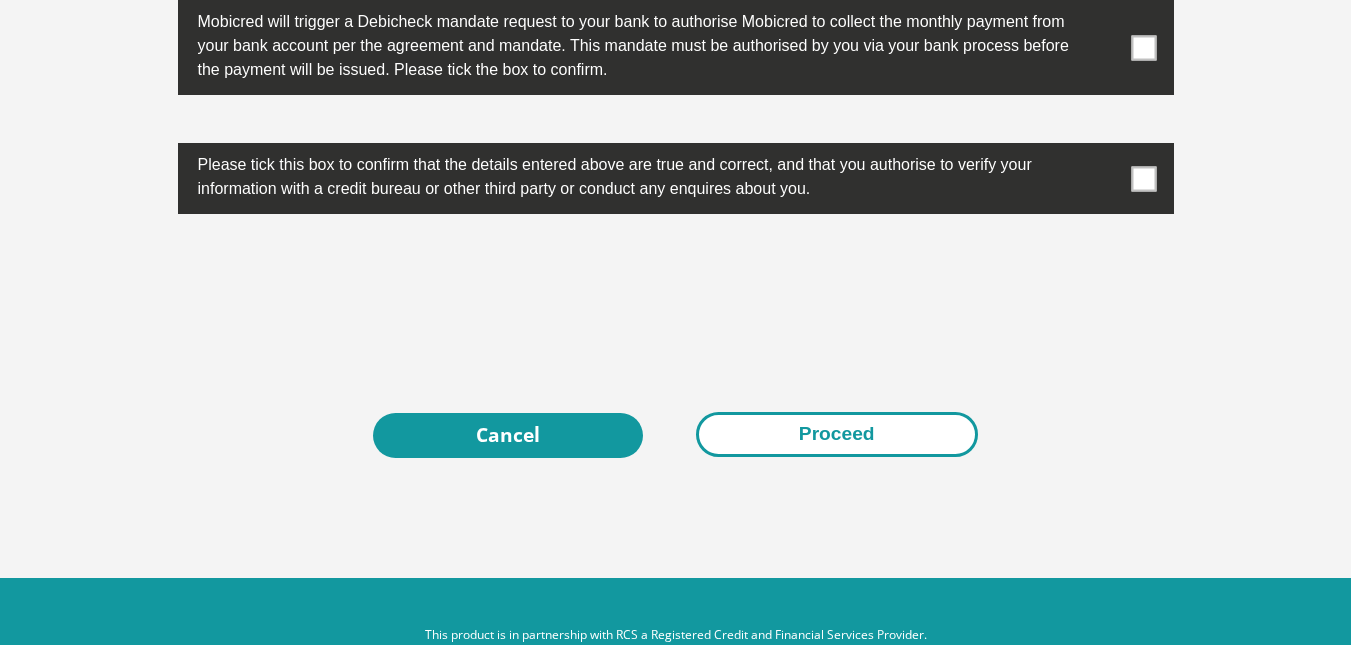 click on "Proceed" at bounding box center (837, 434) 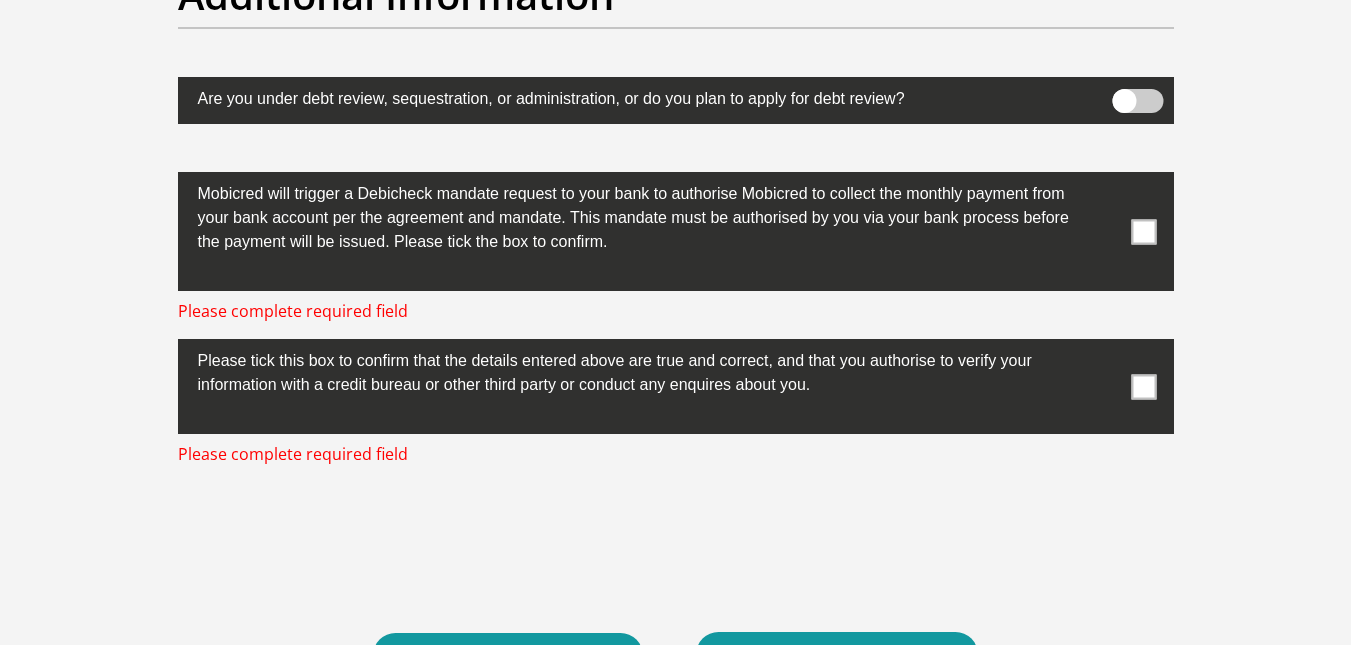 scroll, scrollTop: 6308, scrollLeft: 0, axis: vertical 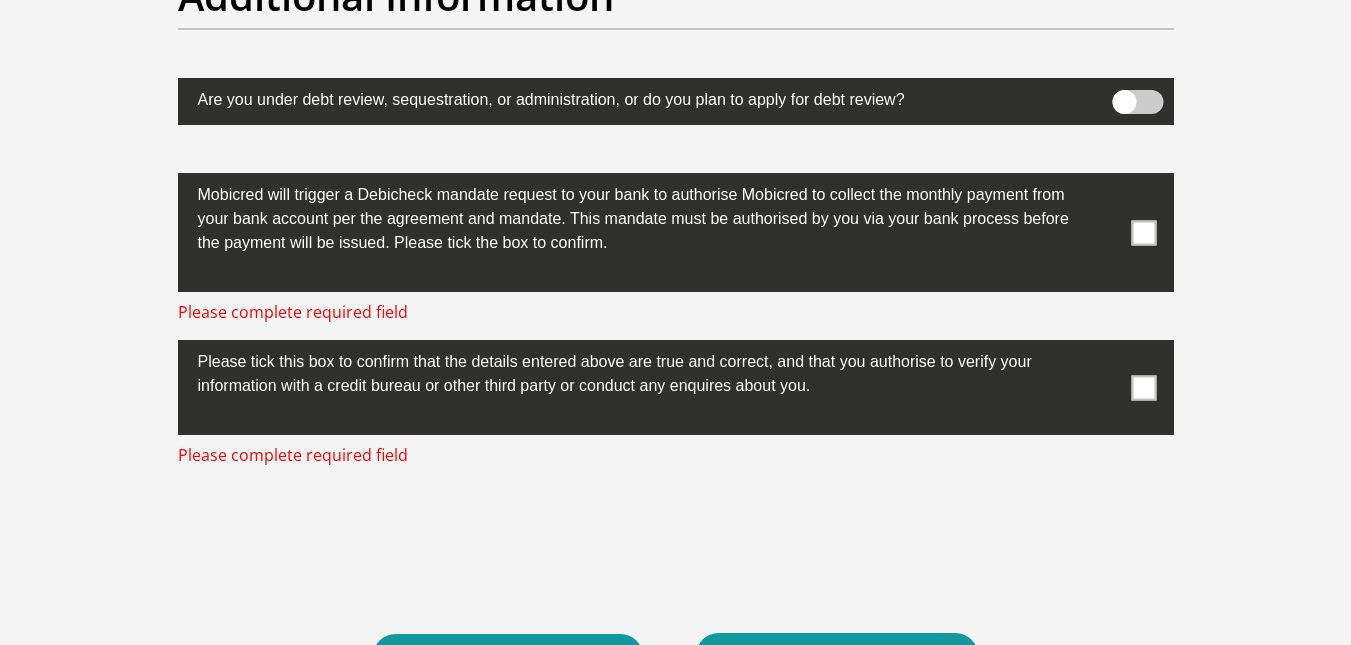 click at bounding box center [676, 387] 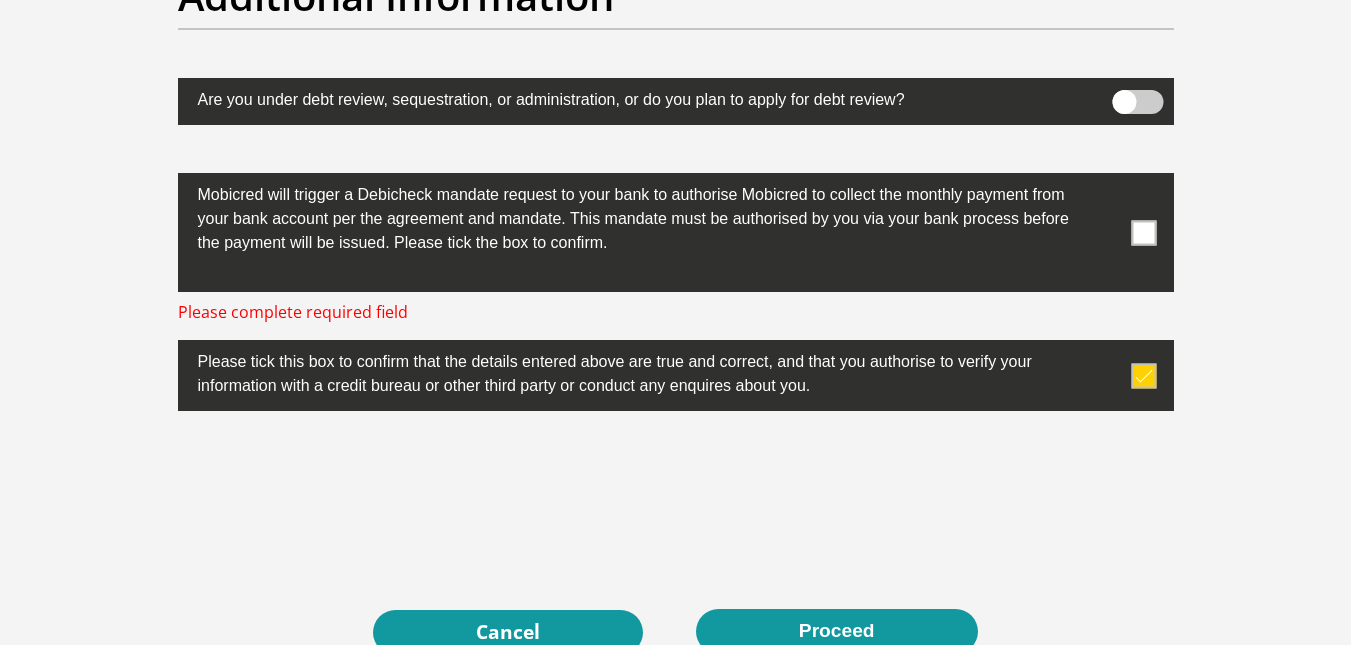 click at bounding box center (1143, 232) 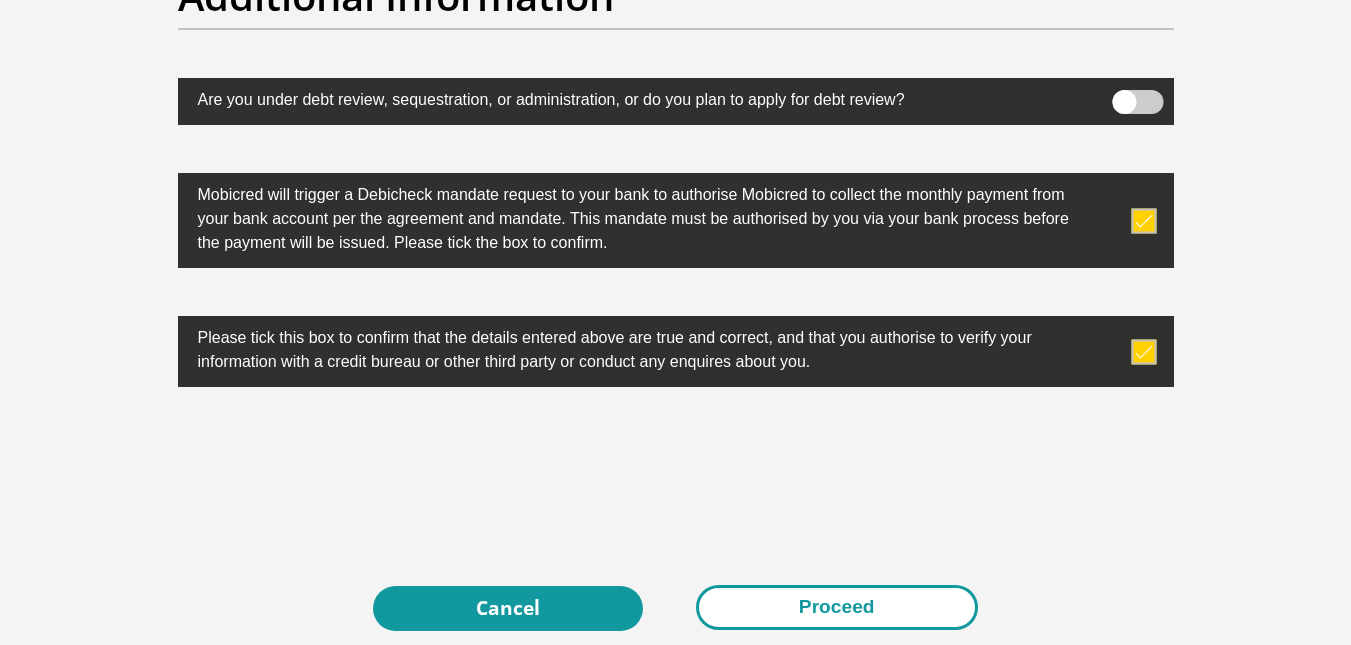 click on "Proceed" at bounding box center [837, 607] 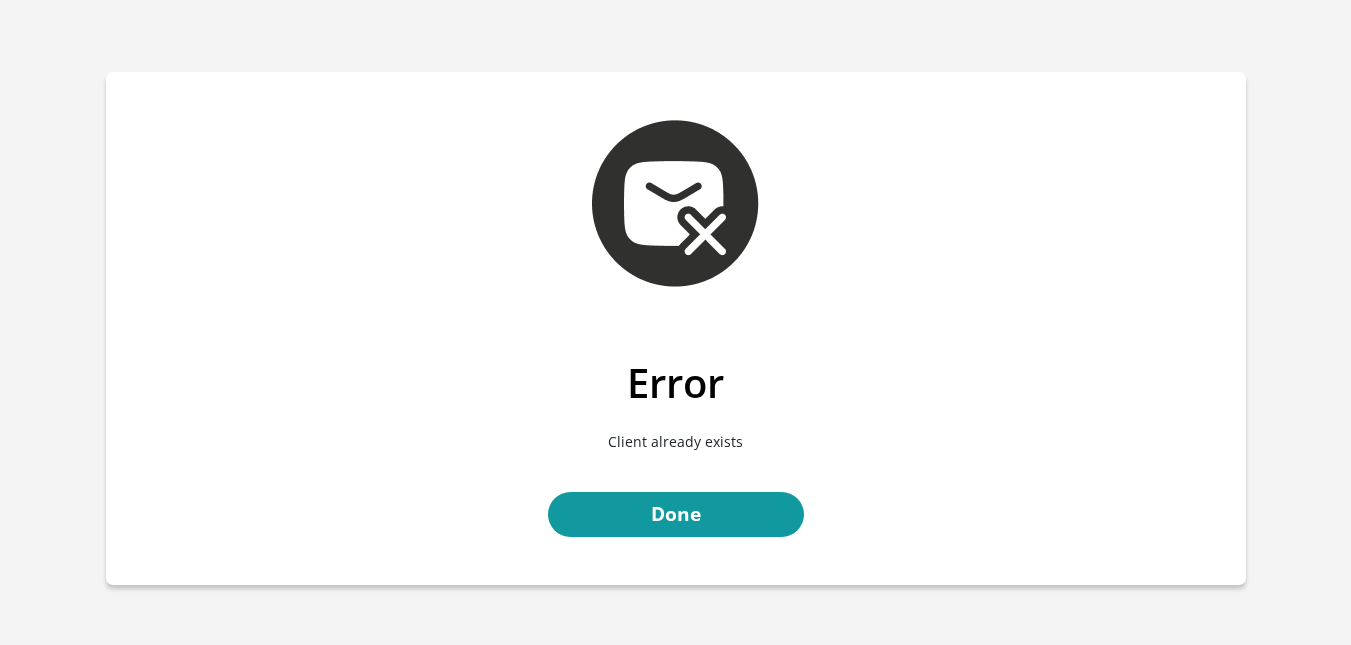 scroll, scrollTop: 0, scrollLeft: 0, axis: both 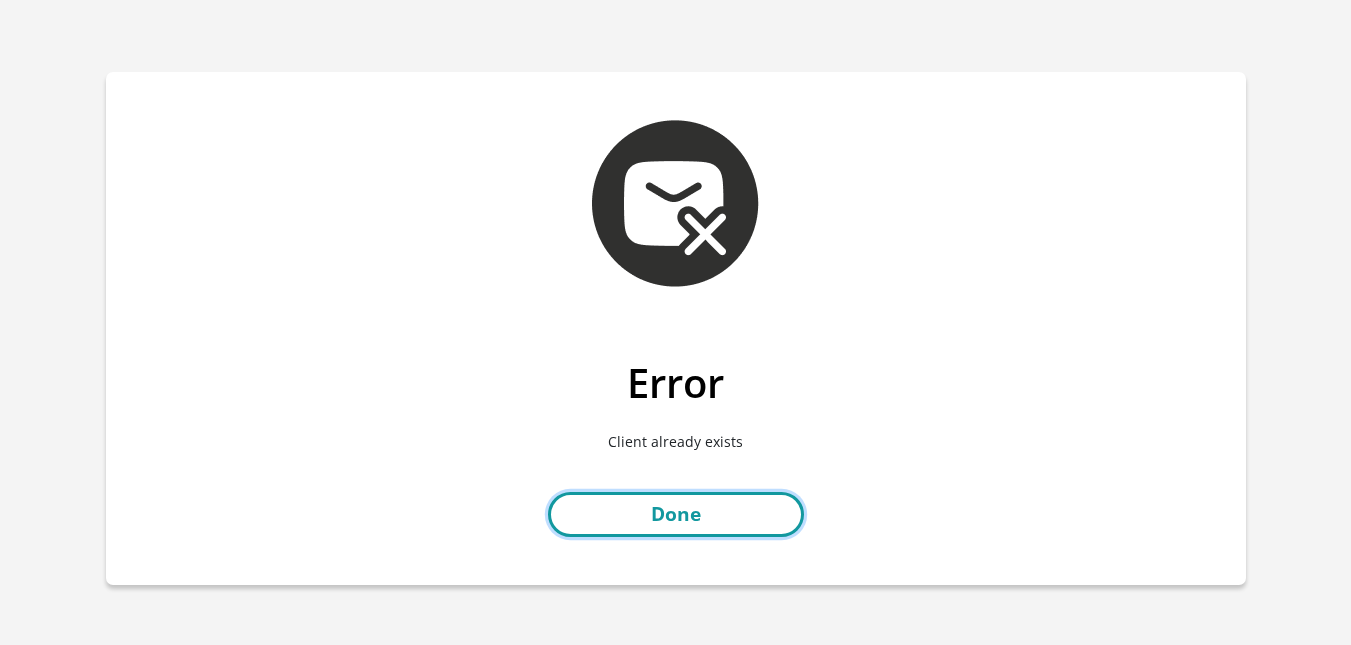 click on "Done" at bounding box center [676, 514] 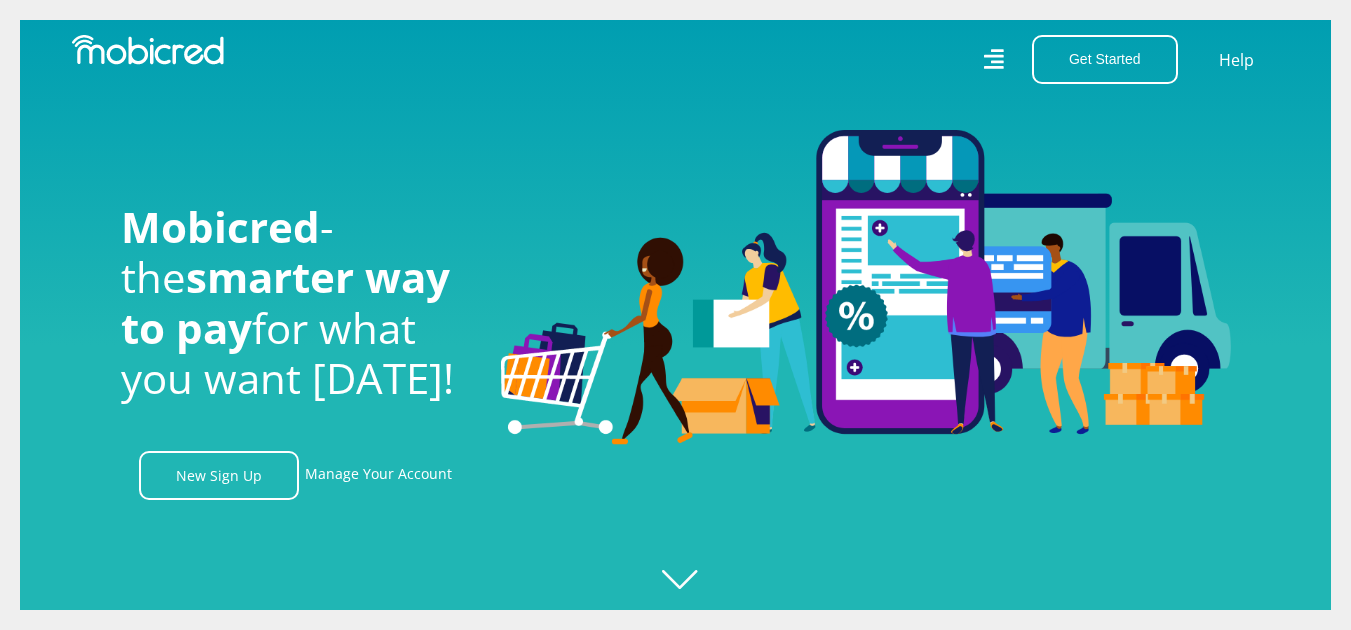 scroll, scrollTop: 0, scrollLeft: 0, axis: both 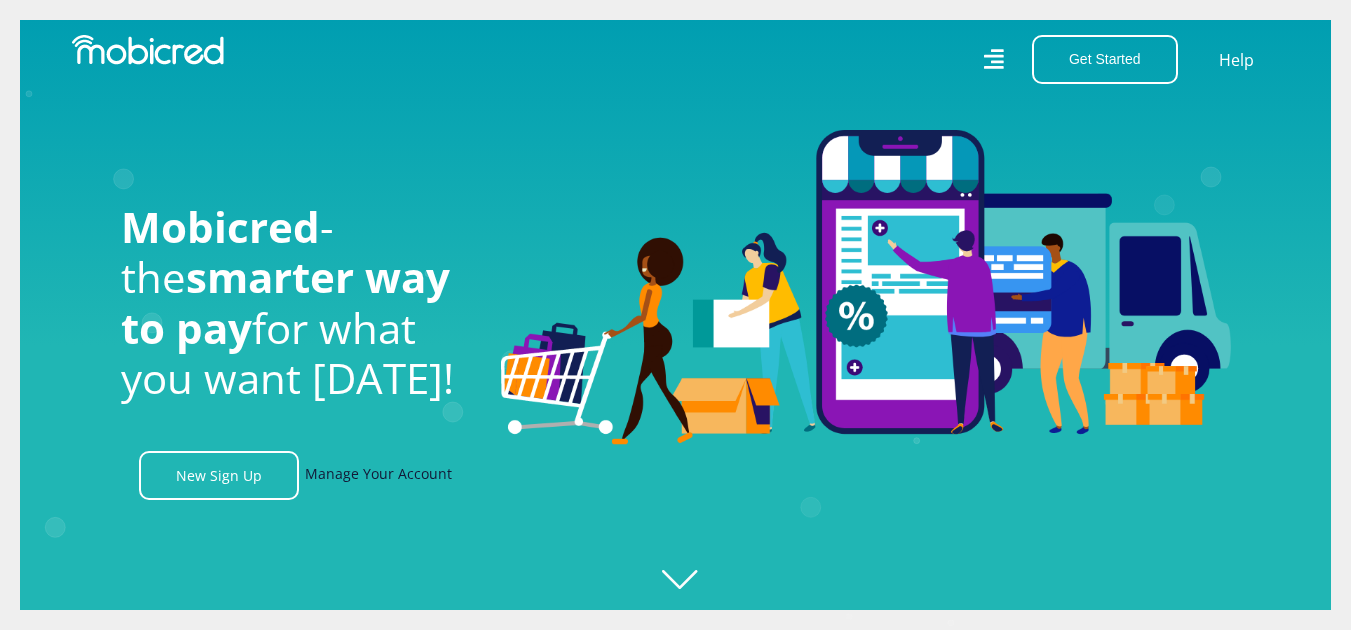 click on "Manage Your Account" at bounding box center (378, 475) 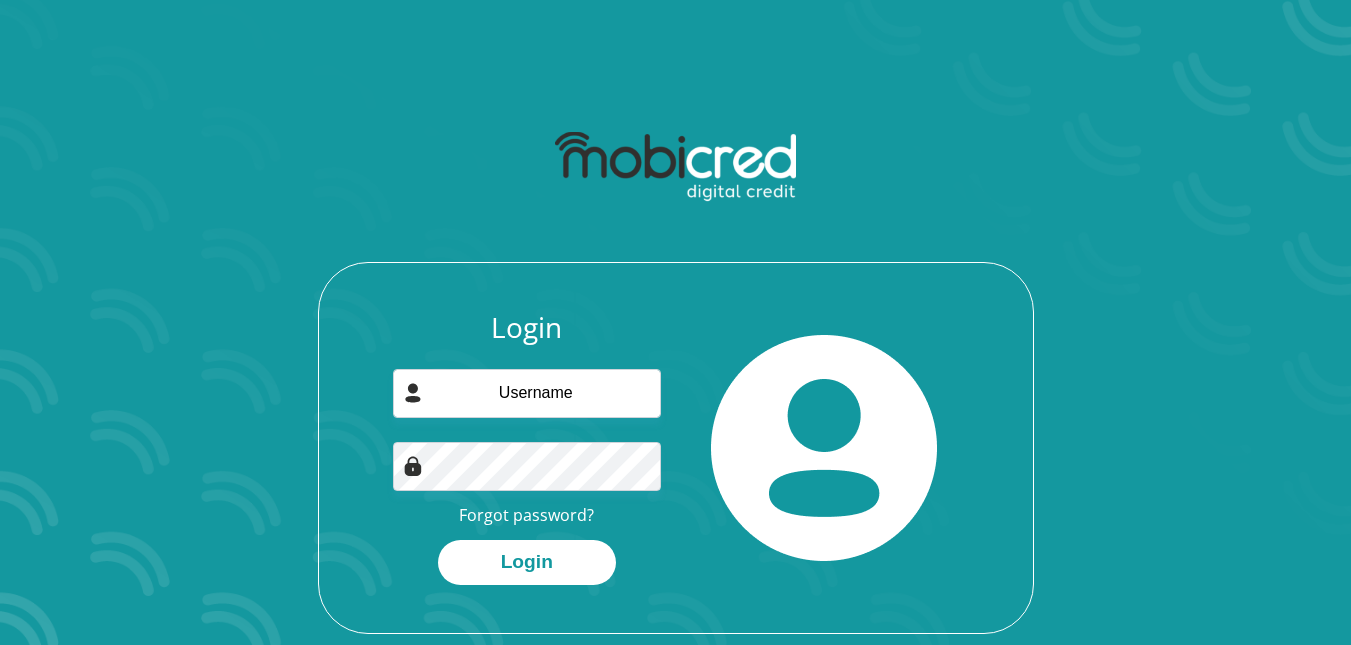 scroll, scrollTop: 0, scrollLeft: 0, axis: both 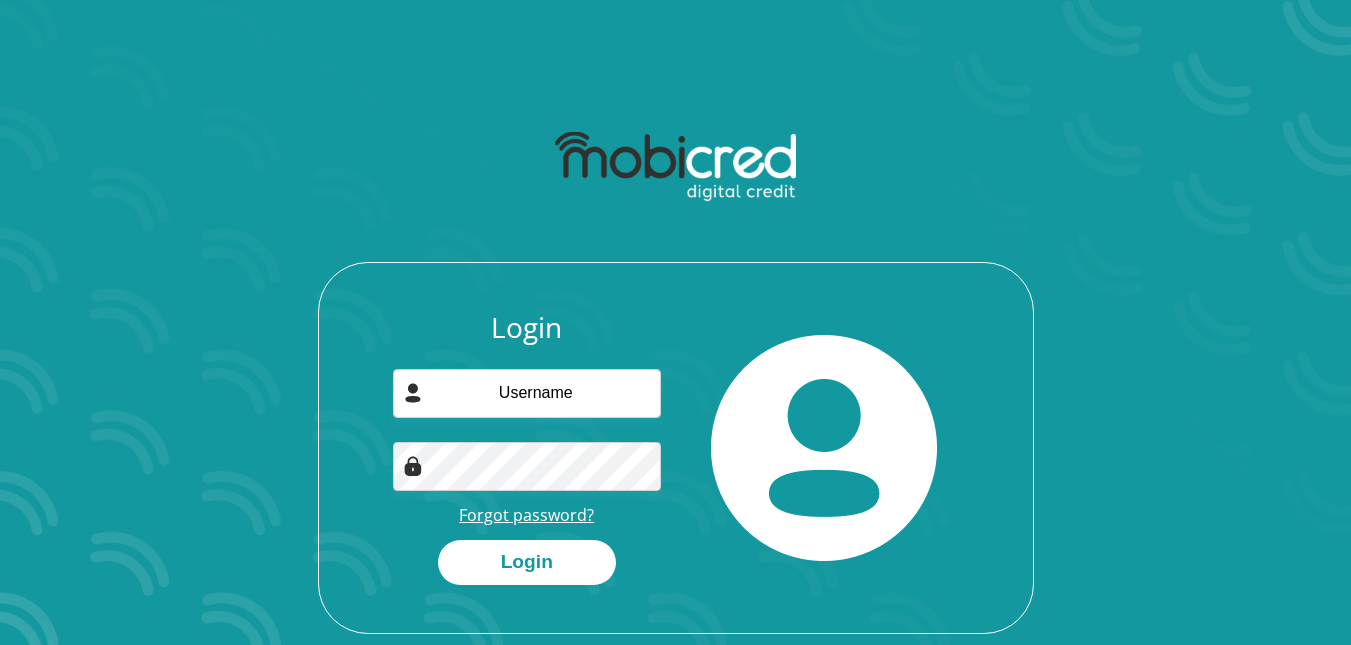 click on "Forgot password?" at bounding box center [526, 515] 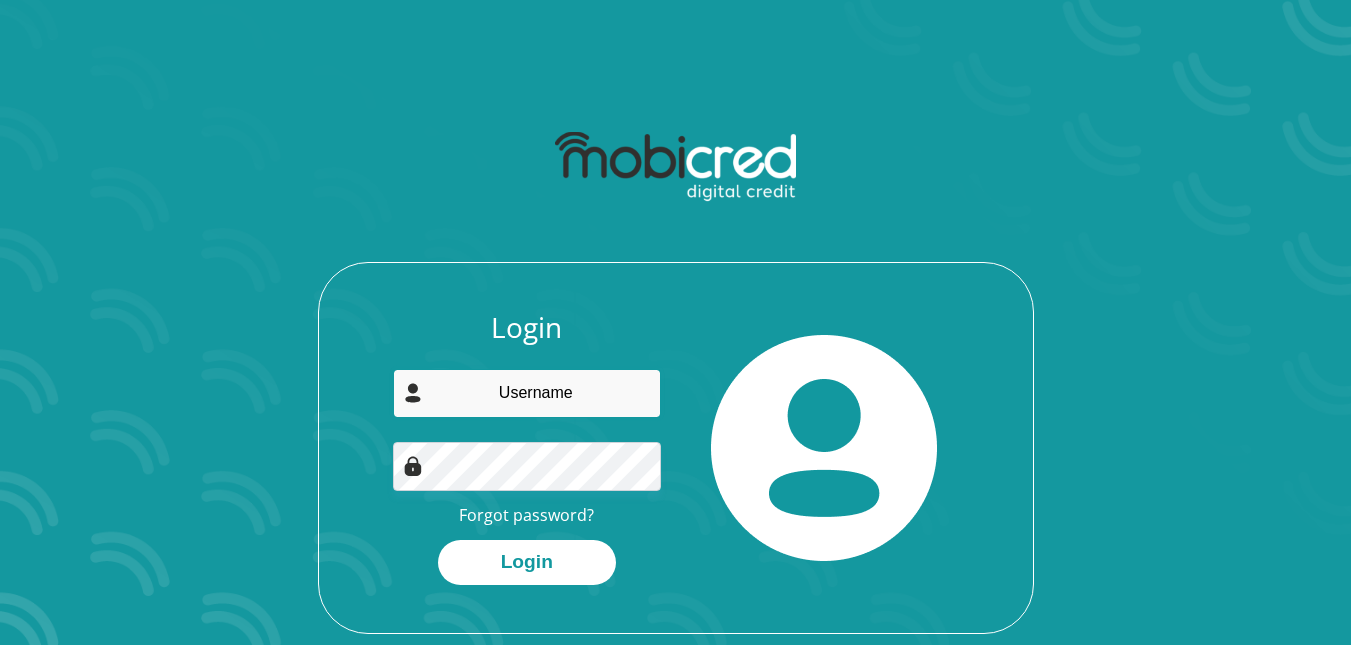 click at bounding box center (527, 393) 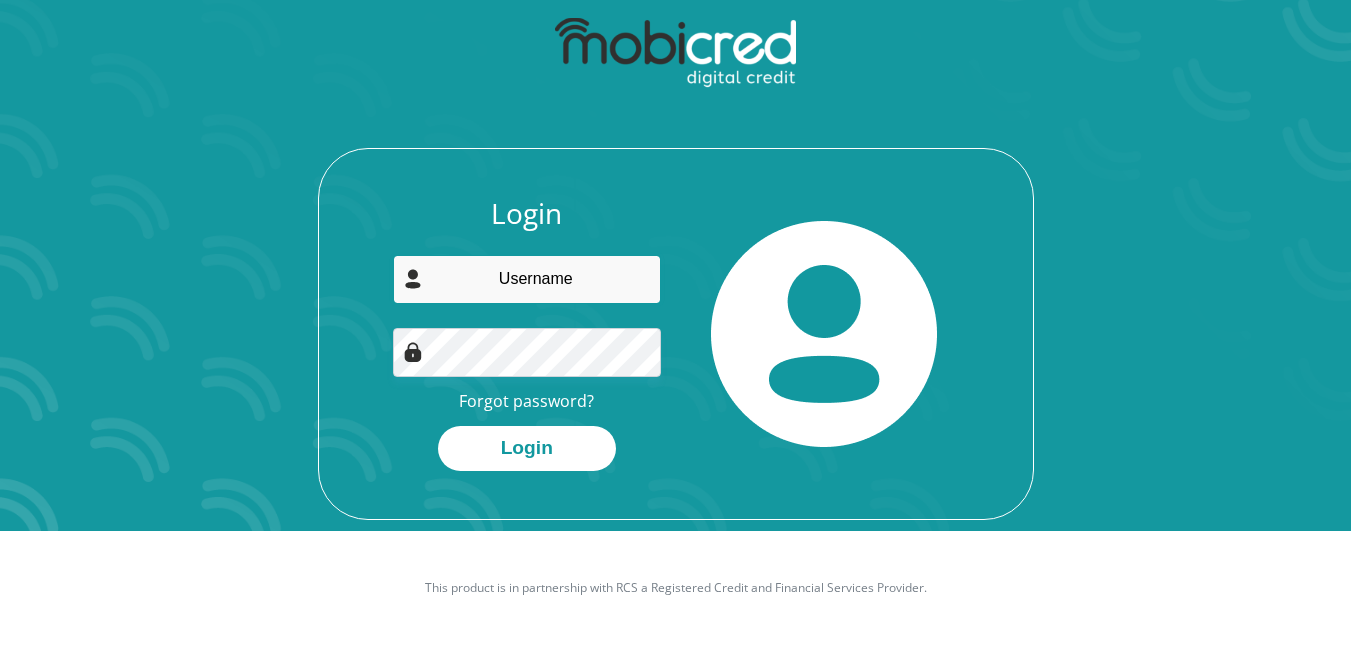 scroll, scrollTop: 0, scrollLeft: 0, axis: both 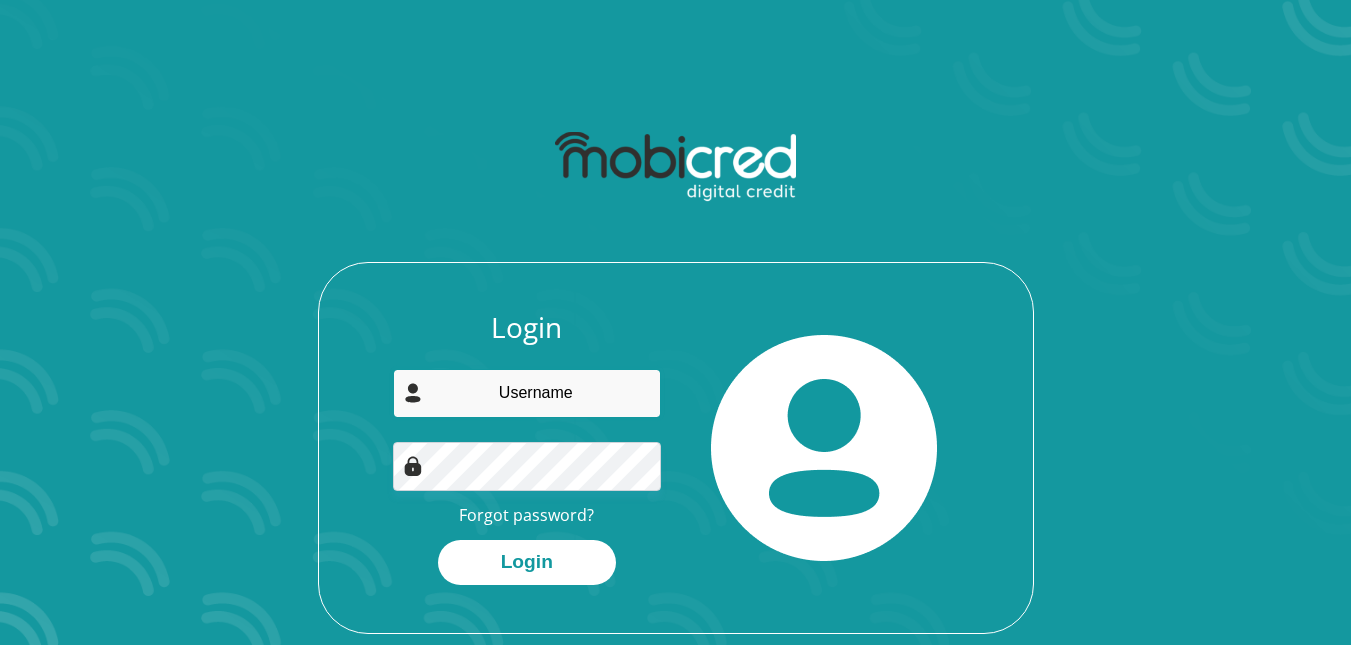 click at bounding box center [527, 393] 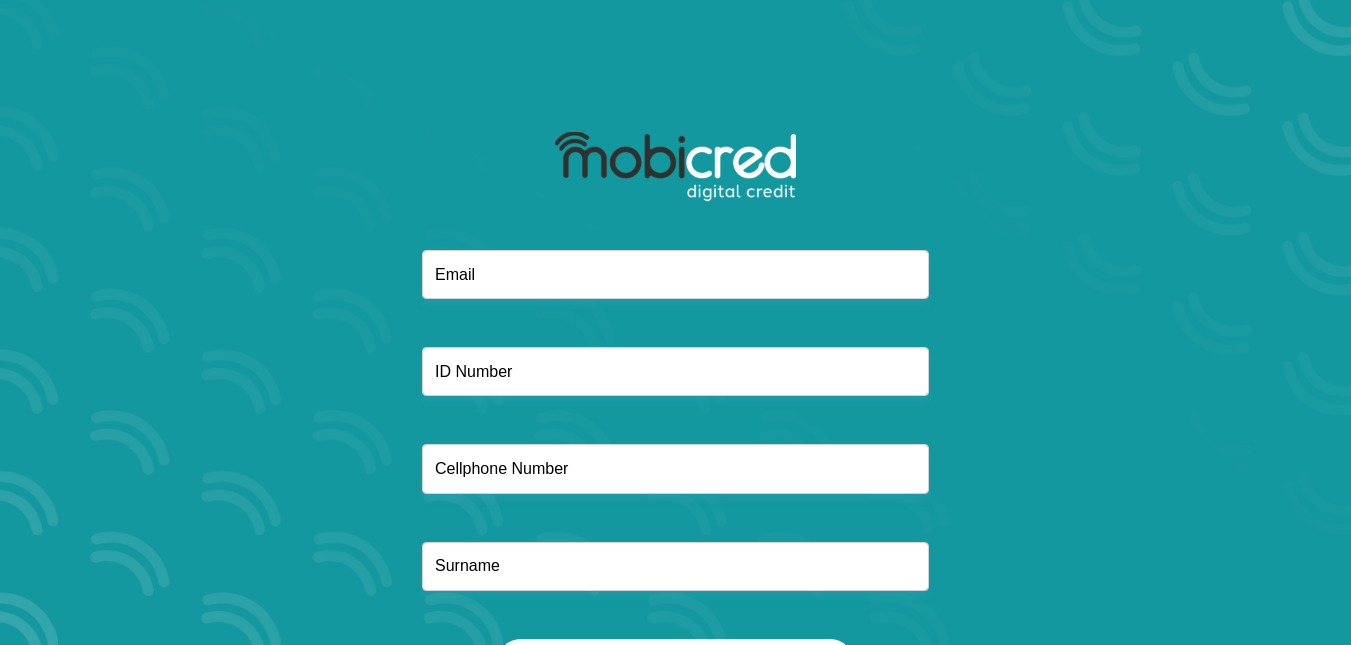 scroll, scrollTop: 0, scrollLeft: 0, axis: both 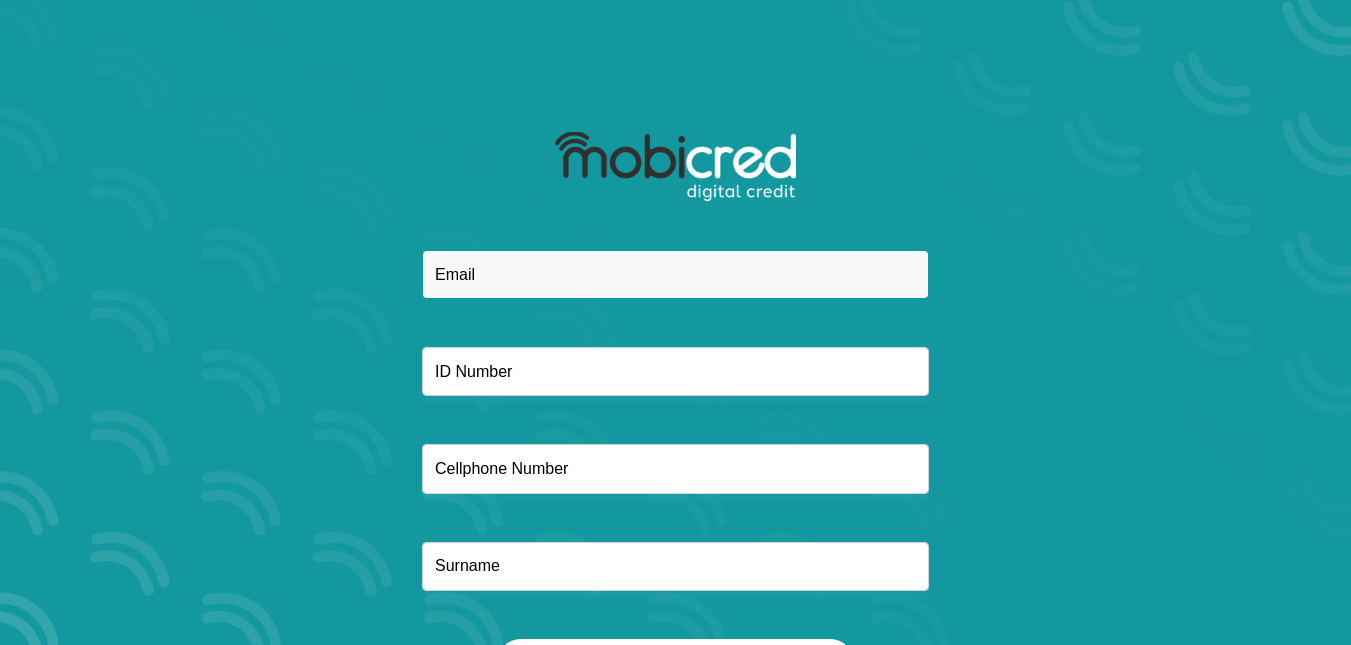 click at bounding box center [675, 274] 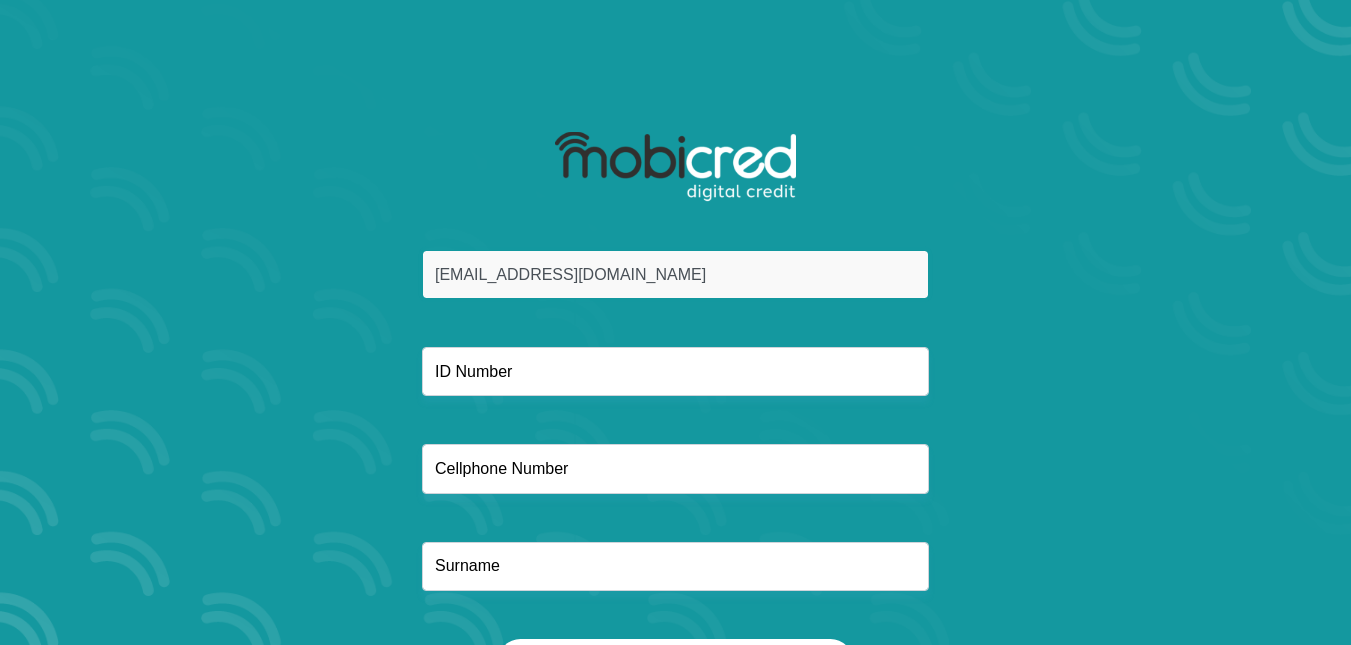 type on "[EMAIL_ADDRESS][DOMAIN_NAME]" 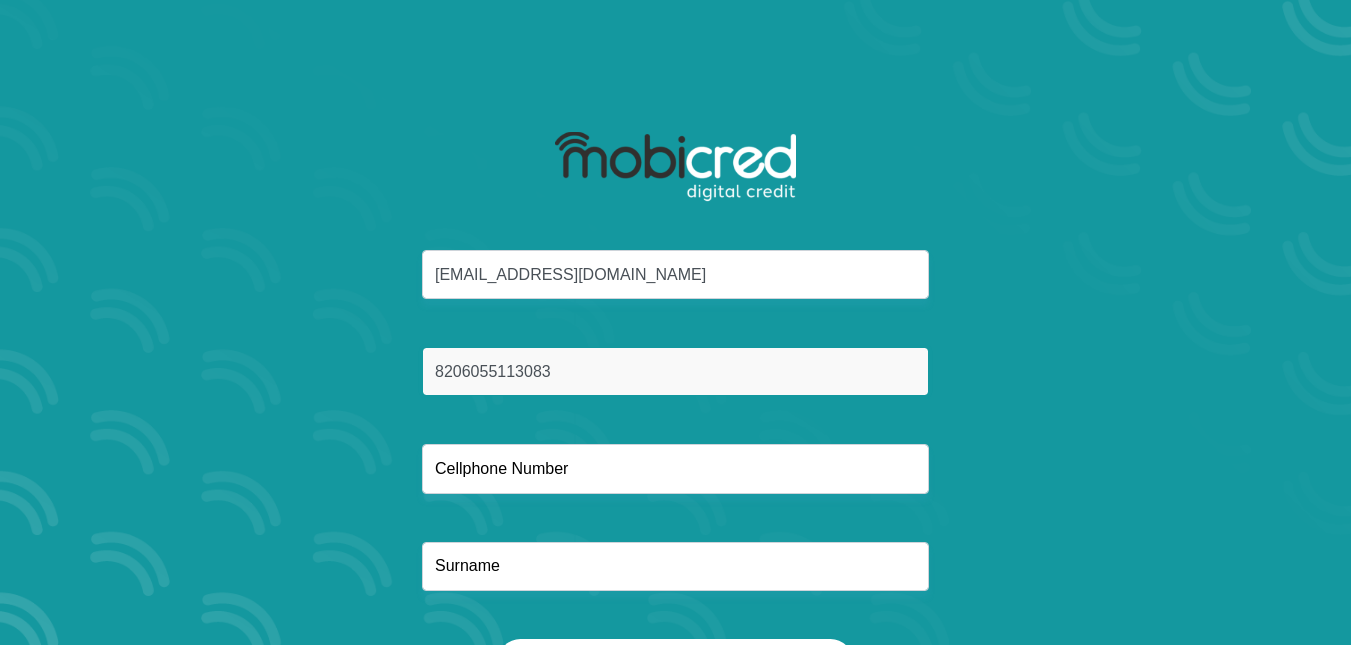 type on "8206055113083" 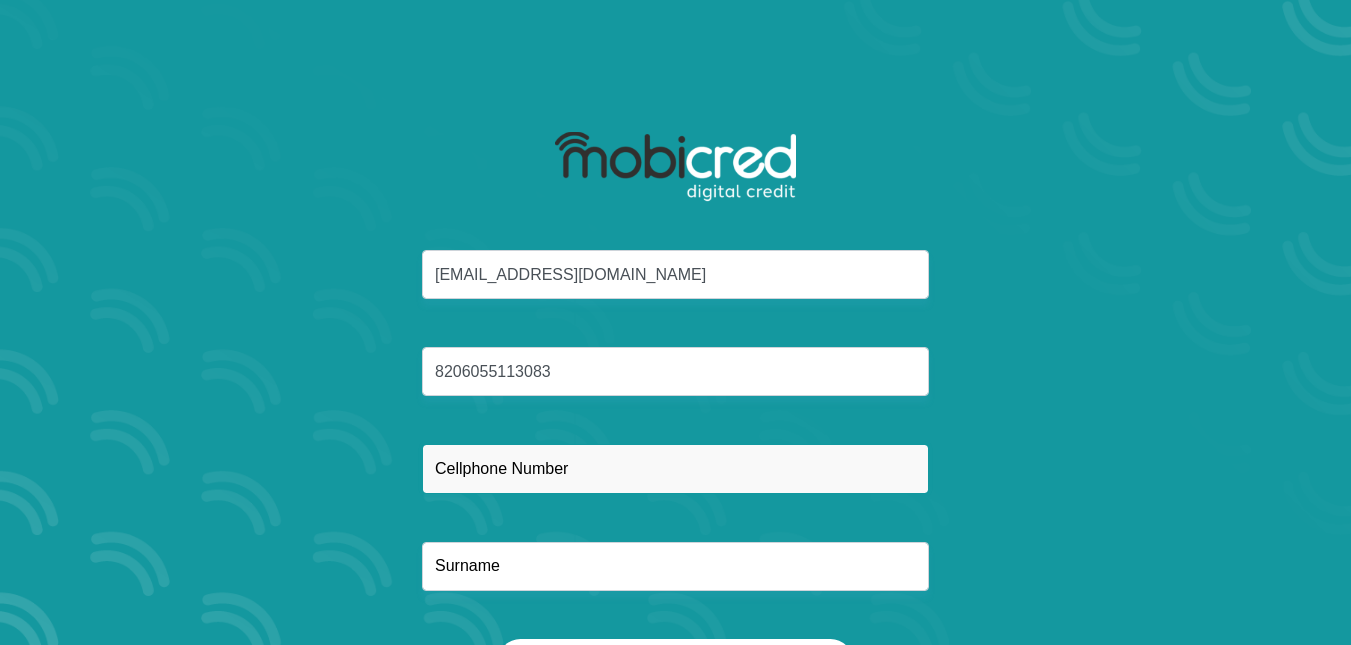 click at bounding box center (675, 468) 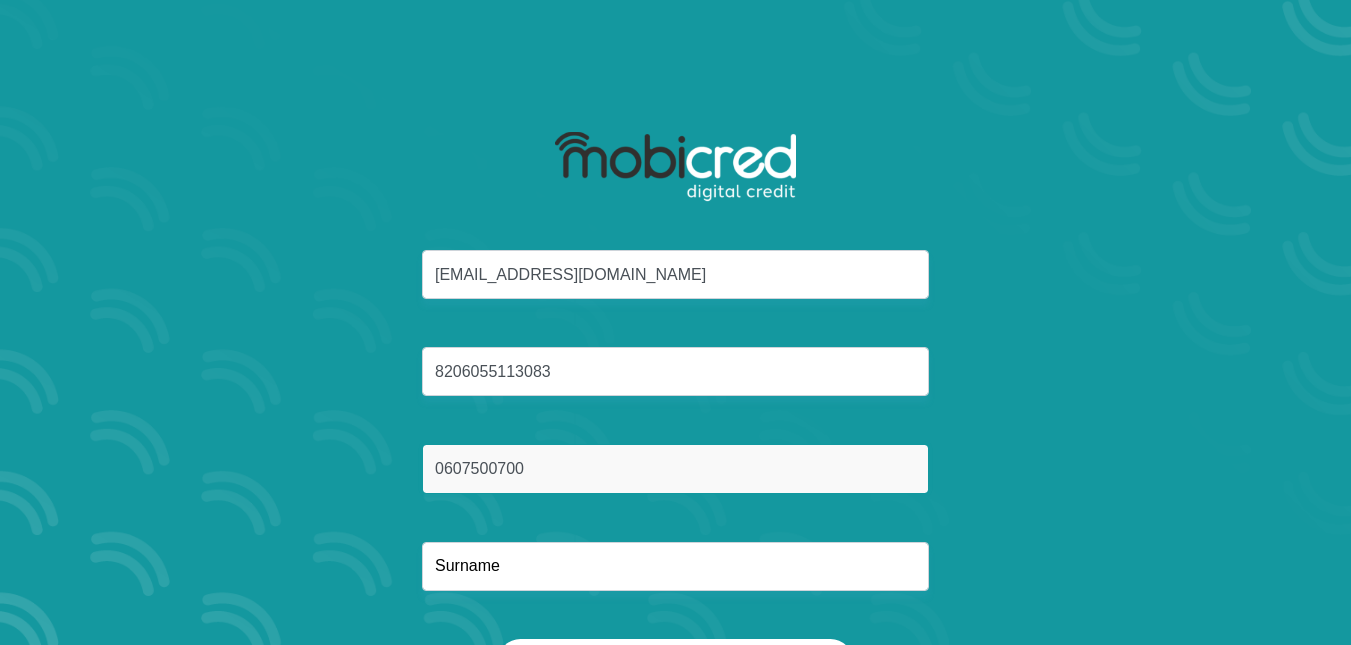 type on "0607500700" 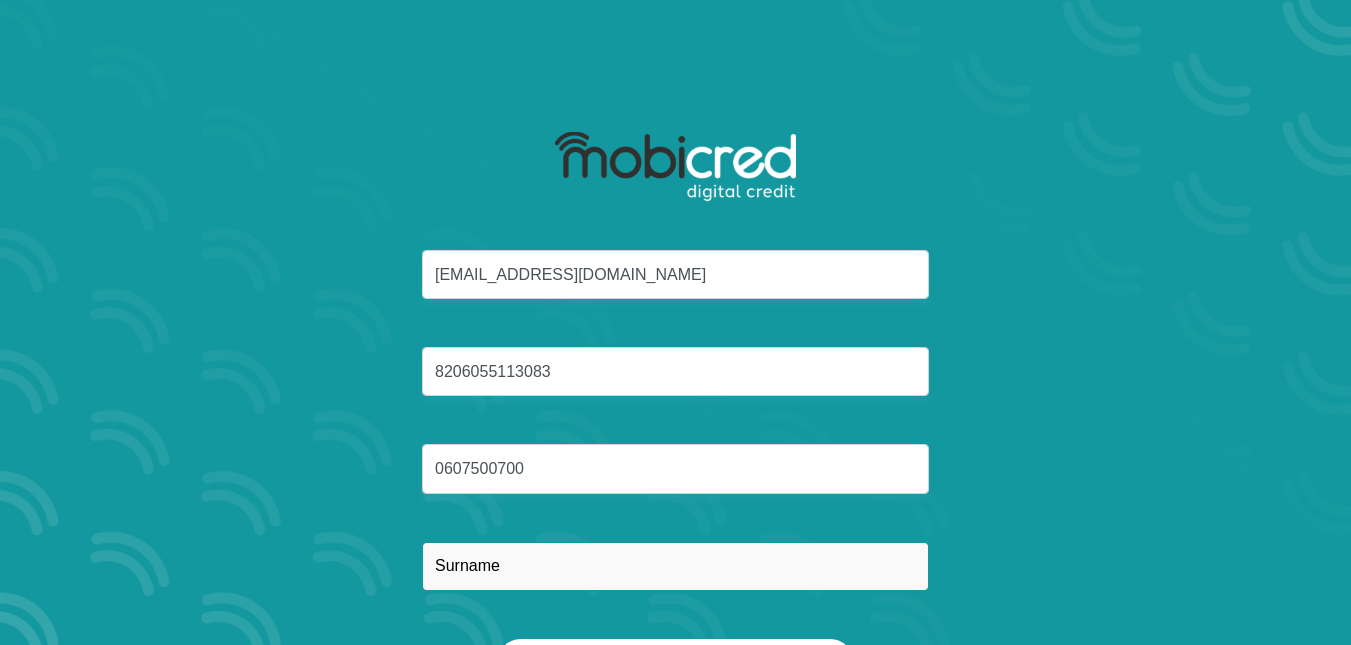 click at bounding box center (675, 566) 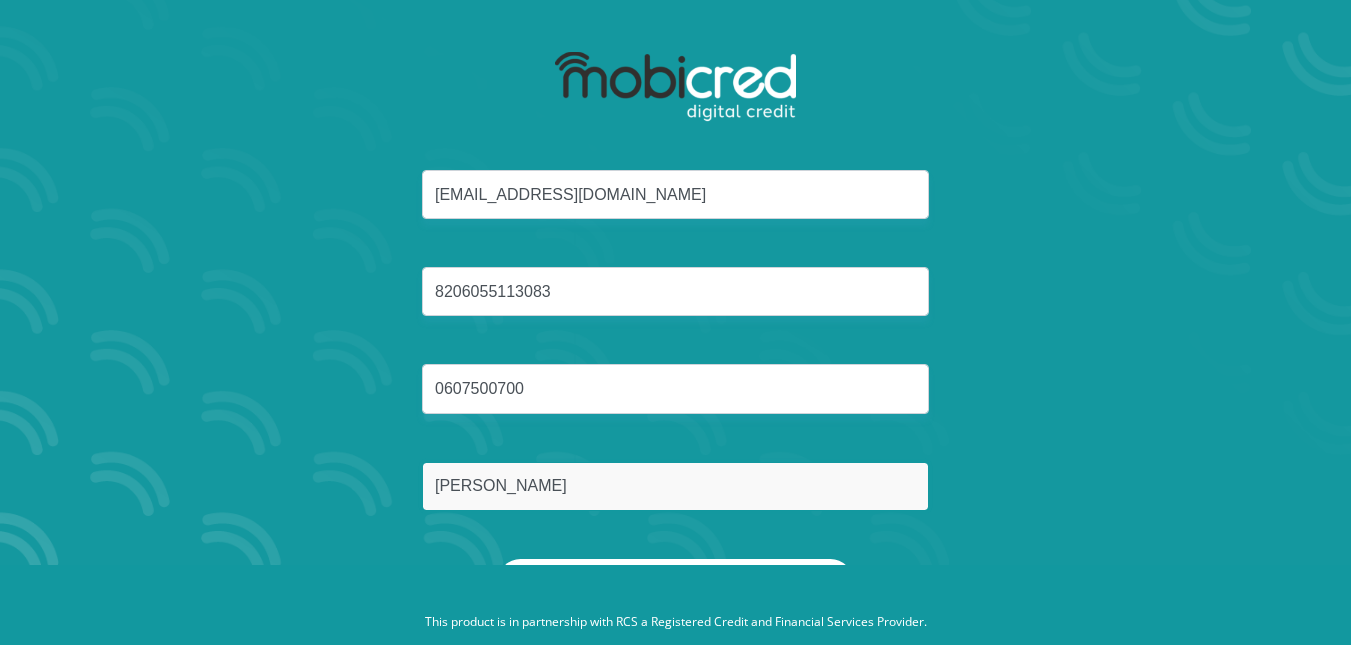scroll, scrollTop: 114, scrollLeft: 0, axis: vertical 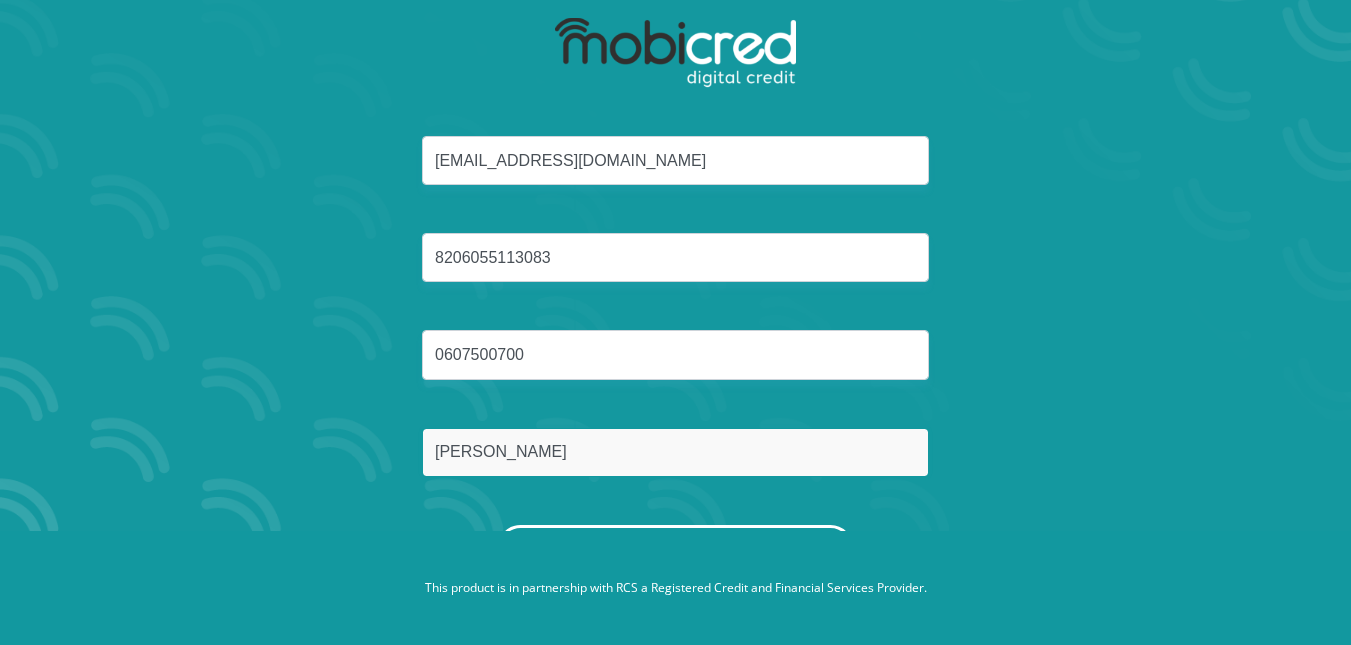 type on "[PERSON_NAME]" 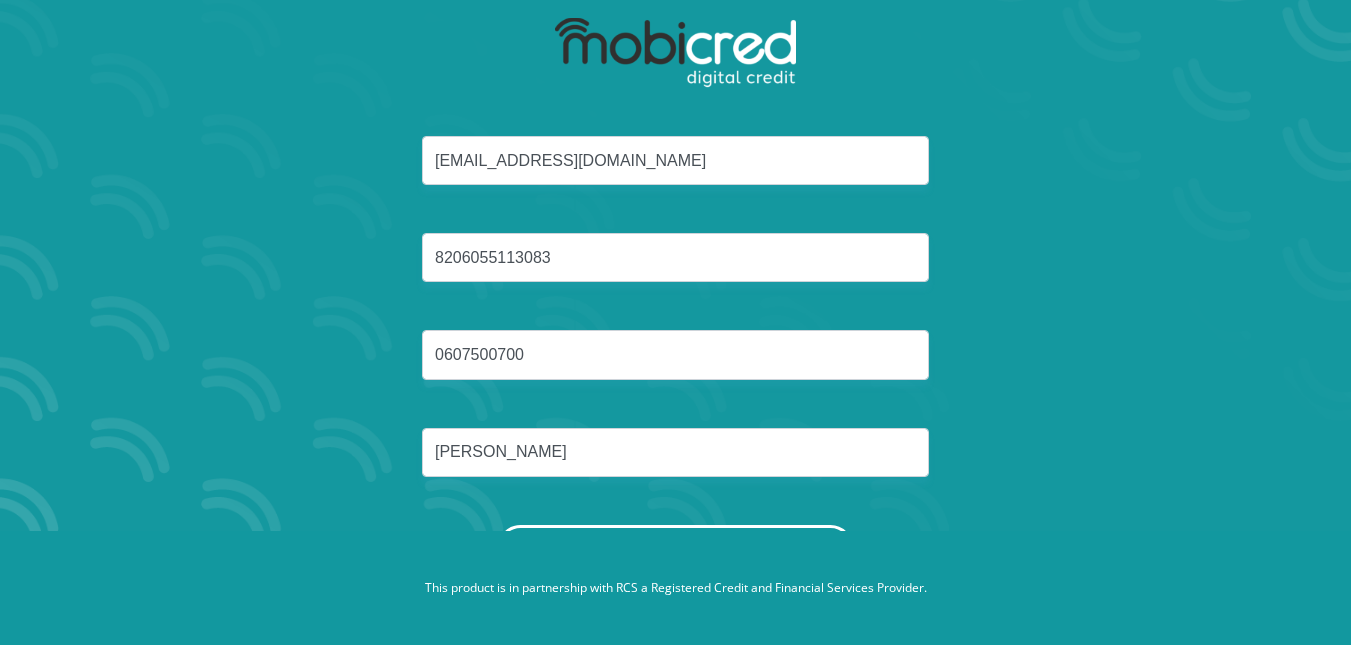 click on "Reset Password" at bounding box center (675, 547) 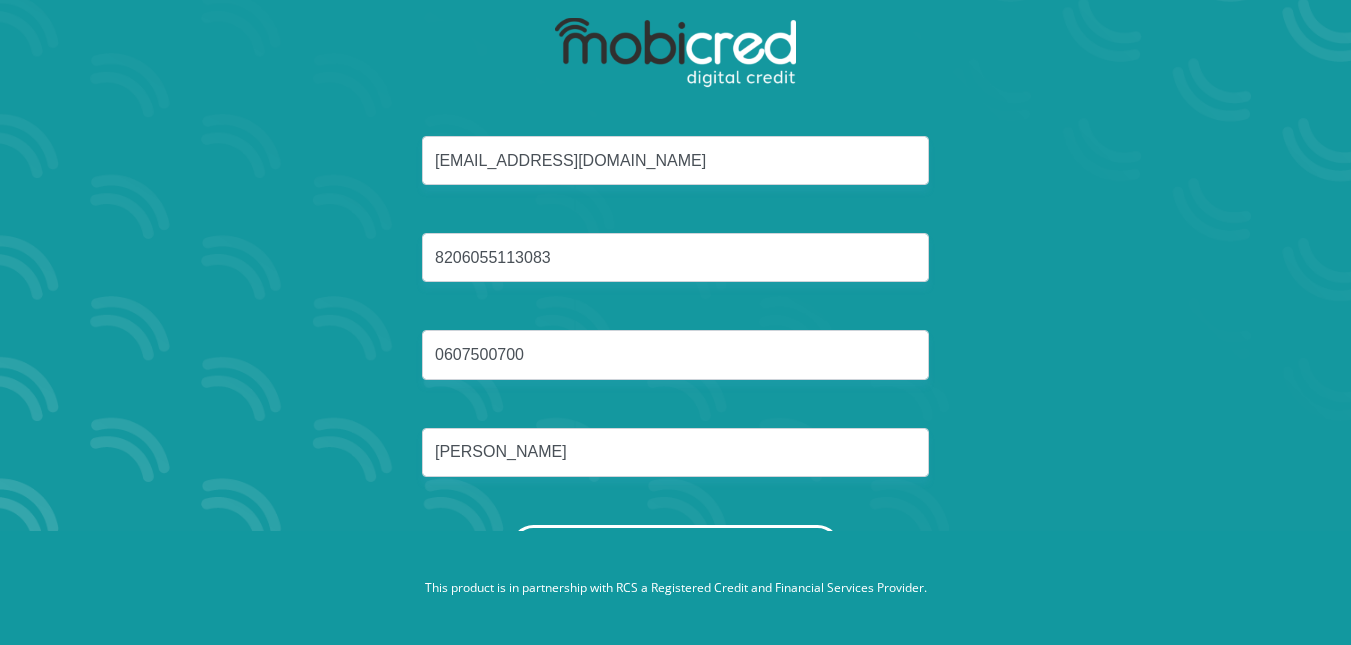 scroll, scrollTop: 0, scrollLeft: 0, axis: both 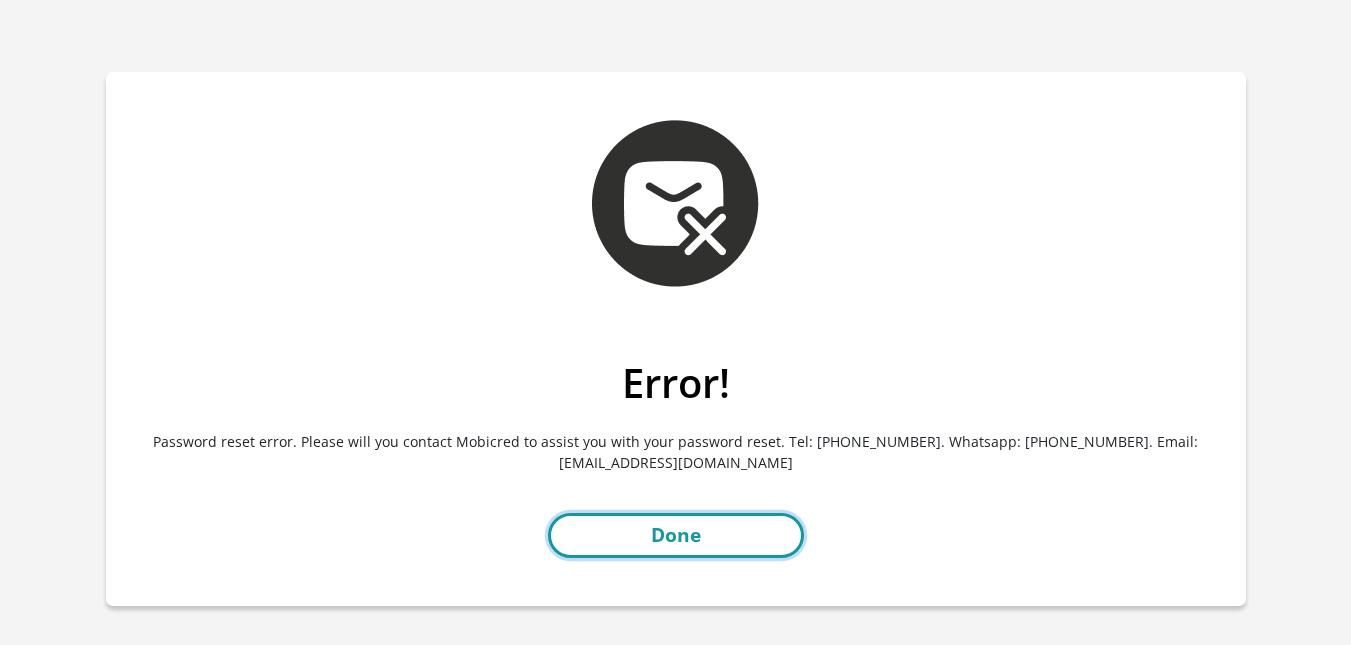 click on "Done" at bounding box center [676, 535] 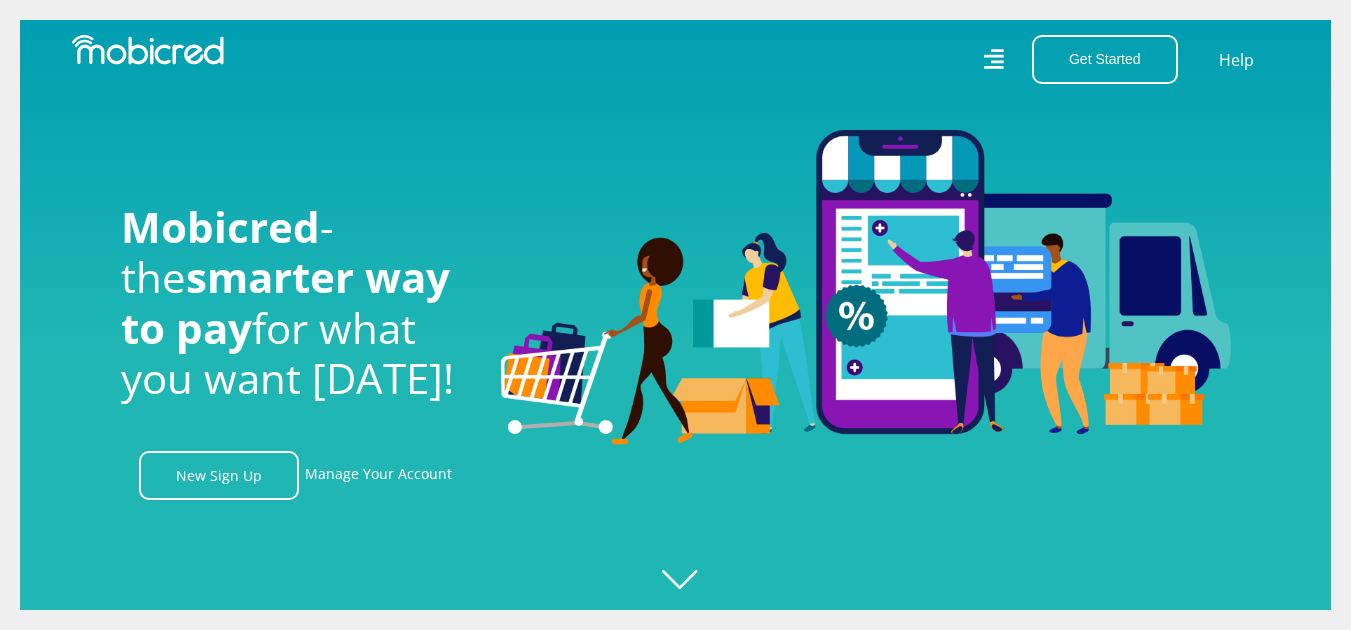 scroll, scrollTop: 0, scrollLeft: 0, axis: both 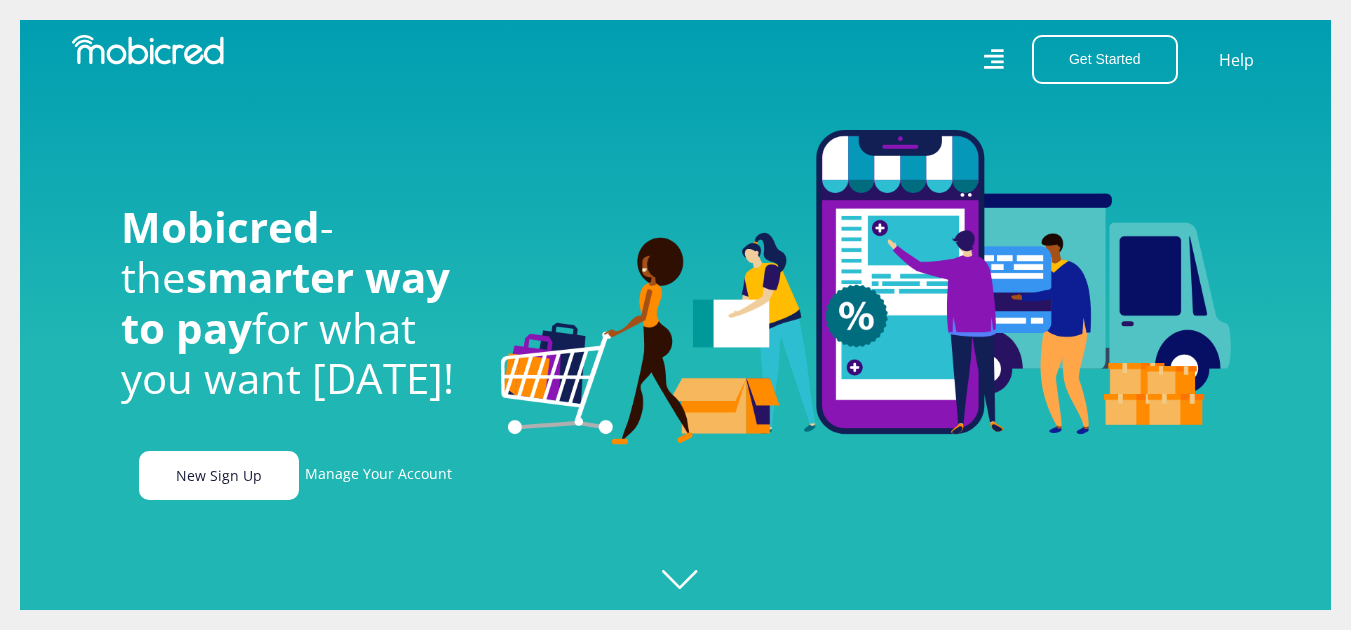 click on "New Sign Up" at bounding box center (219, 475) 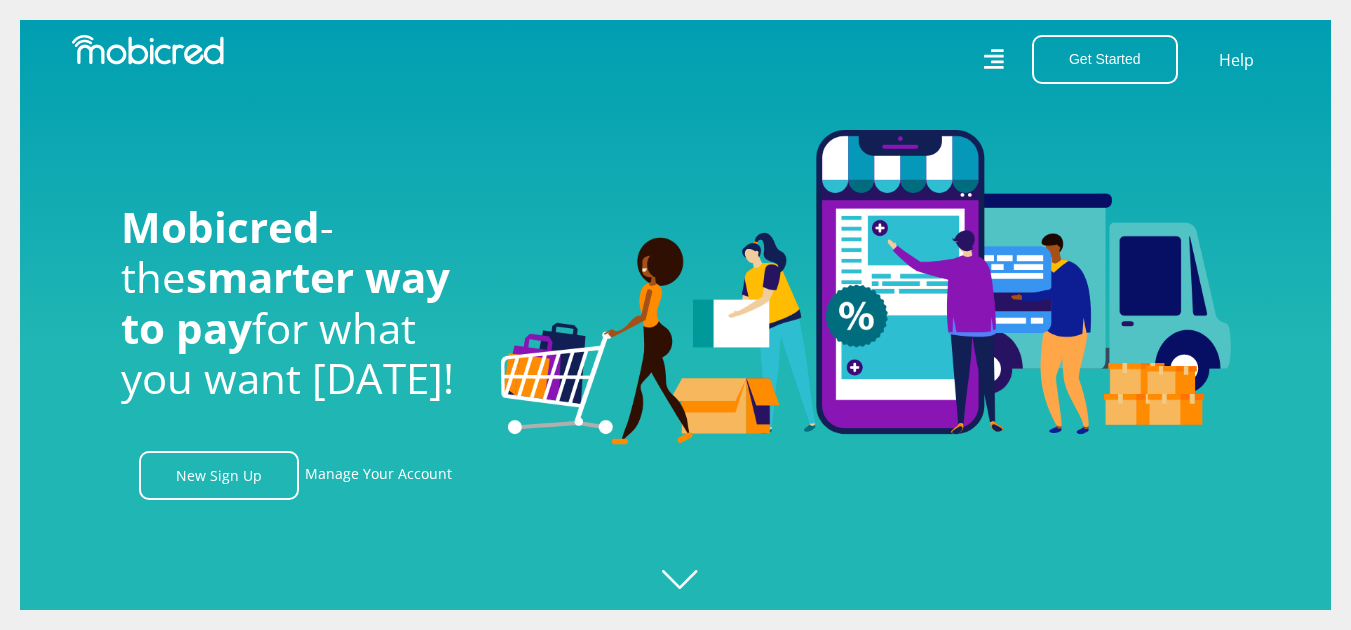 scroll, scrollTop: 0, scrollLeft: 3705, axis: horizontal 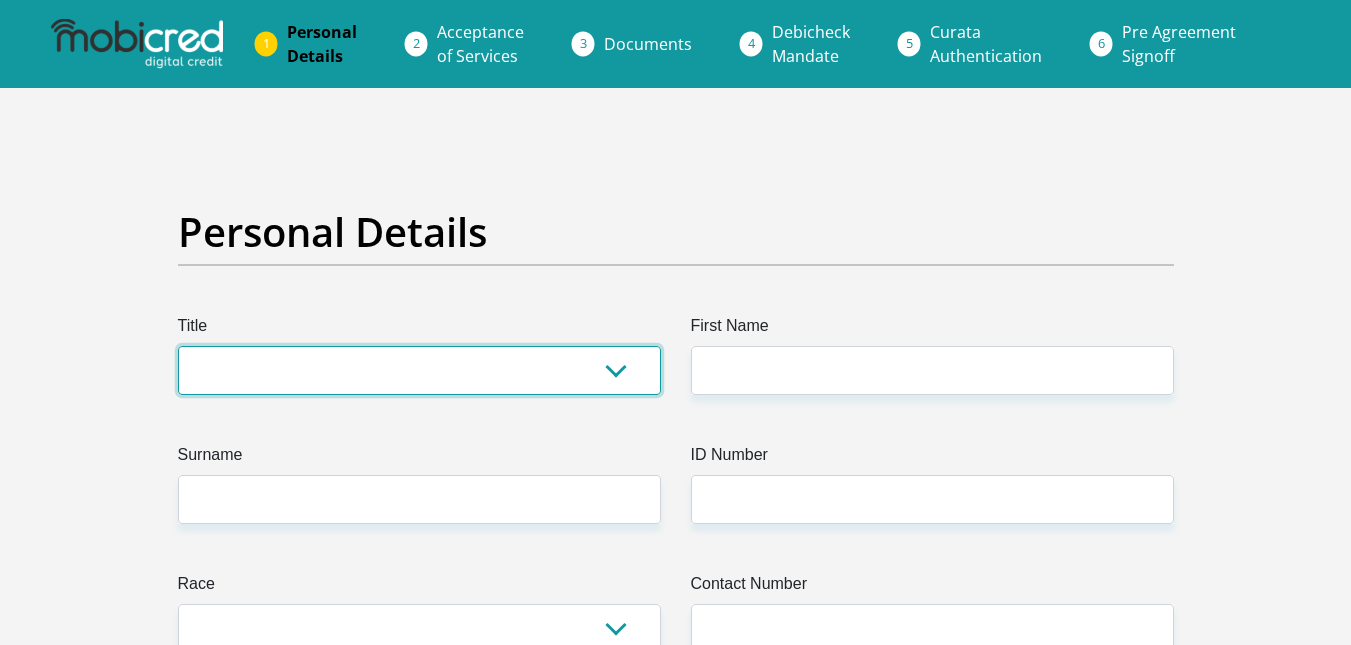 click on "Mr
Ms
Mrs
Dr
[PERSON_NAME]" at bounding box center [419, 370] 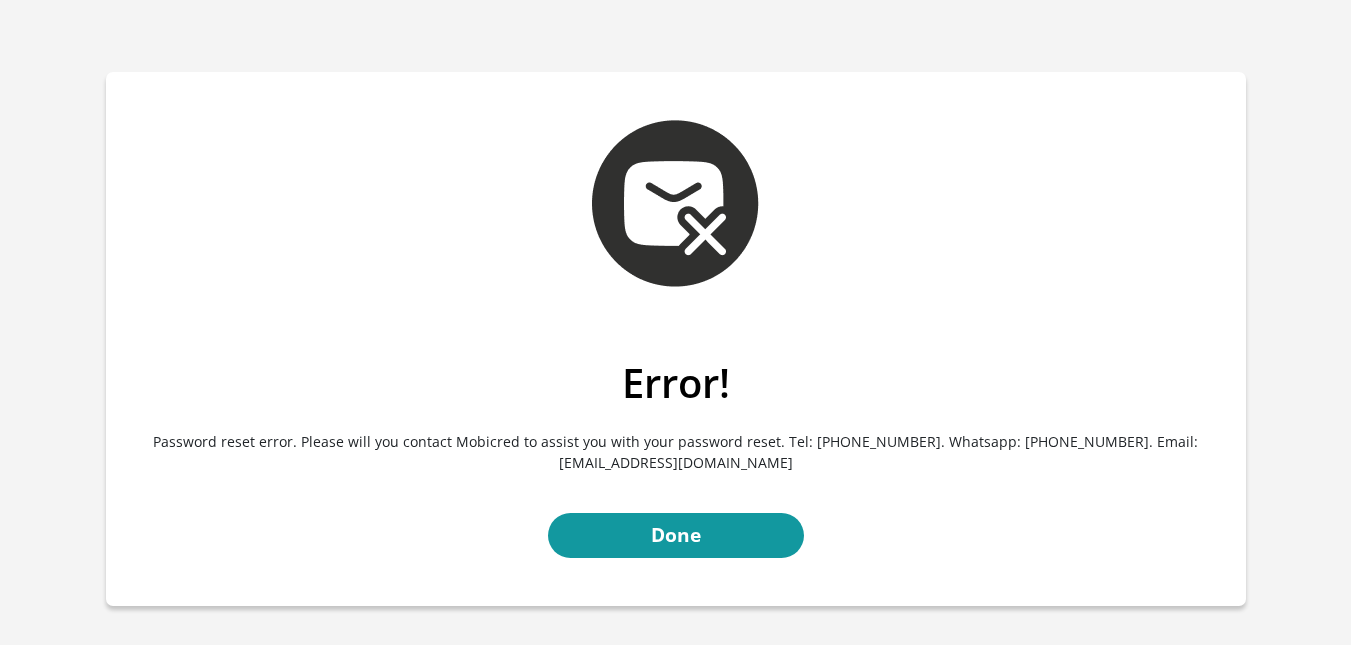 scroll, scrollTop: 0, scrollLeft: 0, axis: both 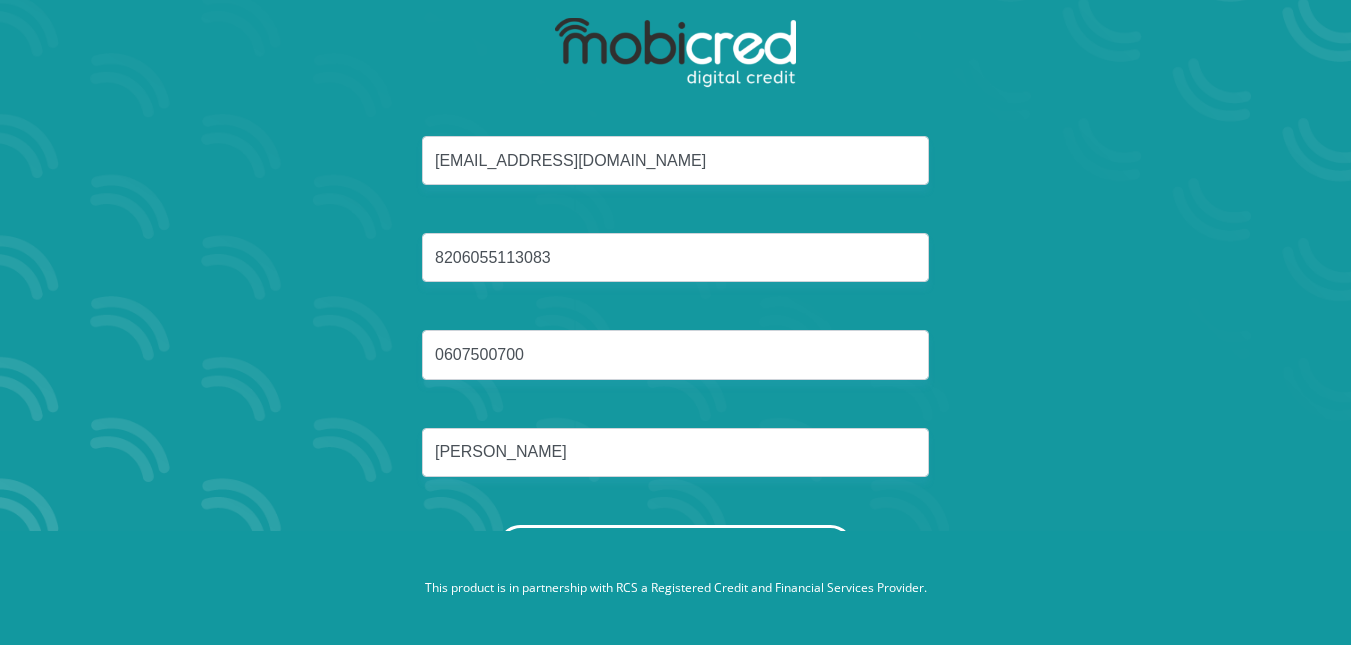 click on "Reset Password" at bounding box center (675, 547) 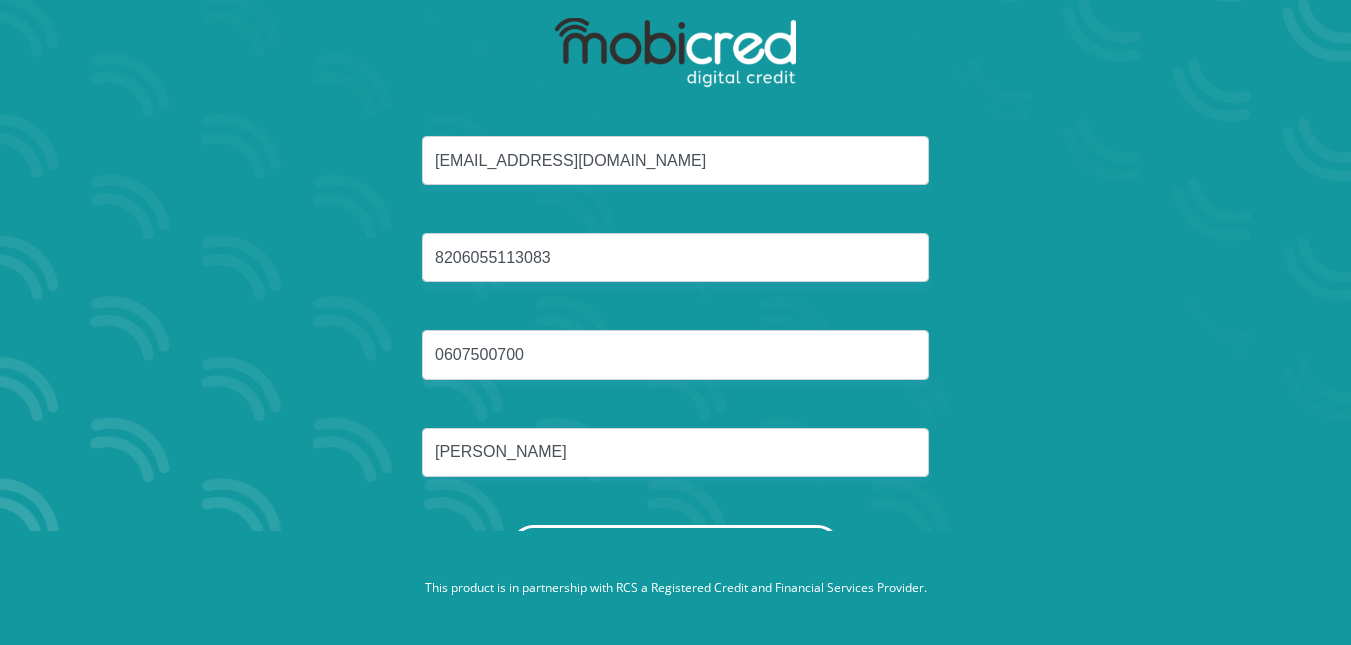 scroll, scrollTop: 0, scrollLeft: 0, axis: both 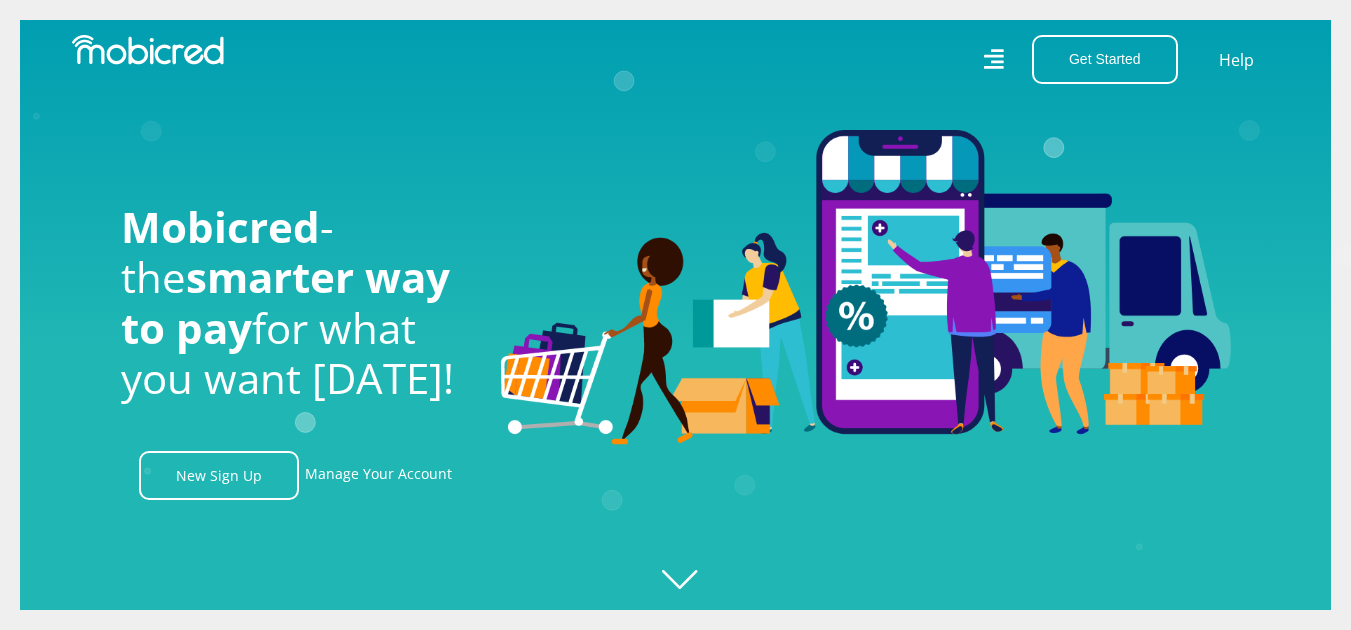 click on "Created with Raphaël 2.3.0" 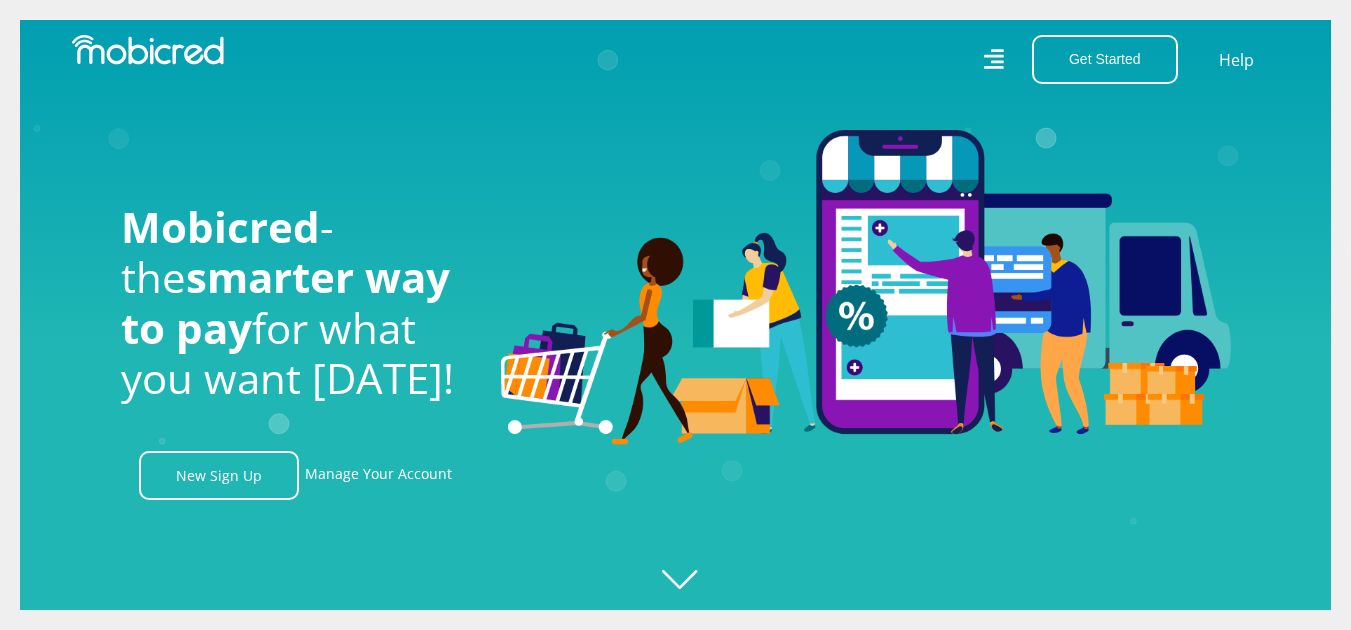 click on "Created with Raphaël 2.3.0" 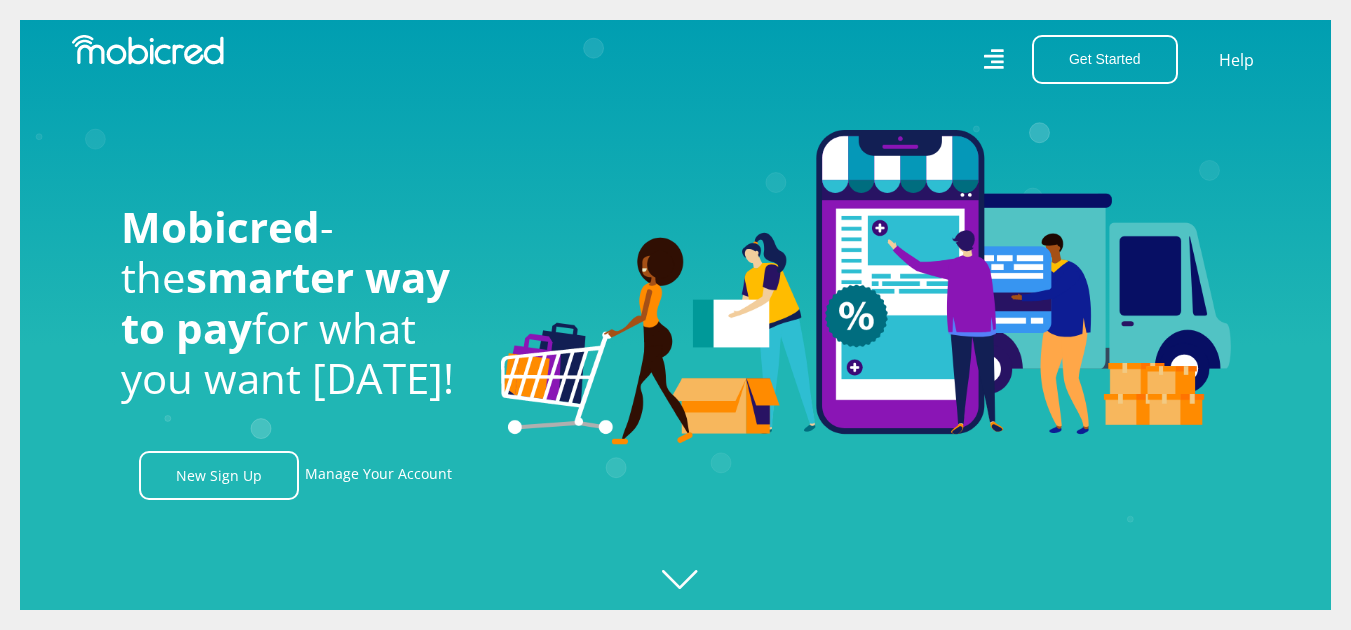 click on "Created with Raphaël 2.3.0" 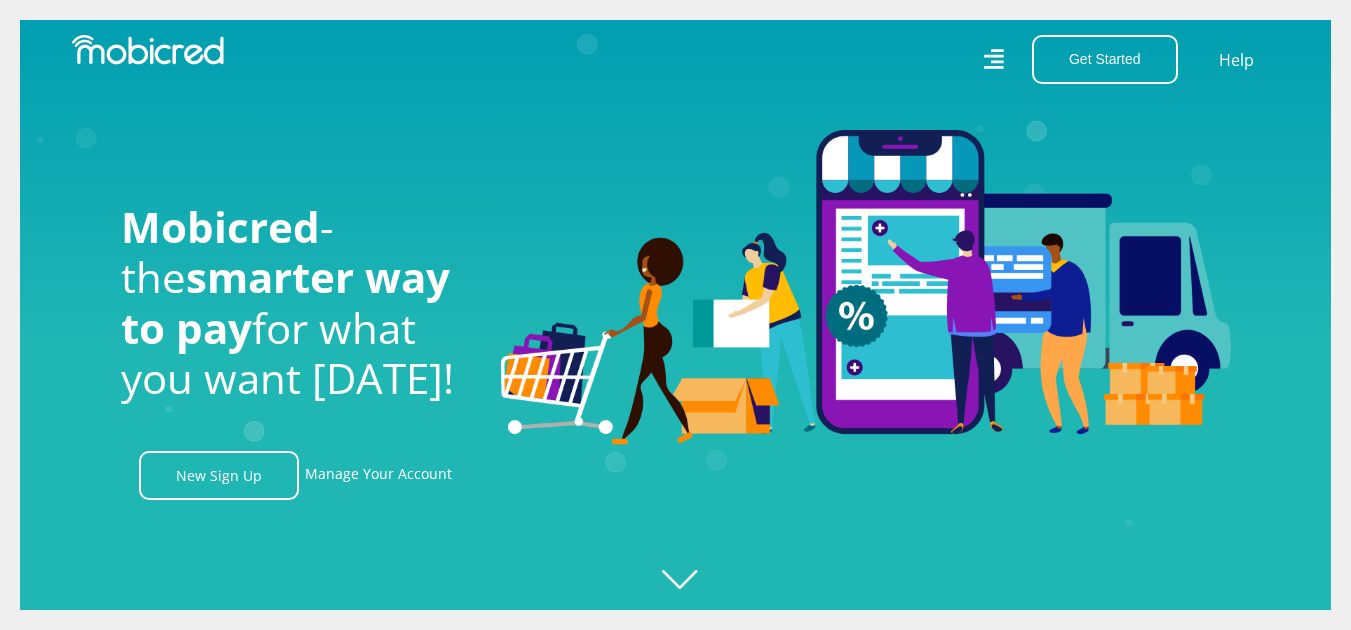 click on "Created with Raphaël 2.3.0" 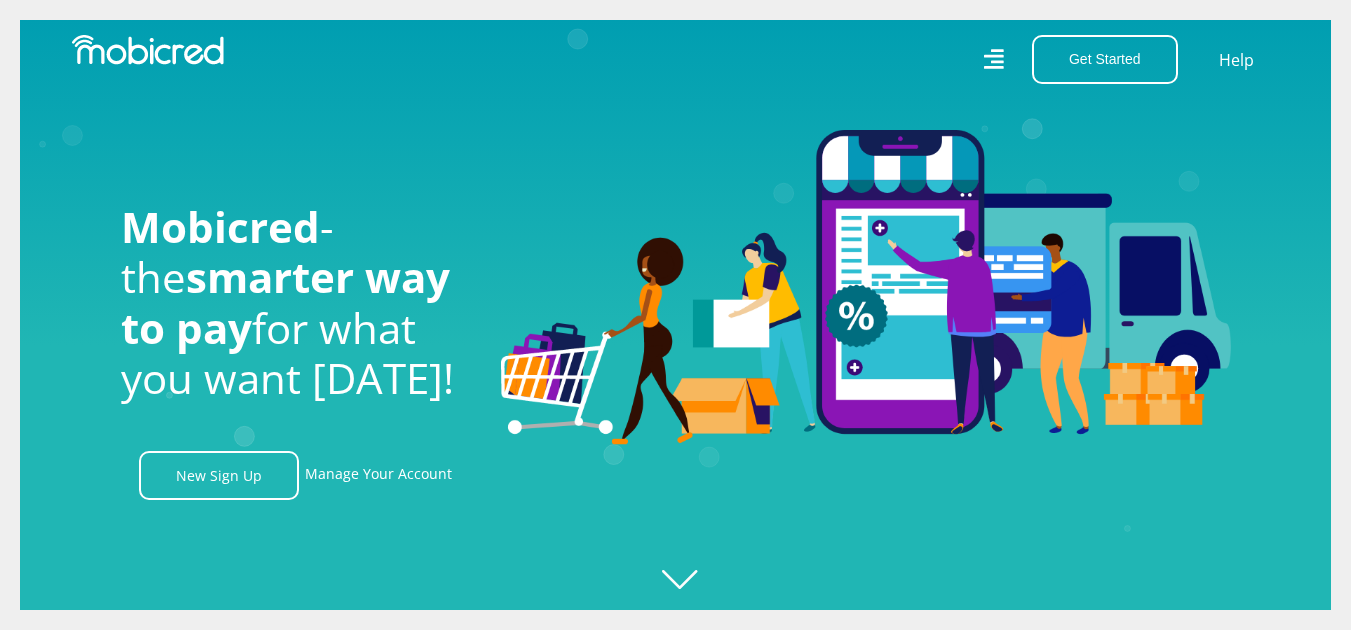scroll, scrollTop: 0, scrollLeft: 2565, axis: horizontal 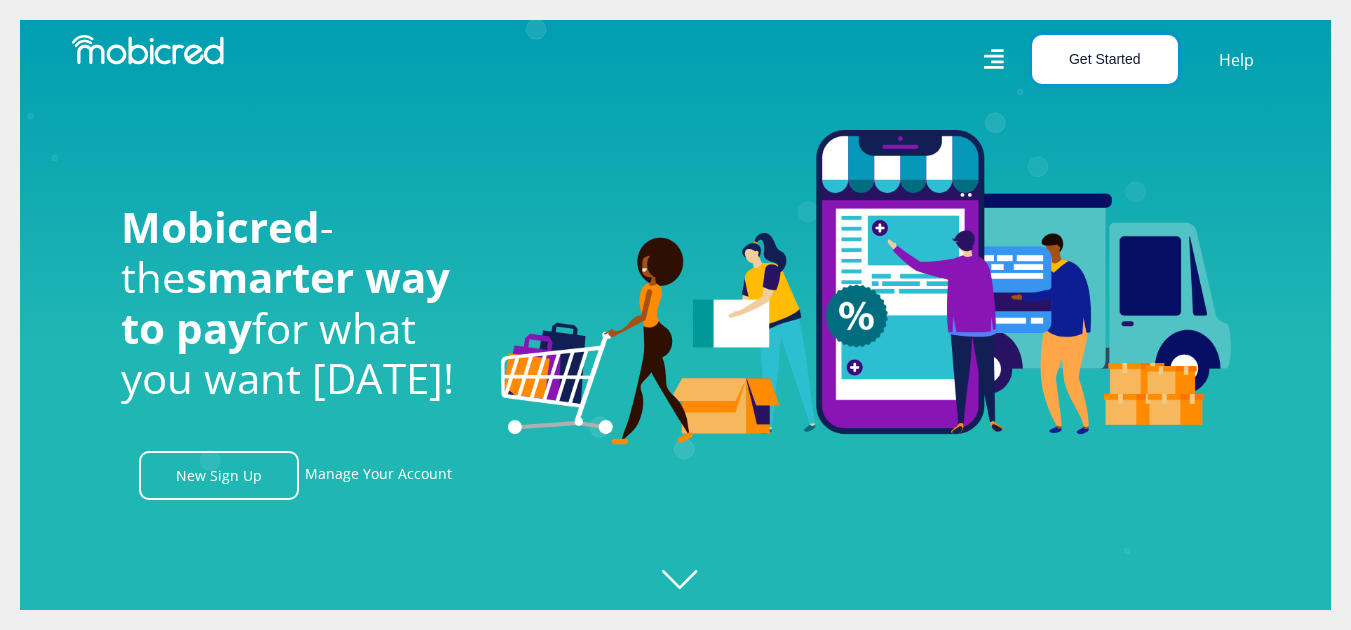 click on "Get Started" at bounding box center (1105, 59) 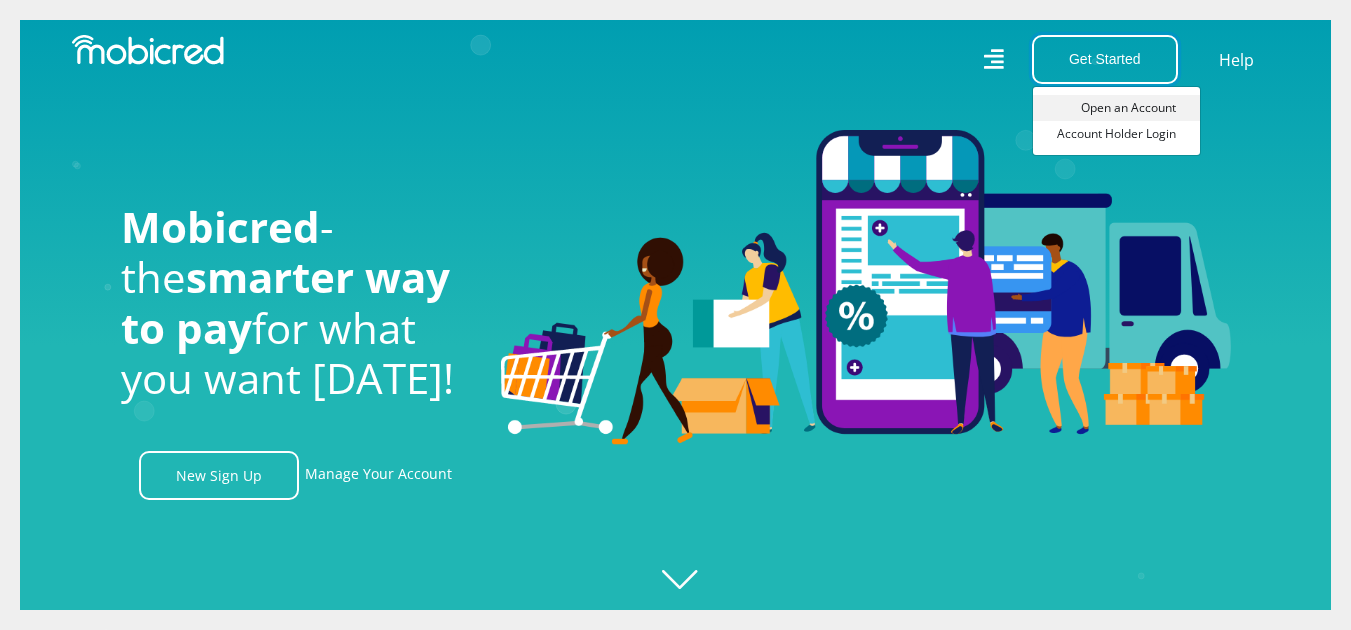 scroll, scrollTop: 0, scrollLeft: 3705, axis: horizontal 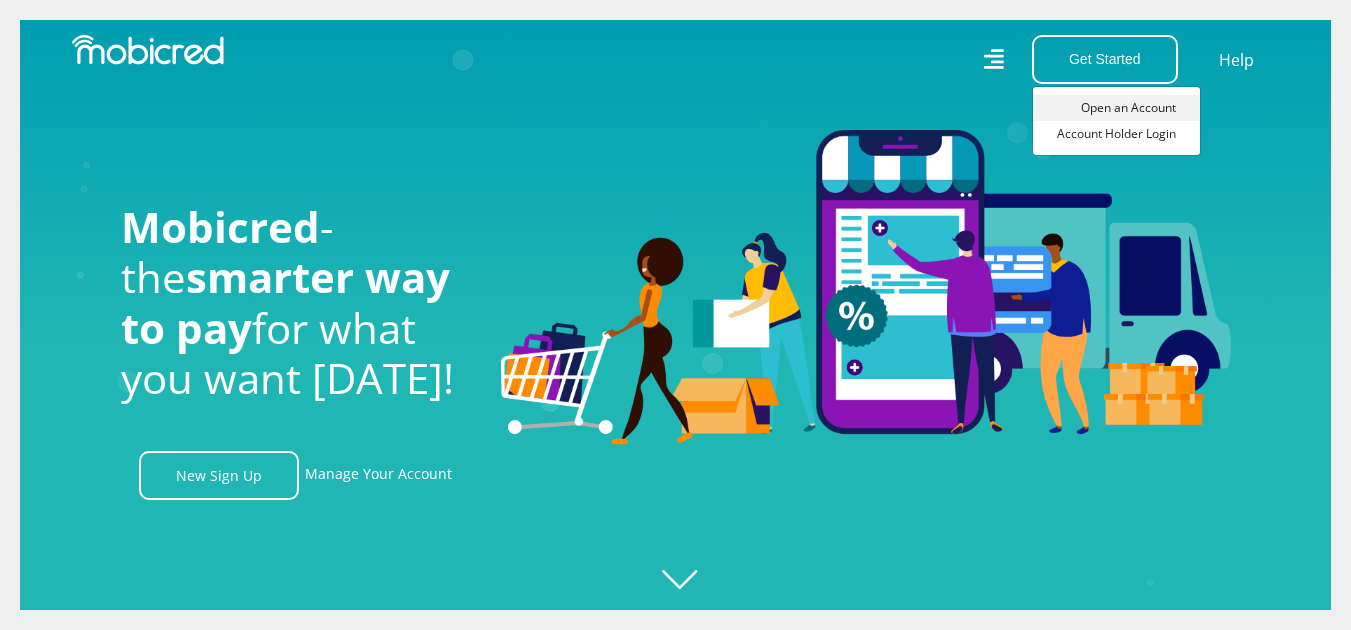 click on "Open an Account" at bounding box center (1116, 108) 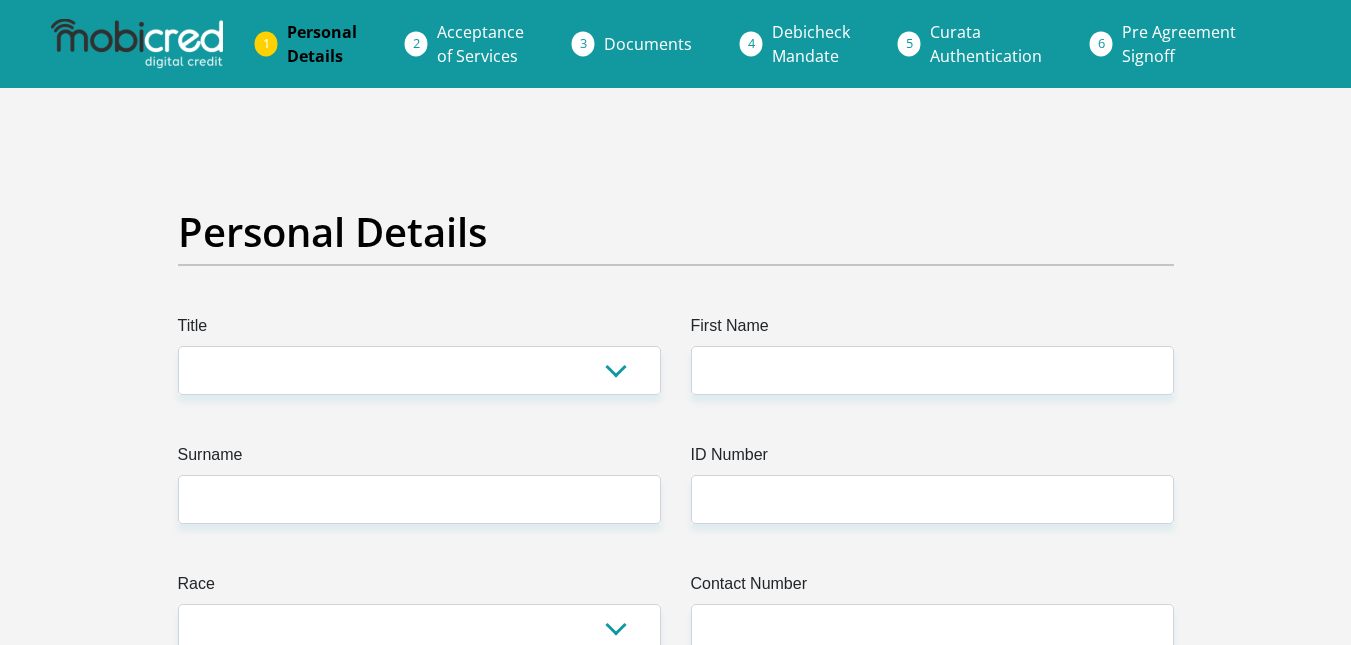scroll, scrollTop: 0, scrollLeft: 0, axis: both 